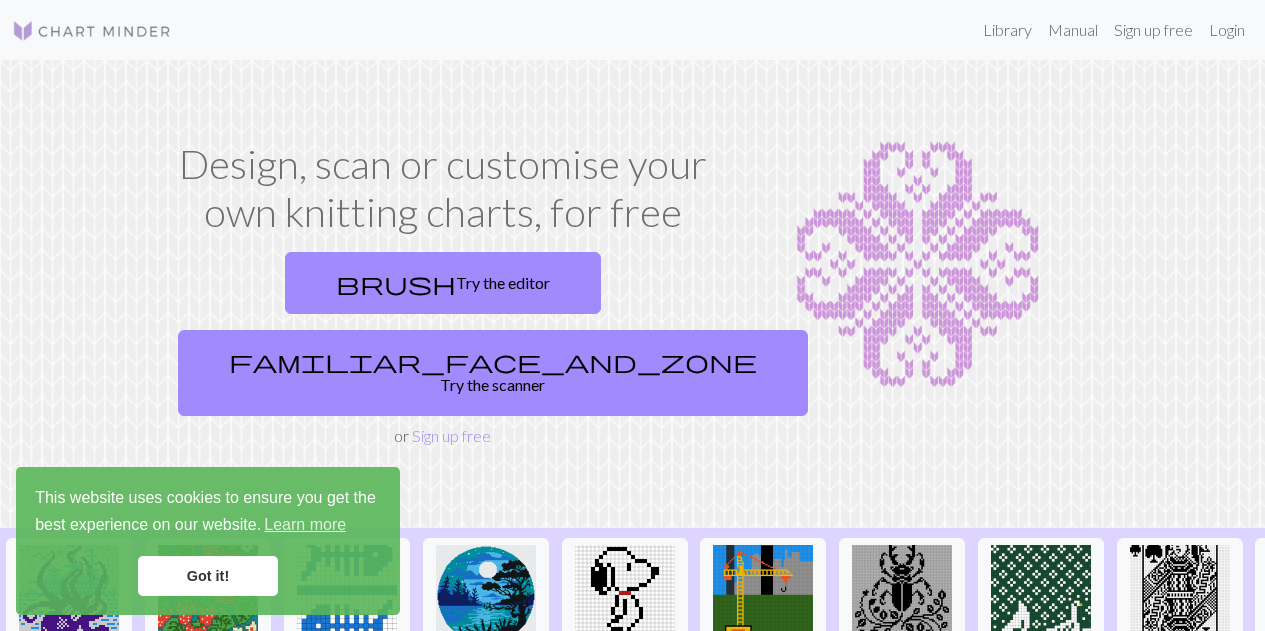 scroll, scrollTop: 0, scrollLeft: 0, axis: both 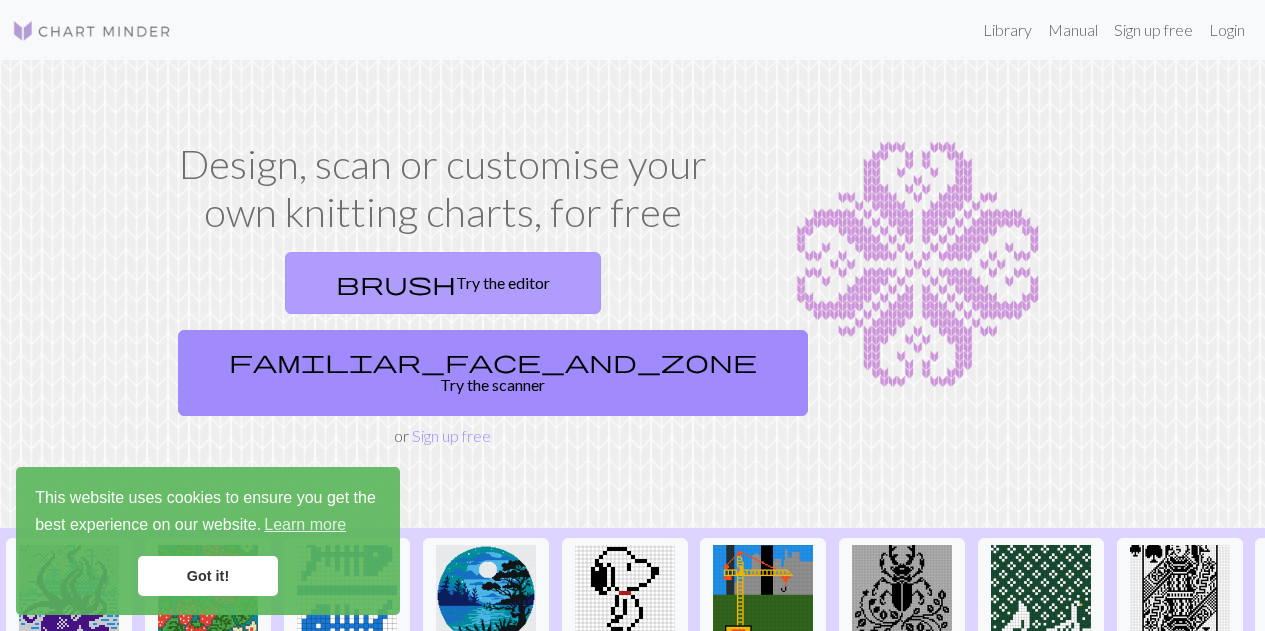 click on "brush  Try the editor" at bounding box center [443, 283] 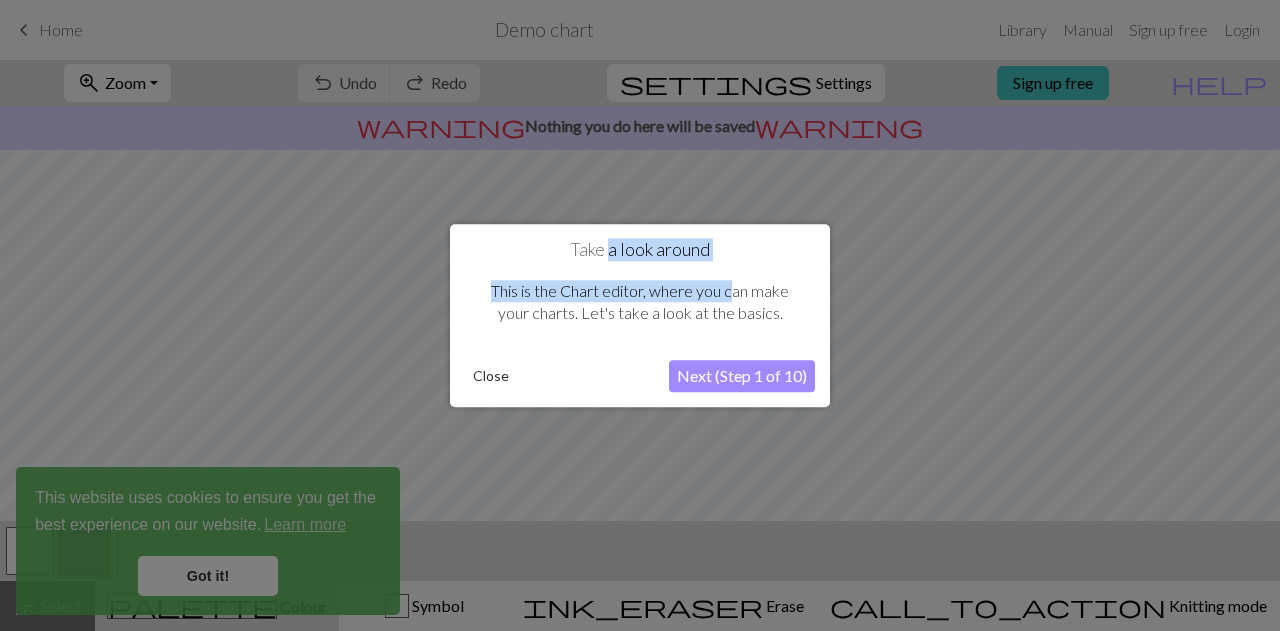 drag, startPoint x: 609, startPoint y: 249, endPoint x: 737, endPoint y: 263, distance: 128.76335 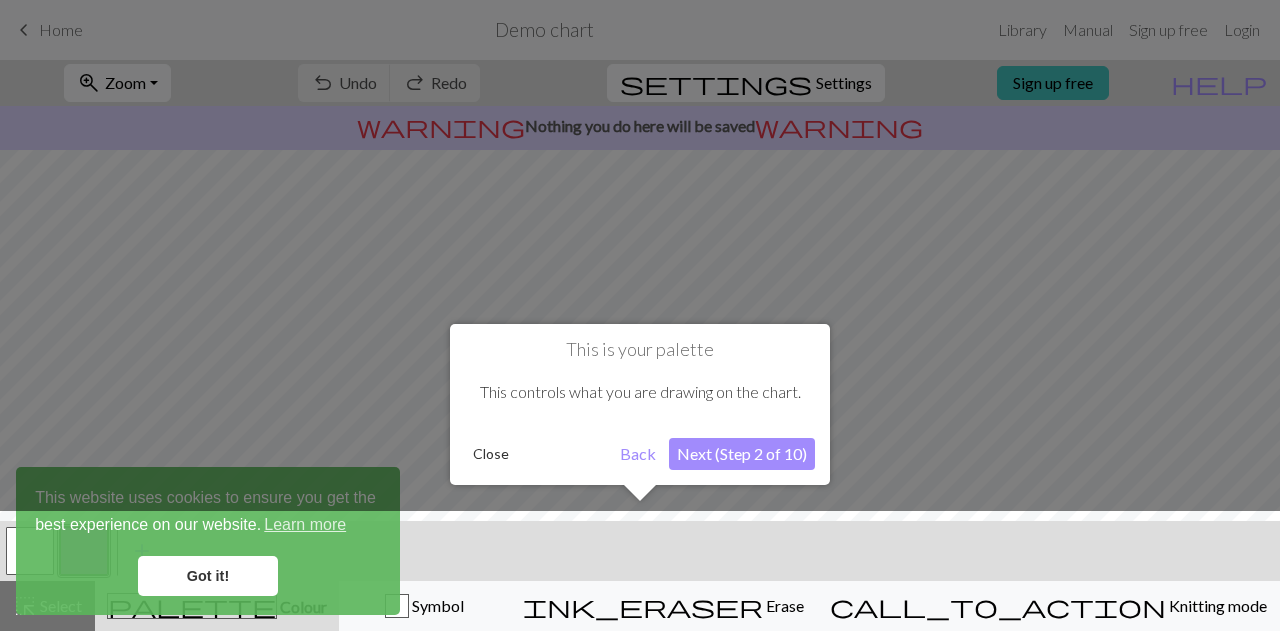 click at bounding box center [640, 576] 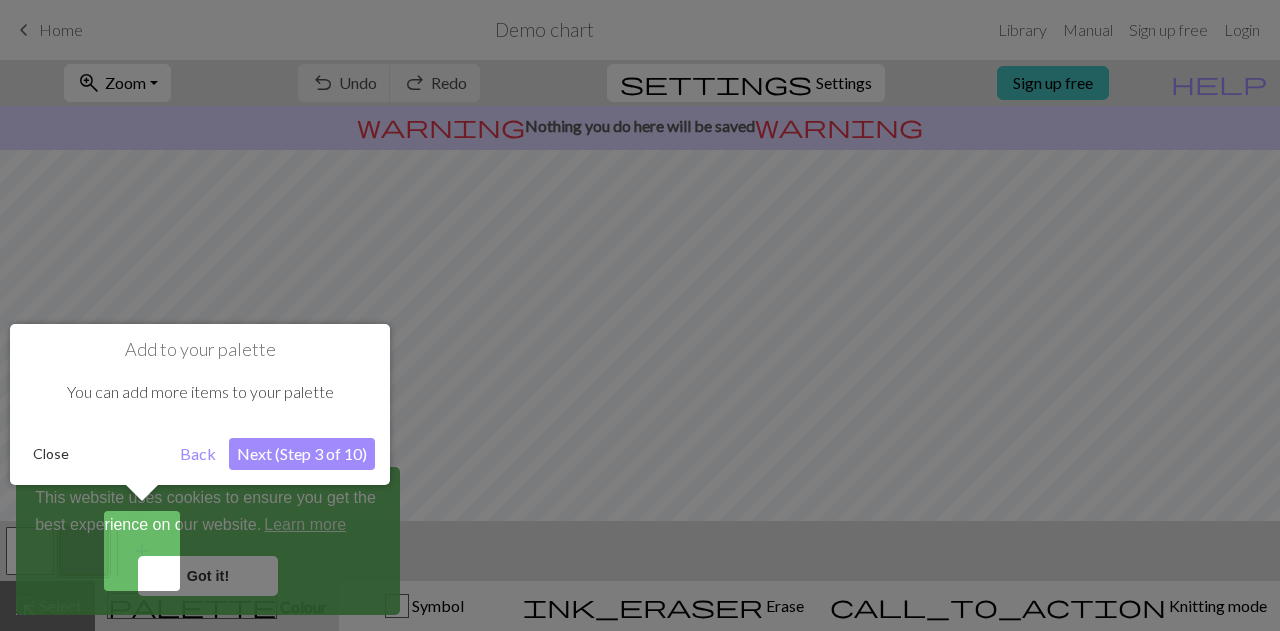 click on "Next (Step 3 of 10)" at bounding box center [302, 454] 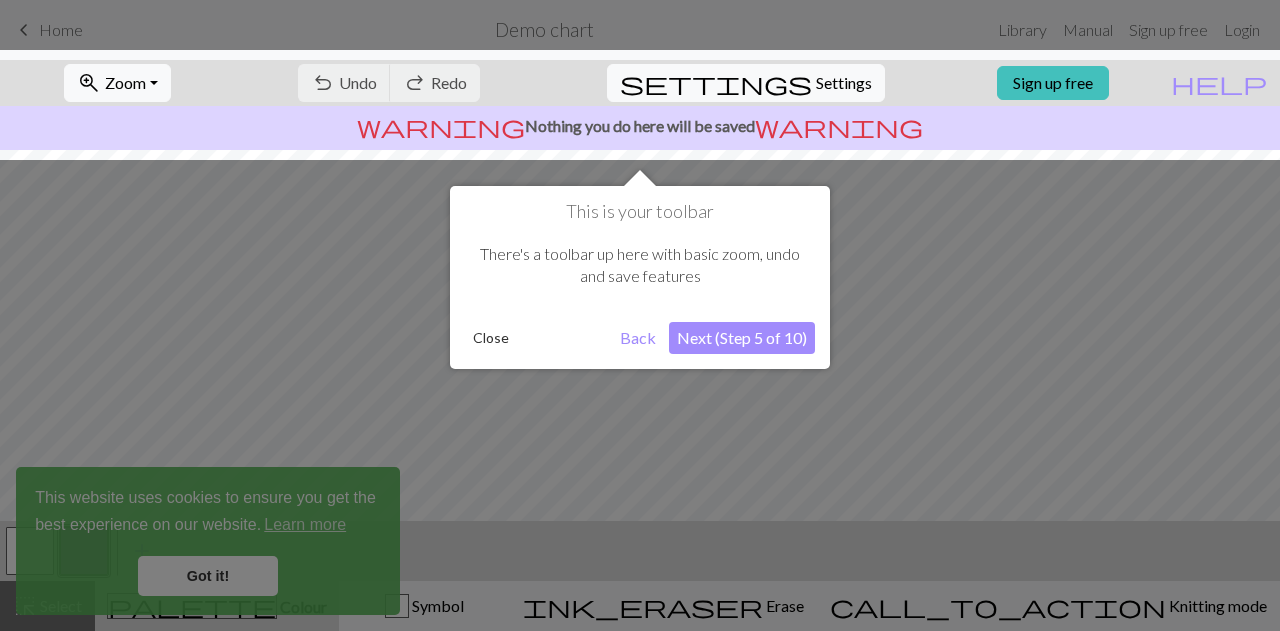 click on "Next (Step 5 of 10)" at bounding box center (742, 338) 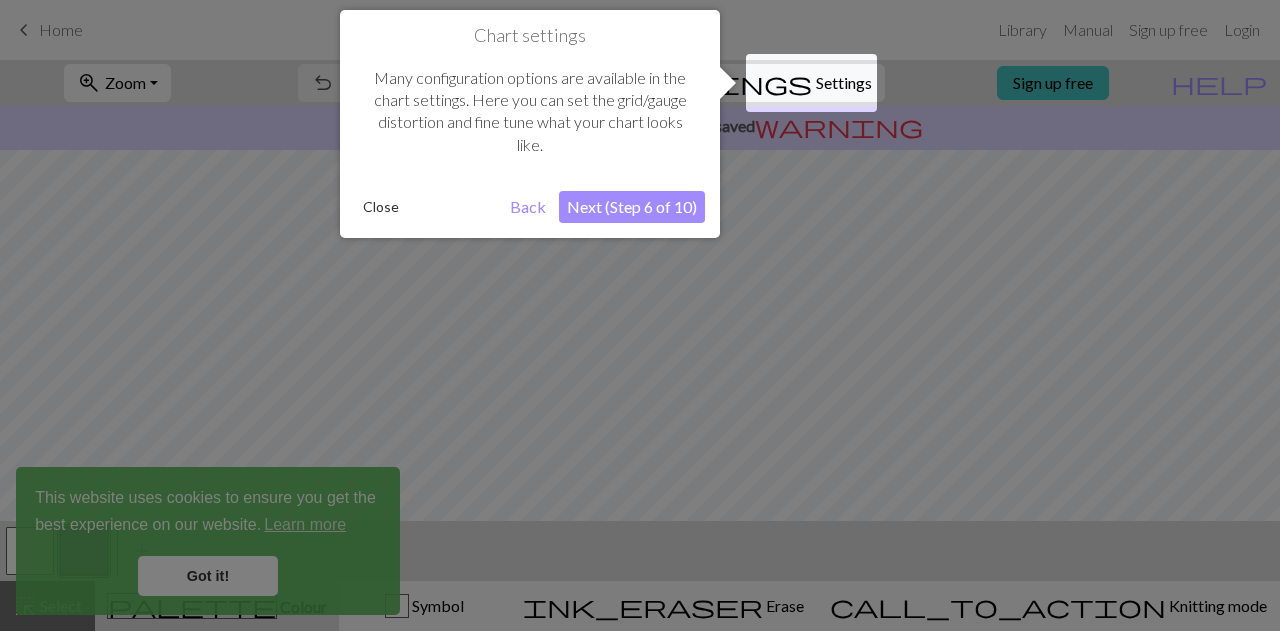 click on "Next (Step 6 of 10)" at bounding box center [632, 207] 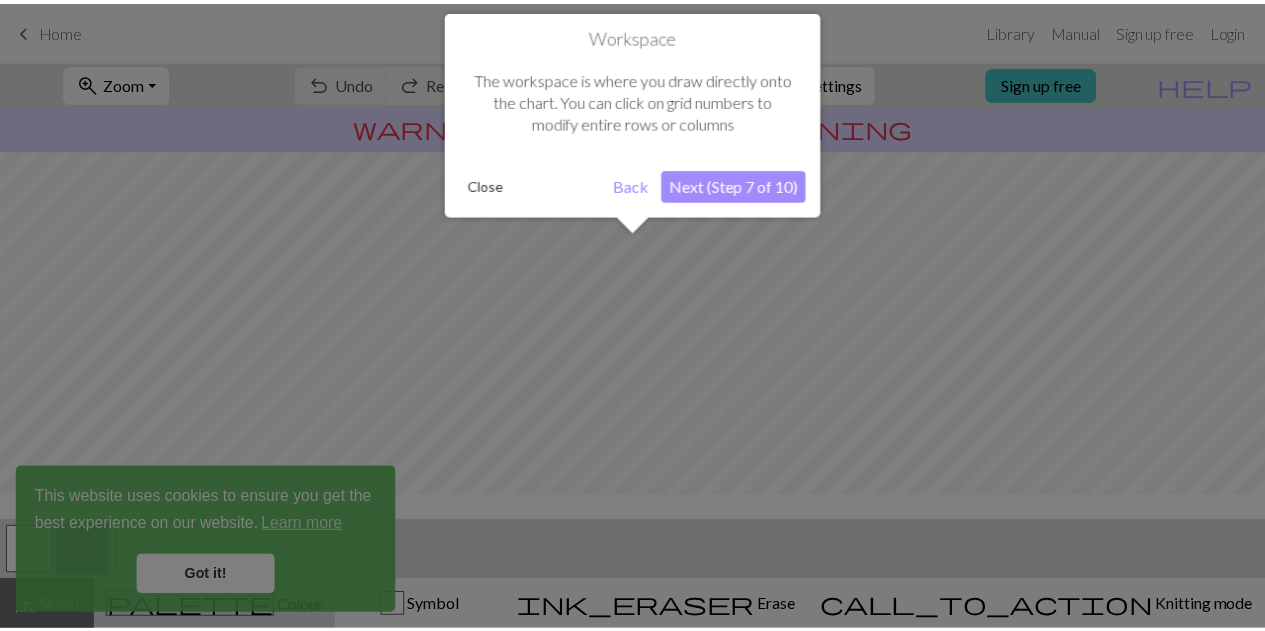 scroll, scrollTop: 120, scrollLeft: 0, axis: vertical 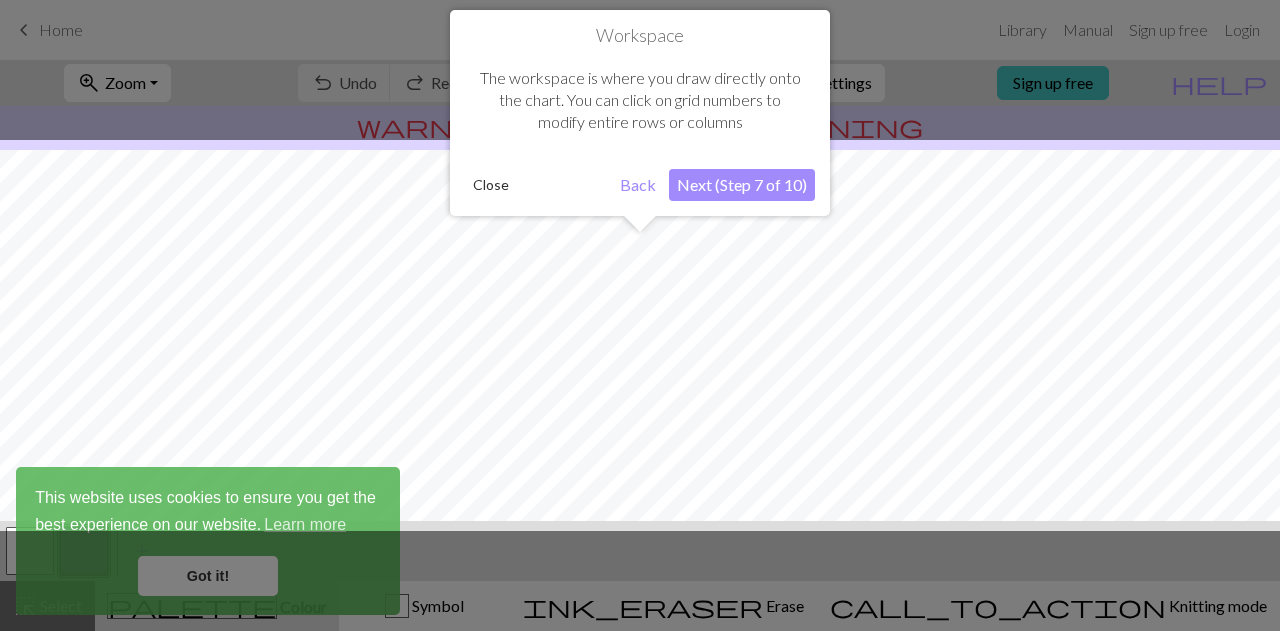 click on "Next (Step 7 of 10)" at bounding box center [742, 185] 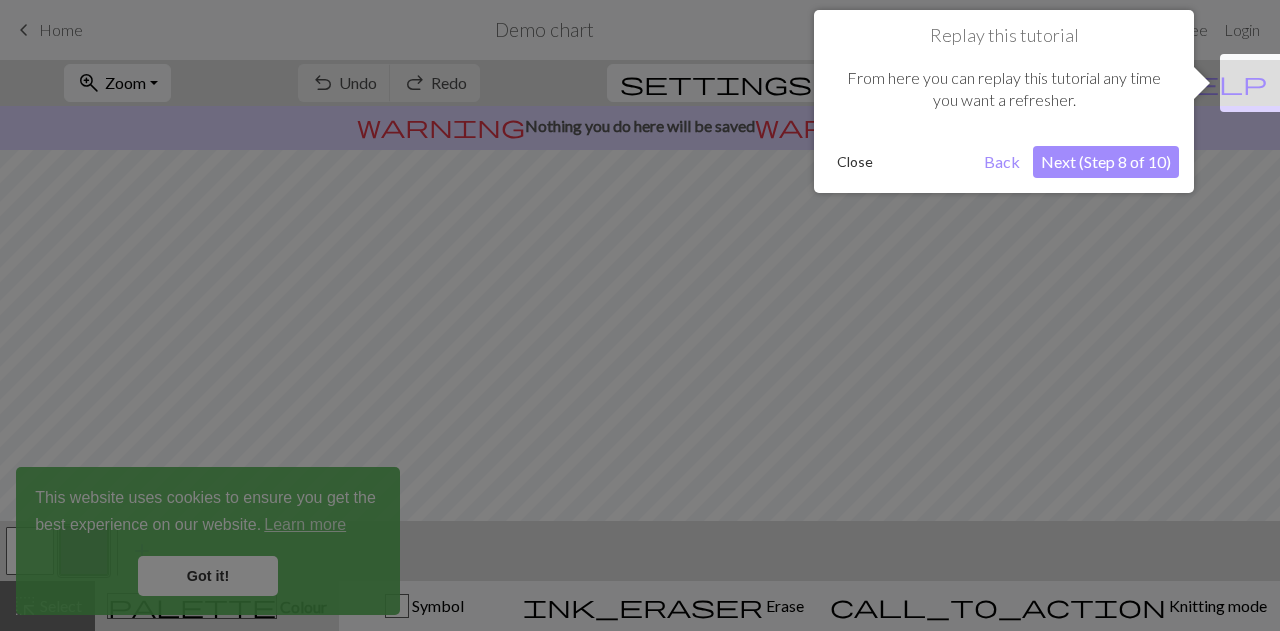 click on "Next (Step 8 of 10)" at bounding box center [1106, 162] 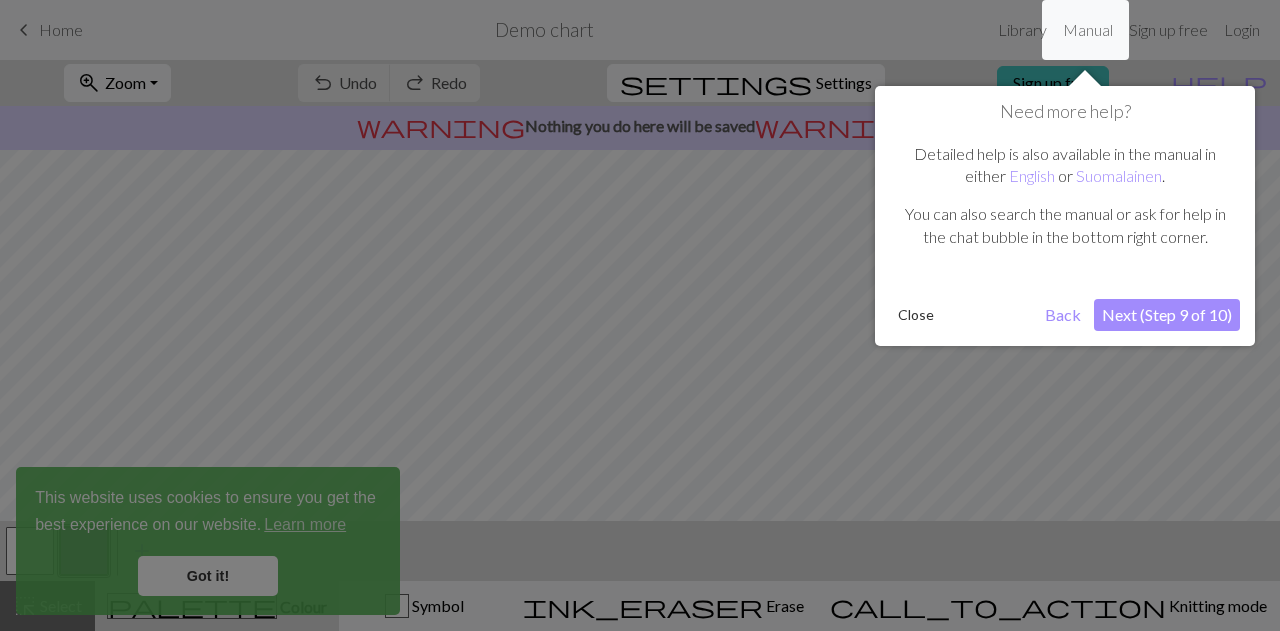 click on "Next (Step 9 of 10)" at bounding box center [1167, 315] 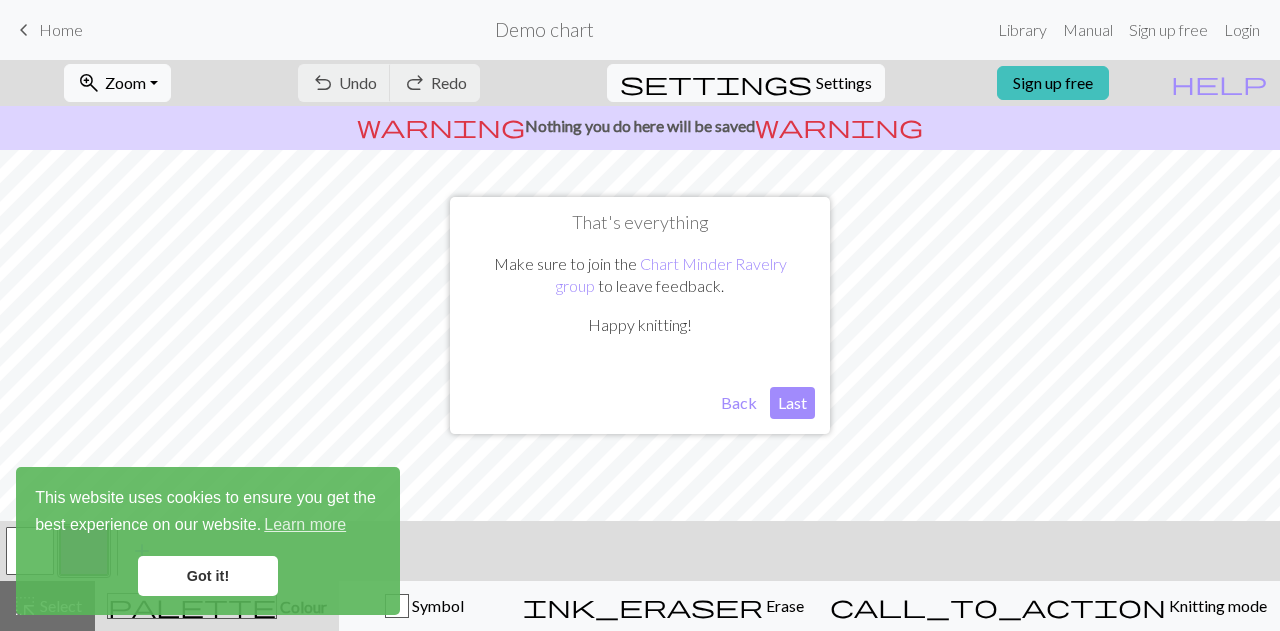 click on "Last" at bounding box center [792, 403] 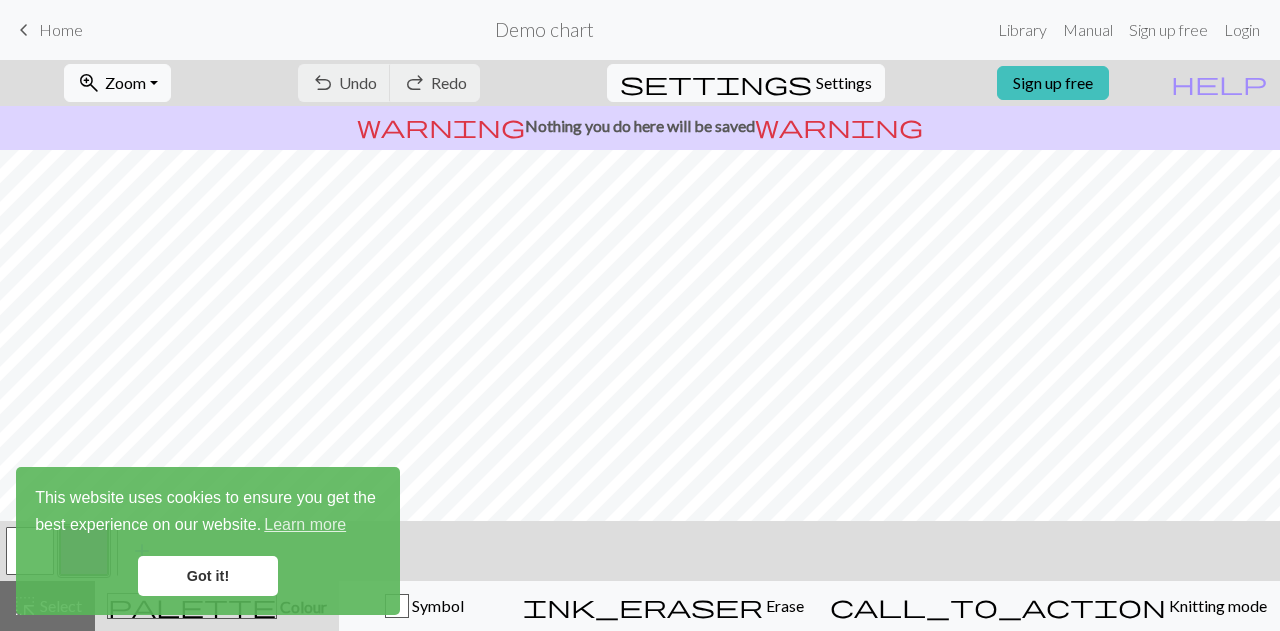 click on "Got it!" at bounding box center (208, 576) 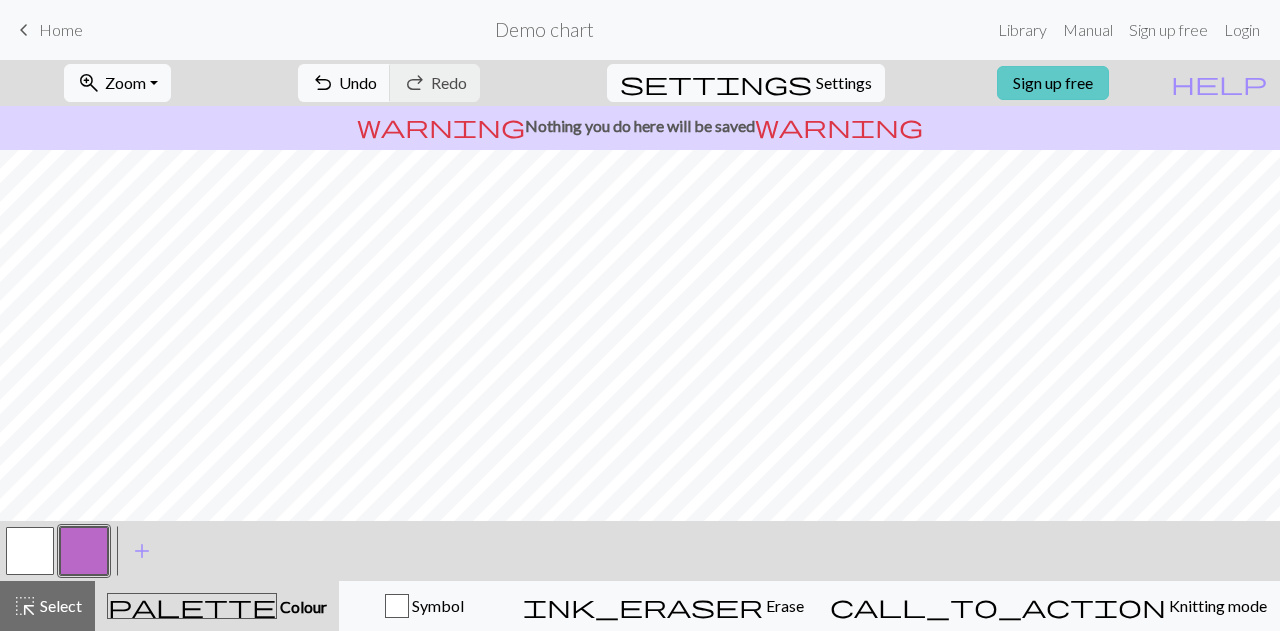 click on "Sign up free" at bounding box center (1053, 83) 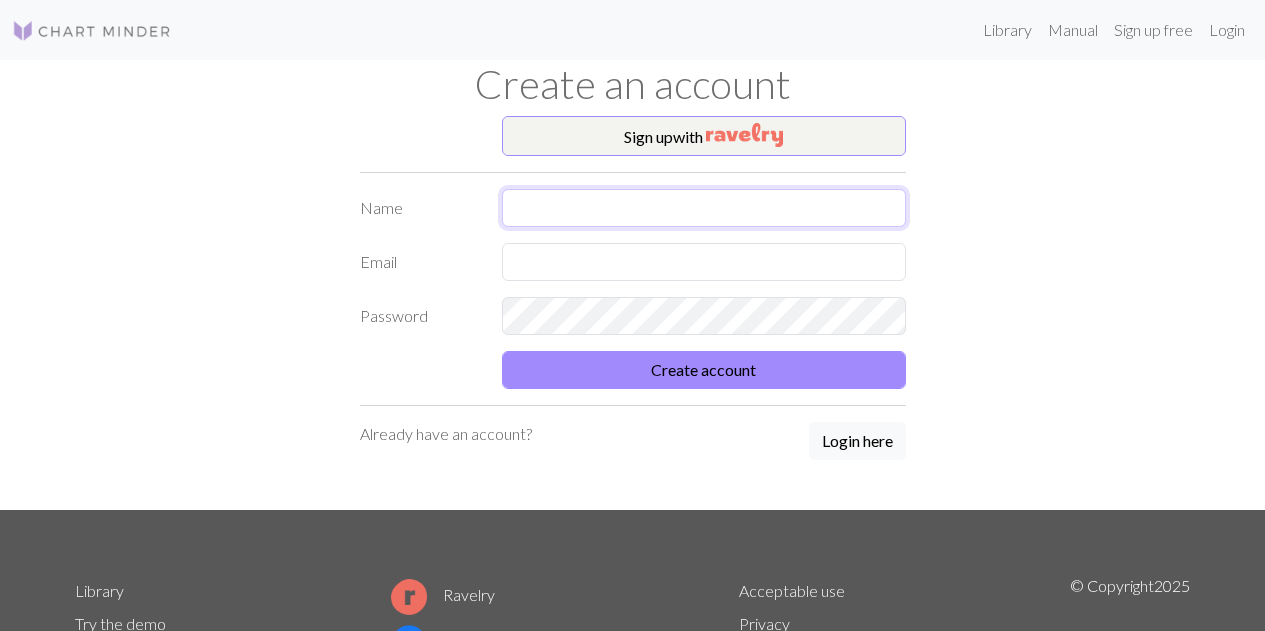click at bounding box center (704, 208) 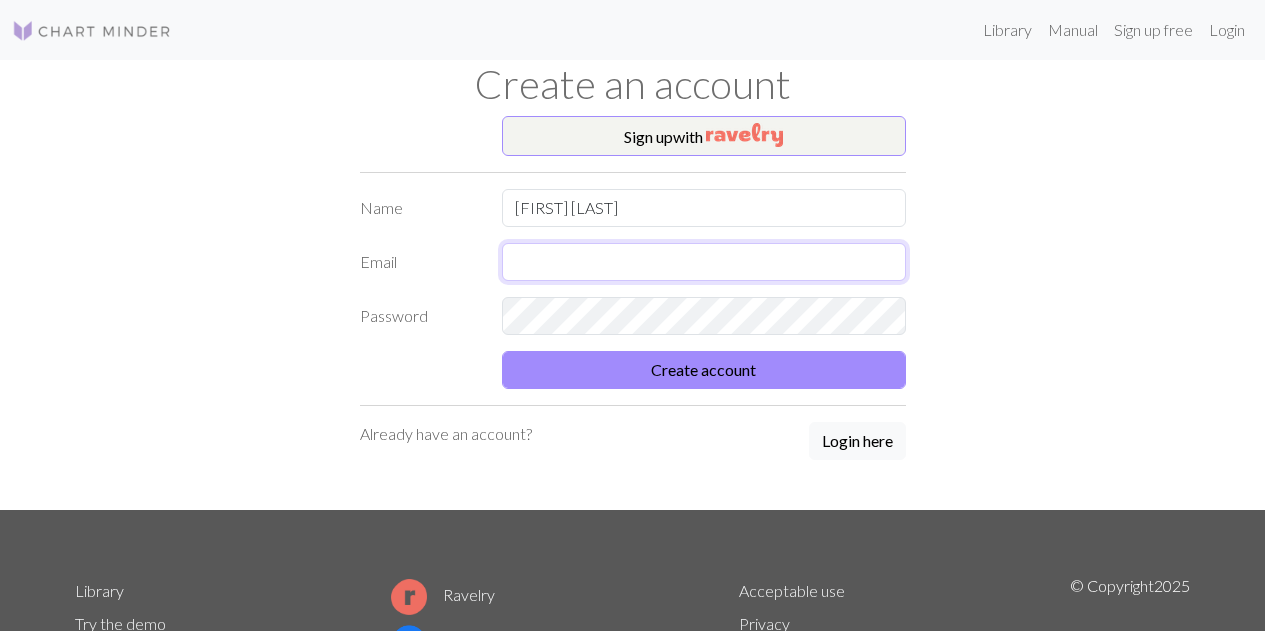 click at bounding box center (704, 262) 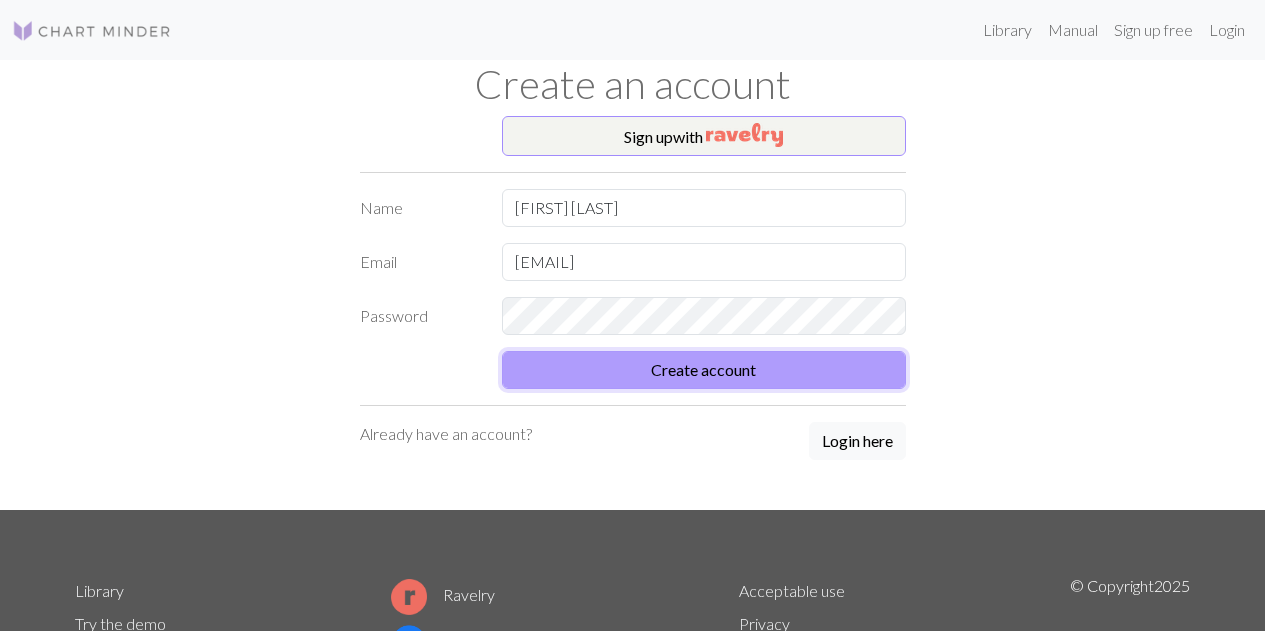 click on "Create account" at bounding box center (704, 370) 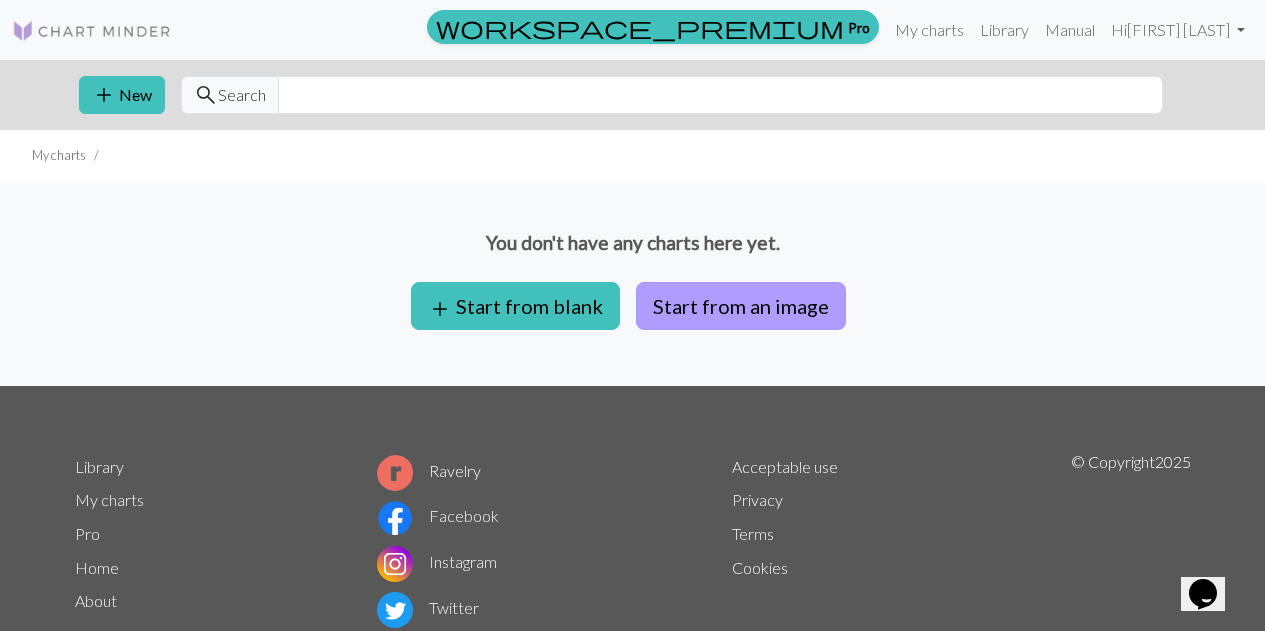 click on "Start from an image" at bounding box center [741, 306] 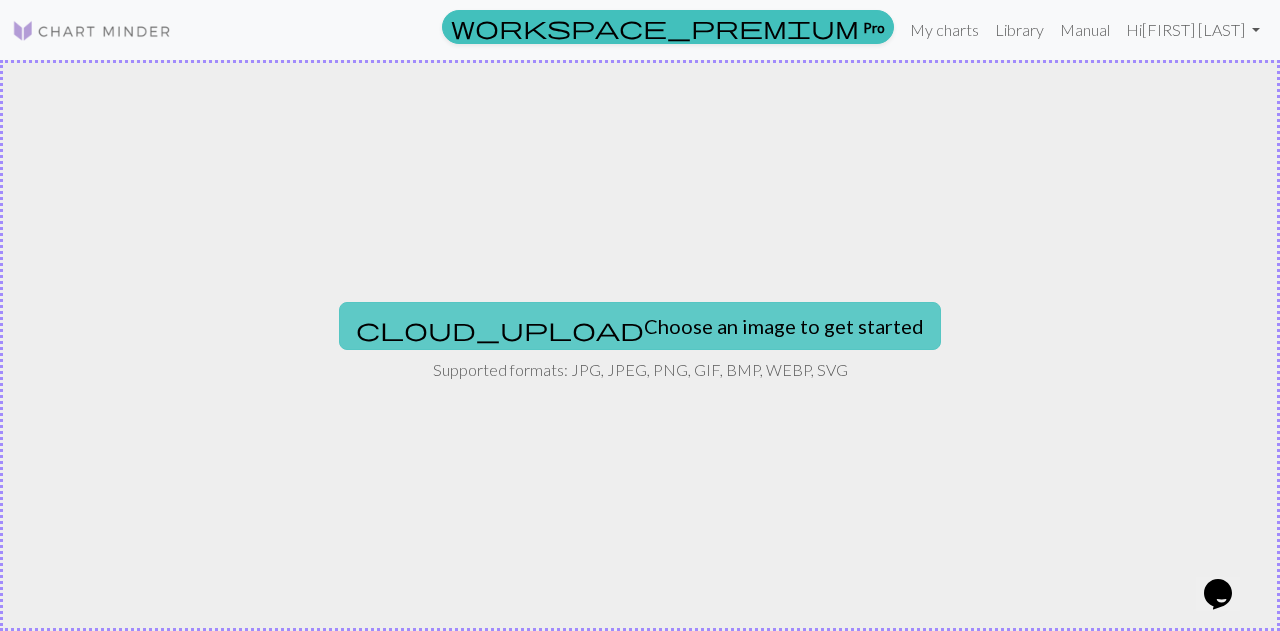 click on "cloud_upload  Choose an image to get started" at bounding box center [640, 326] 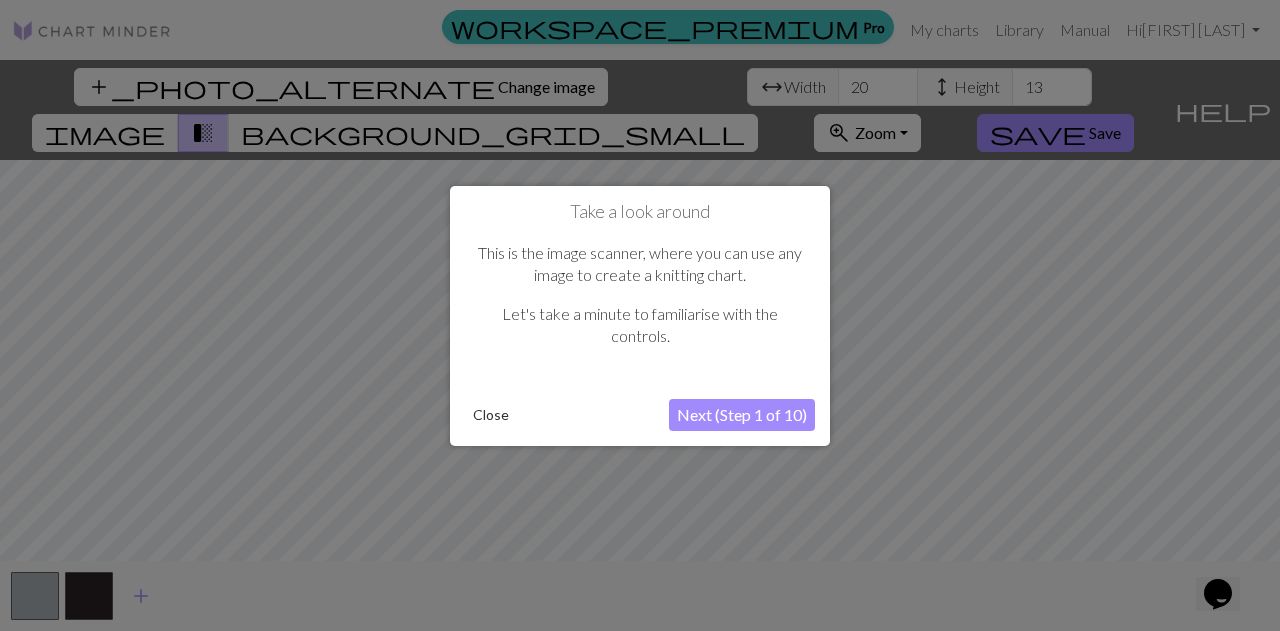 click on "Next (Step 1 of 10)" at bounding box center (742, 415) 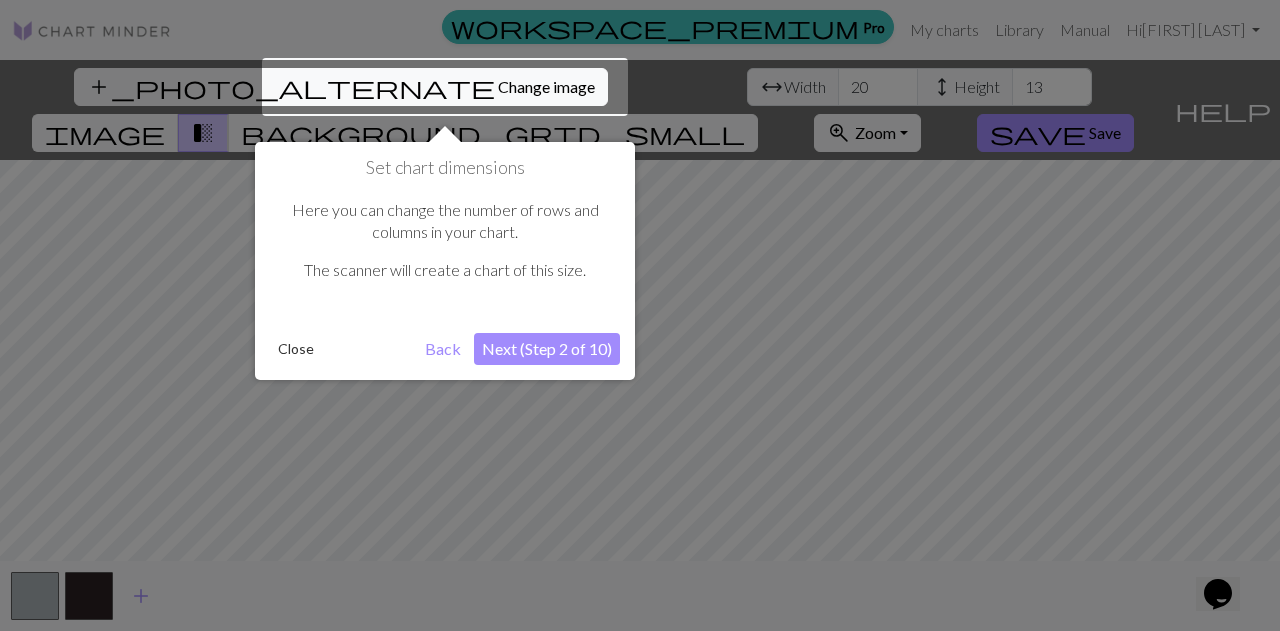 click on "Close" at bounding box center (296, 349) 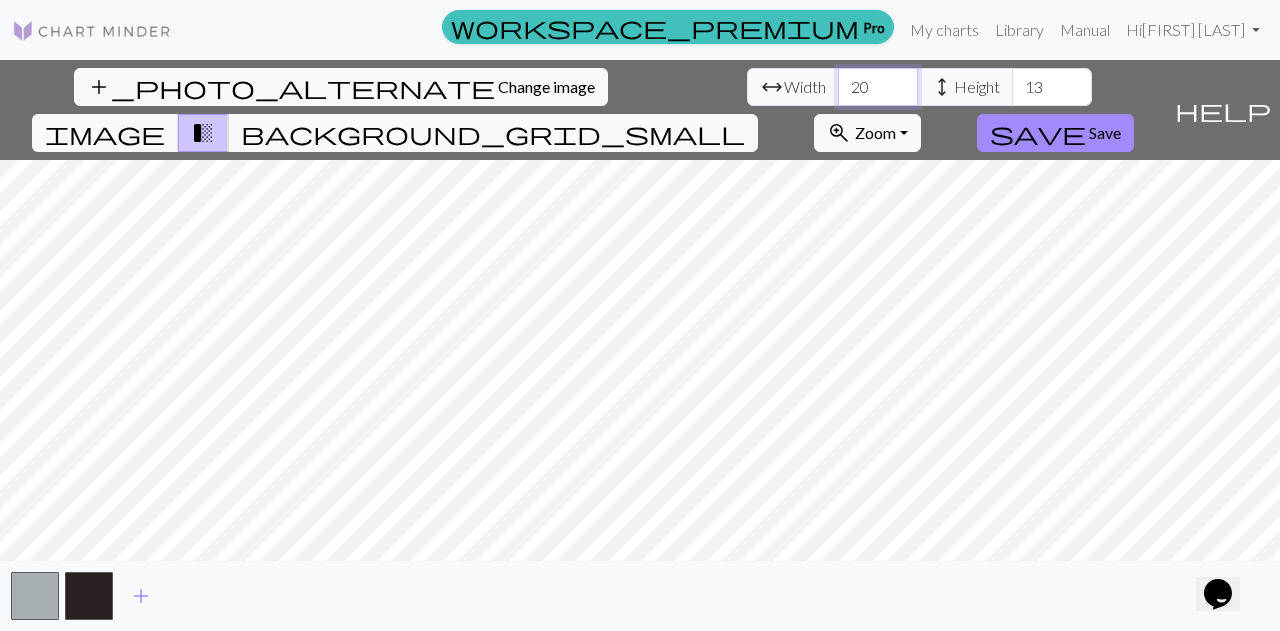 click on "20" at bounding box center [878, 87] 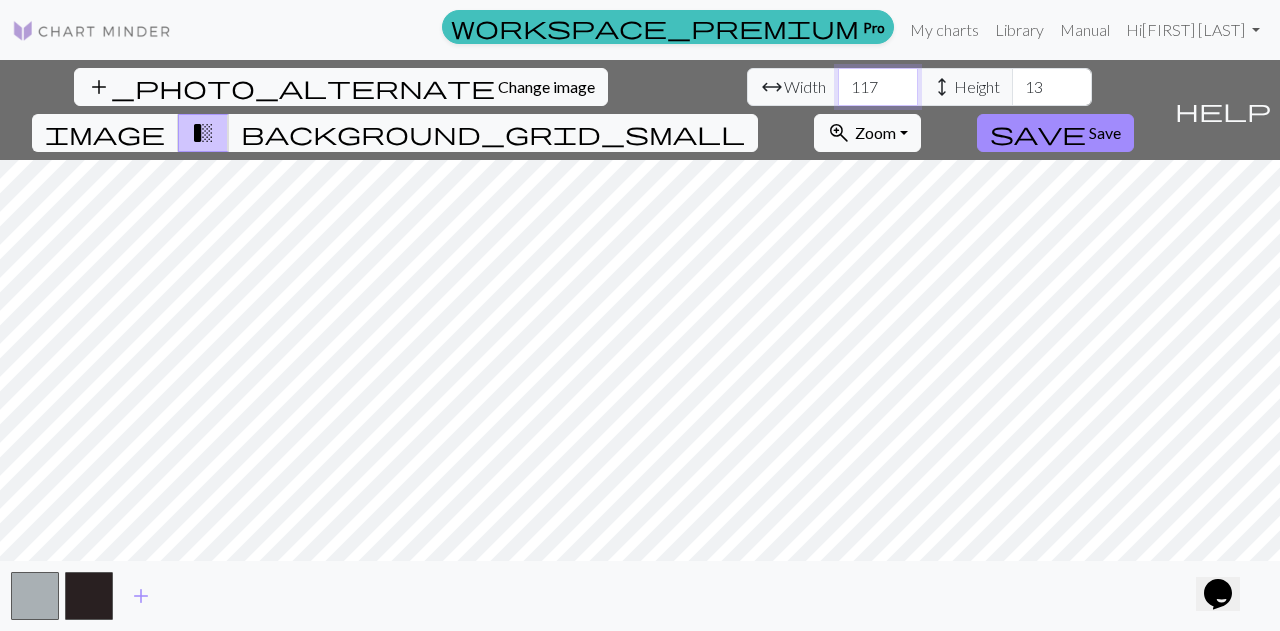 type on "117" 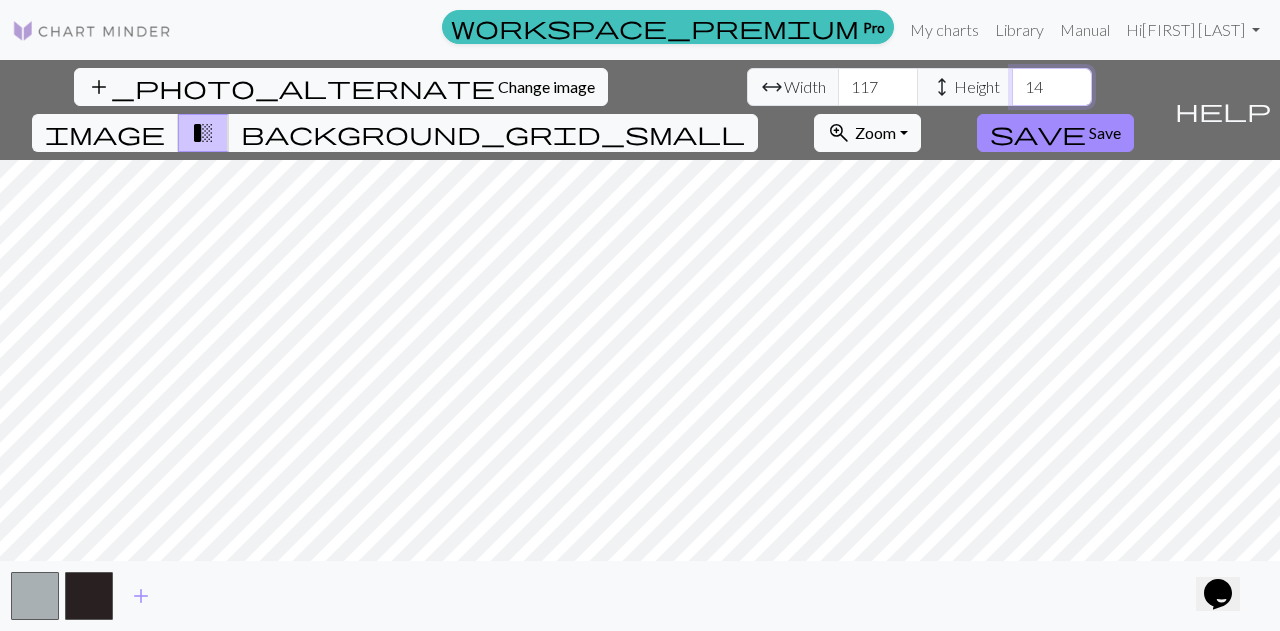 click on "14" at bounding box center (1052, 87) 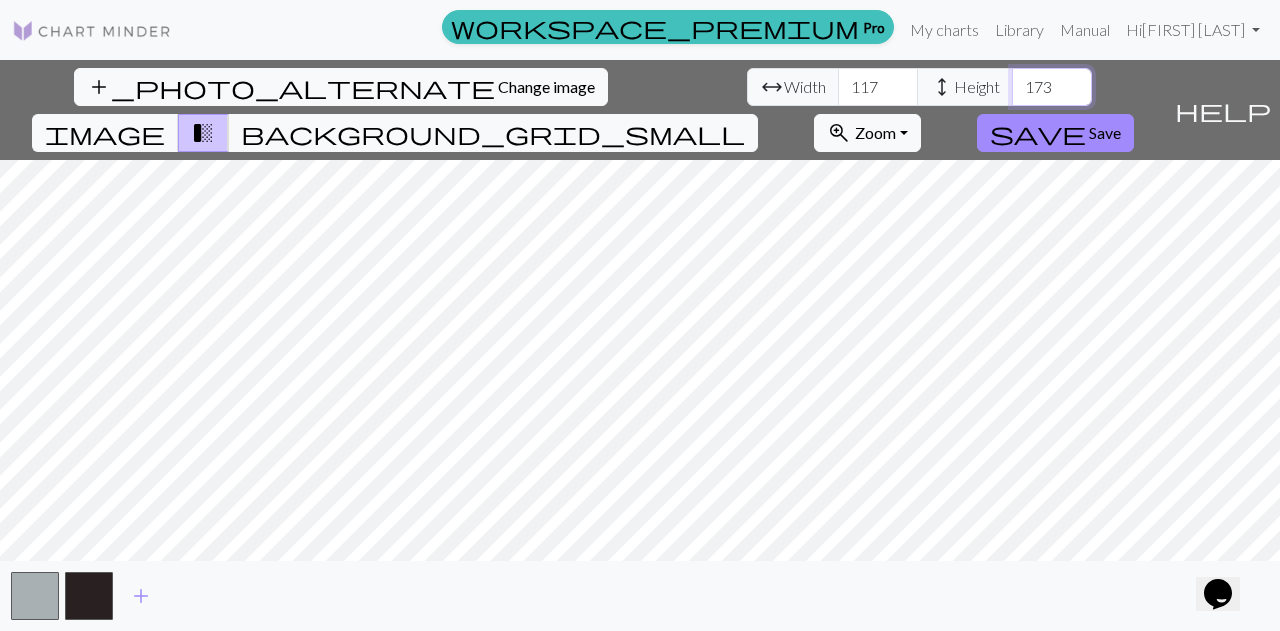 type on "173" 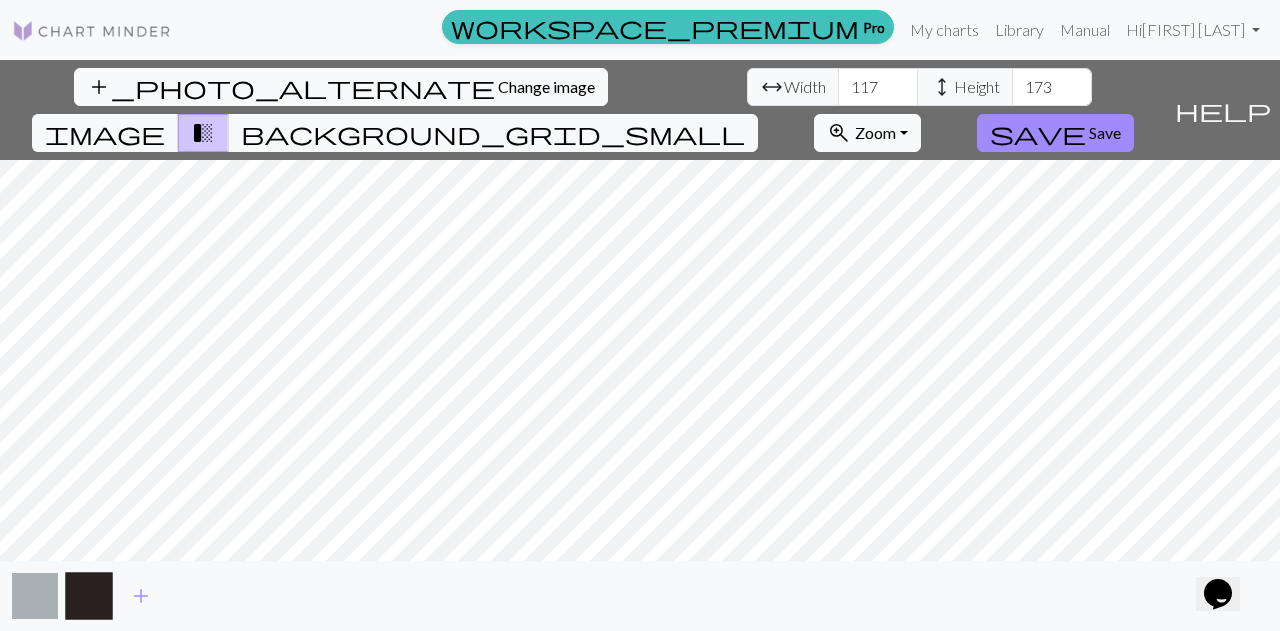 click at bounding box center (35, 596) 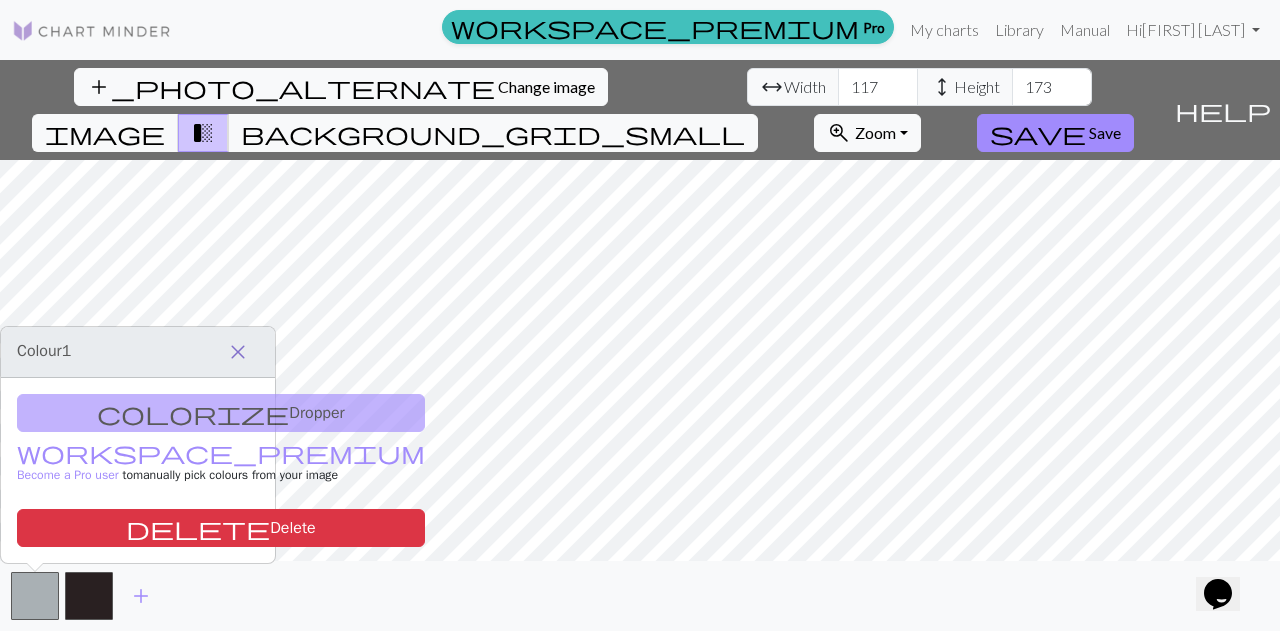 click on "close" at bounding box center (238, 352) 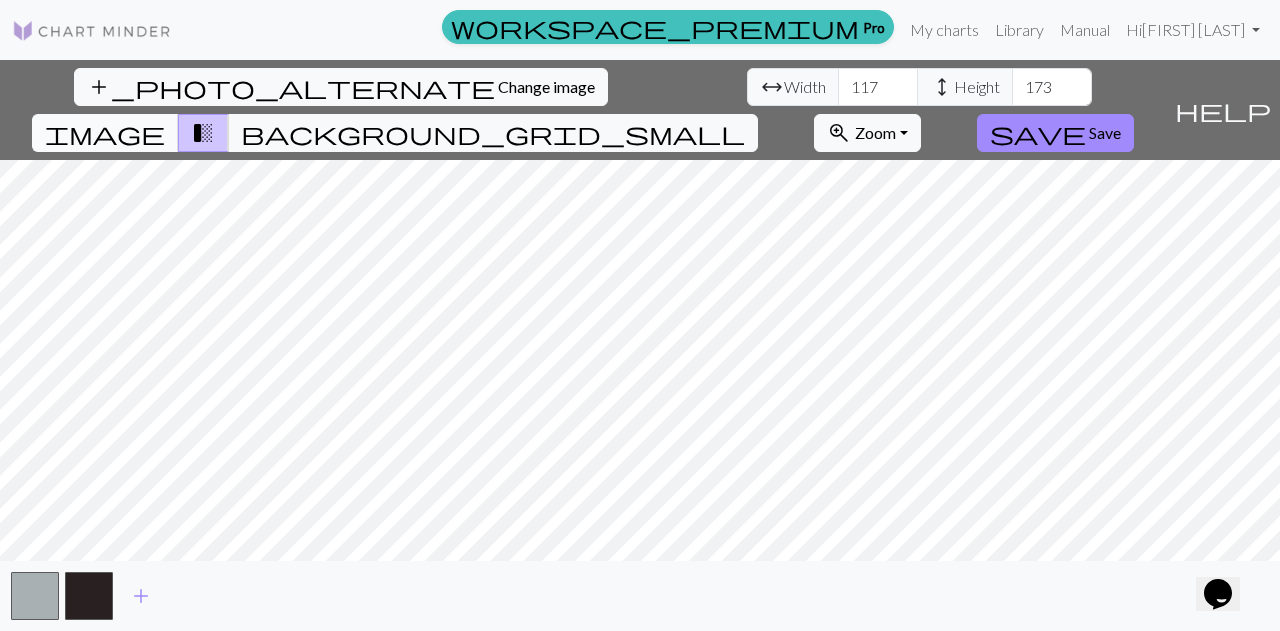 click on "image" at bounding box center (105, 133) 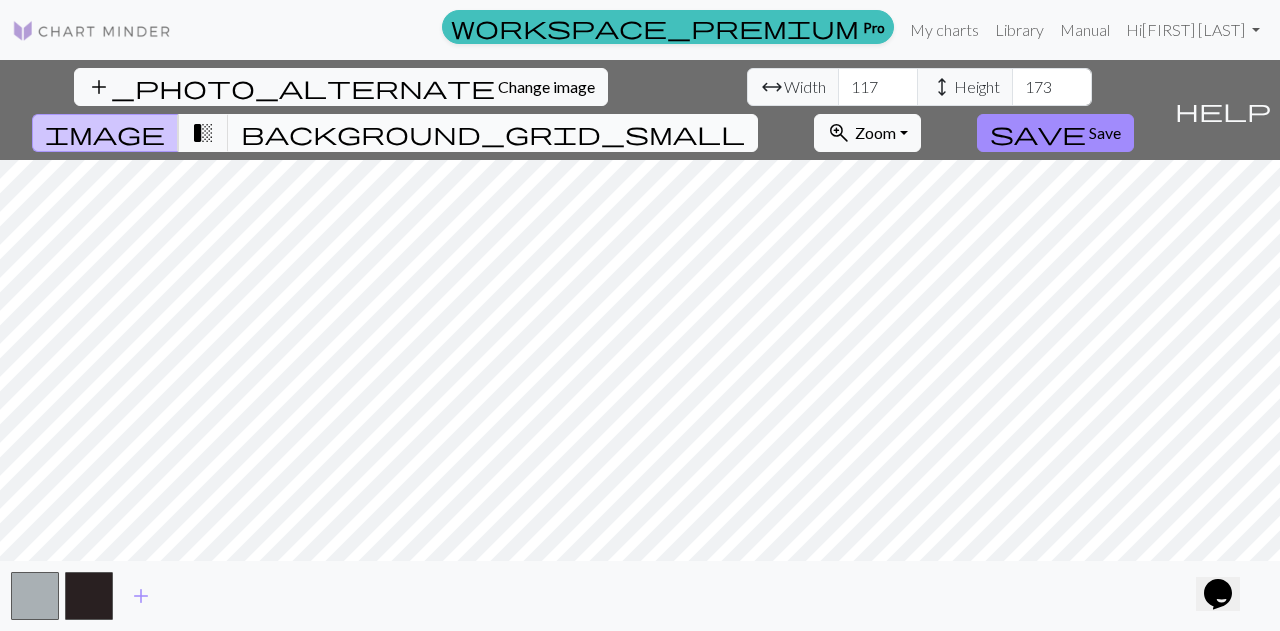 click on "background_grid_small" at bounding box center [493, 133] 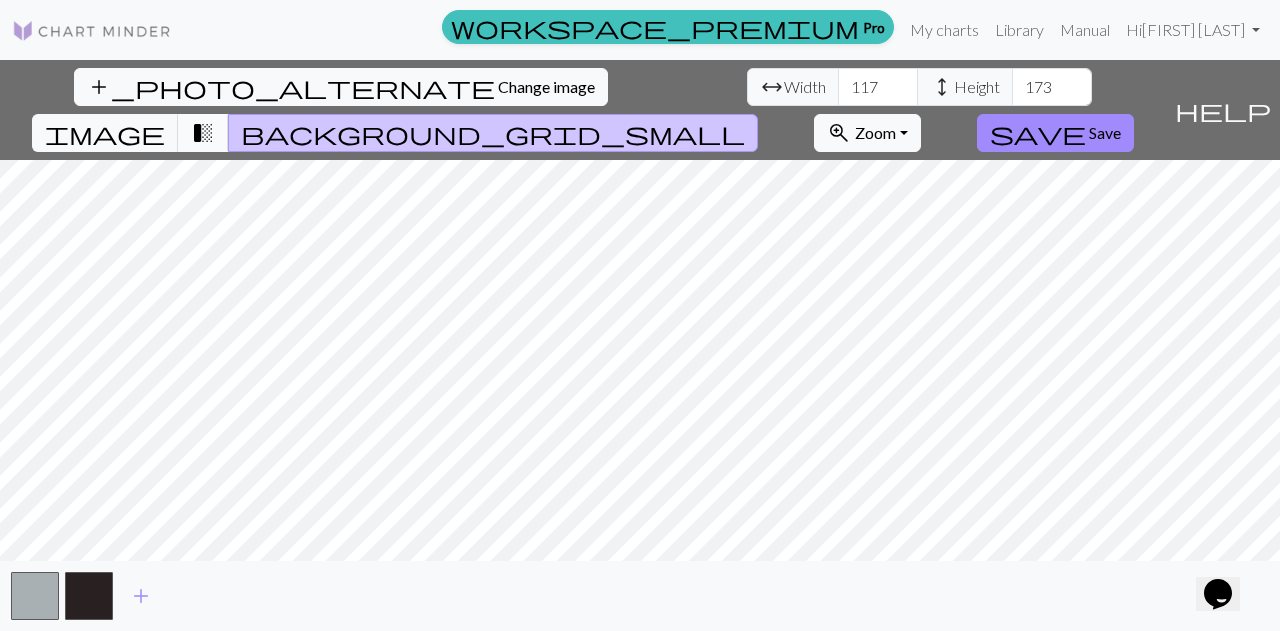 click on "transition_fade" at bounding box center (203, 133) 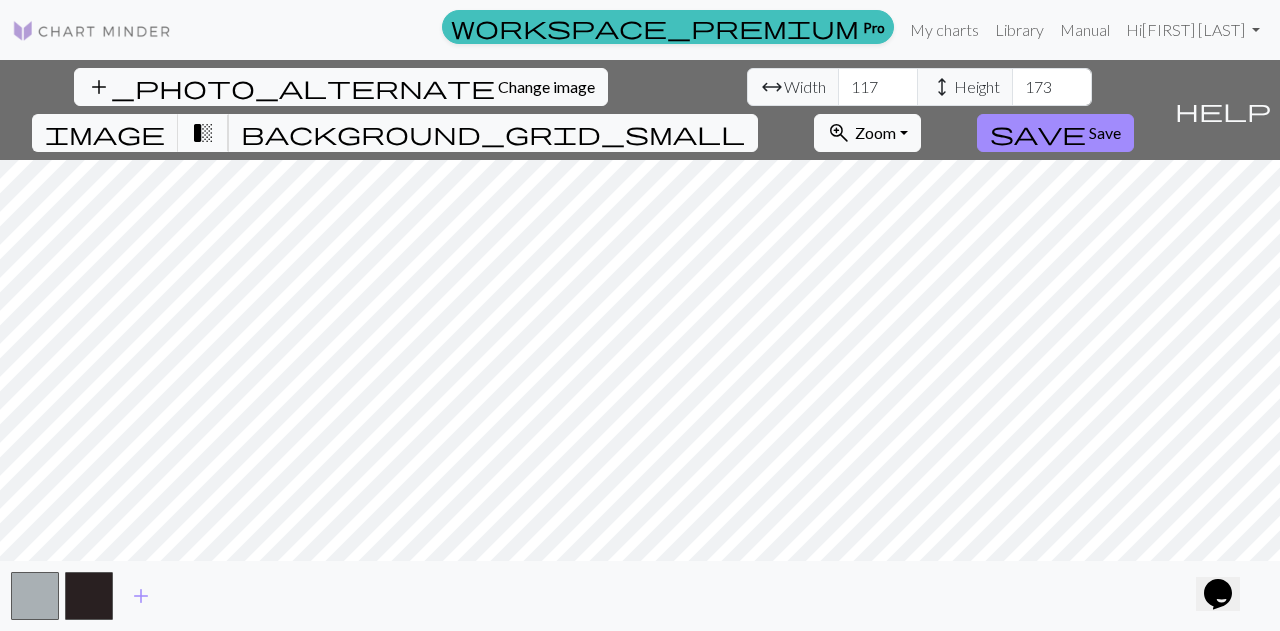 click on "transition_fade" at bounding box center (203, 133) 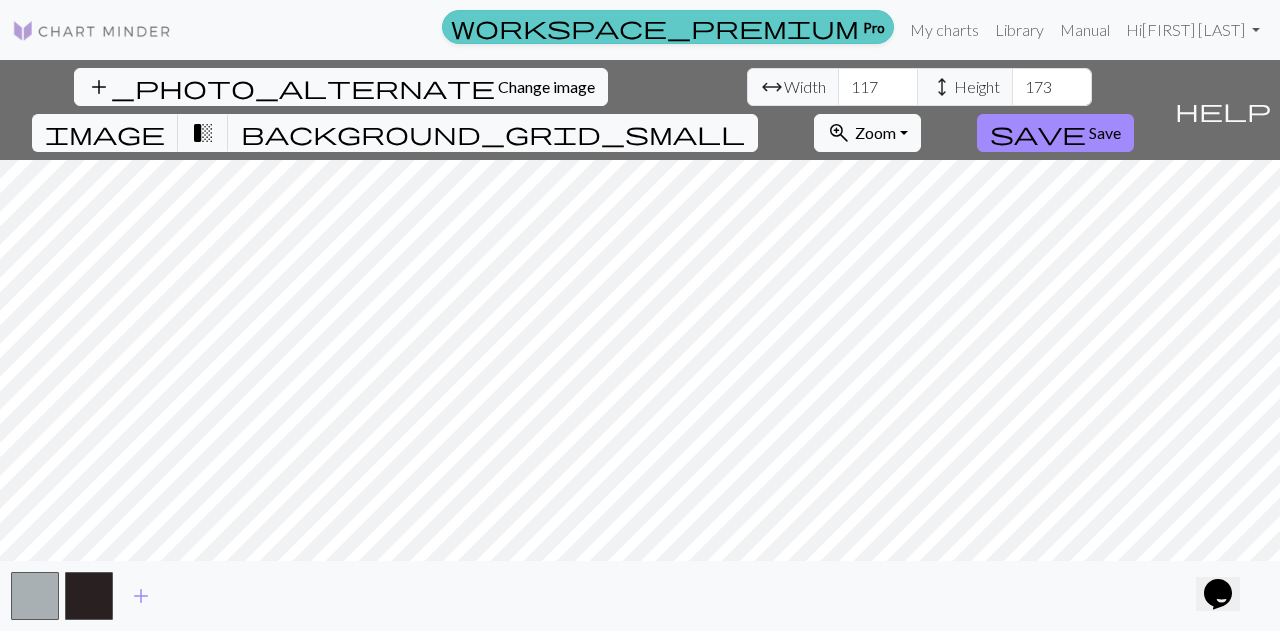 click on "workspace_premium  Pro" at bounding box center [668, 27] 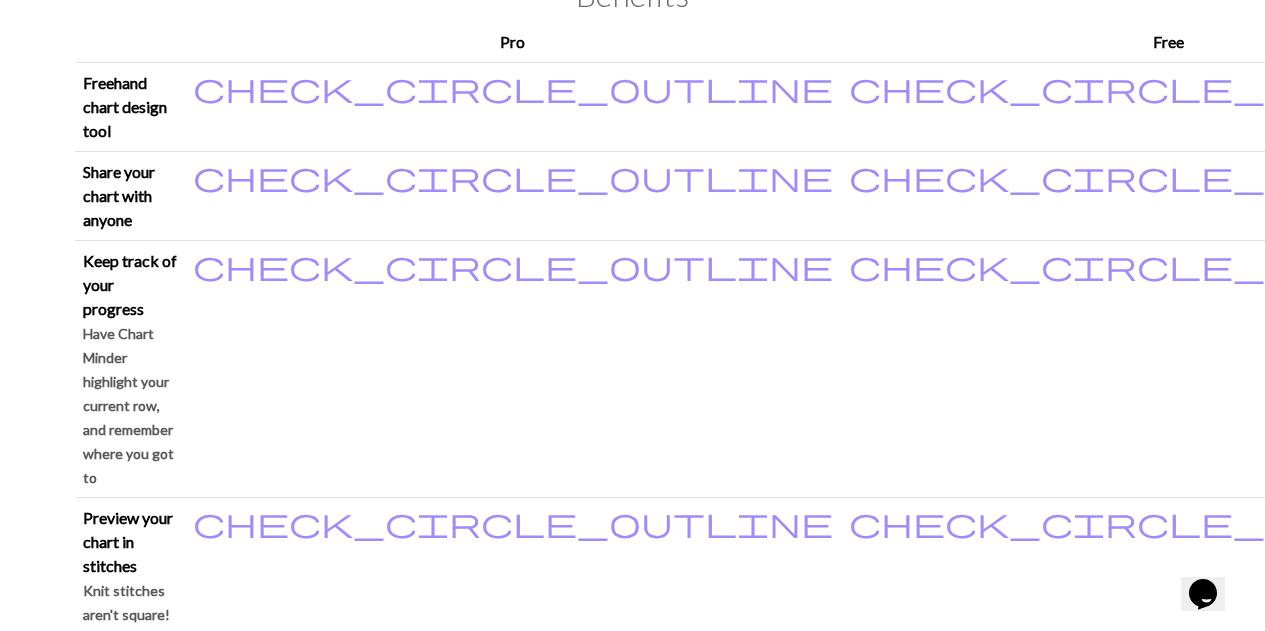 scroll, scrollTop: 494, scrollLeft: 0, axis: vertical 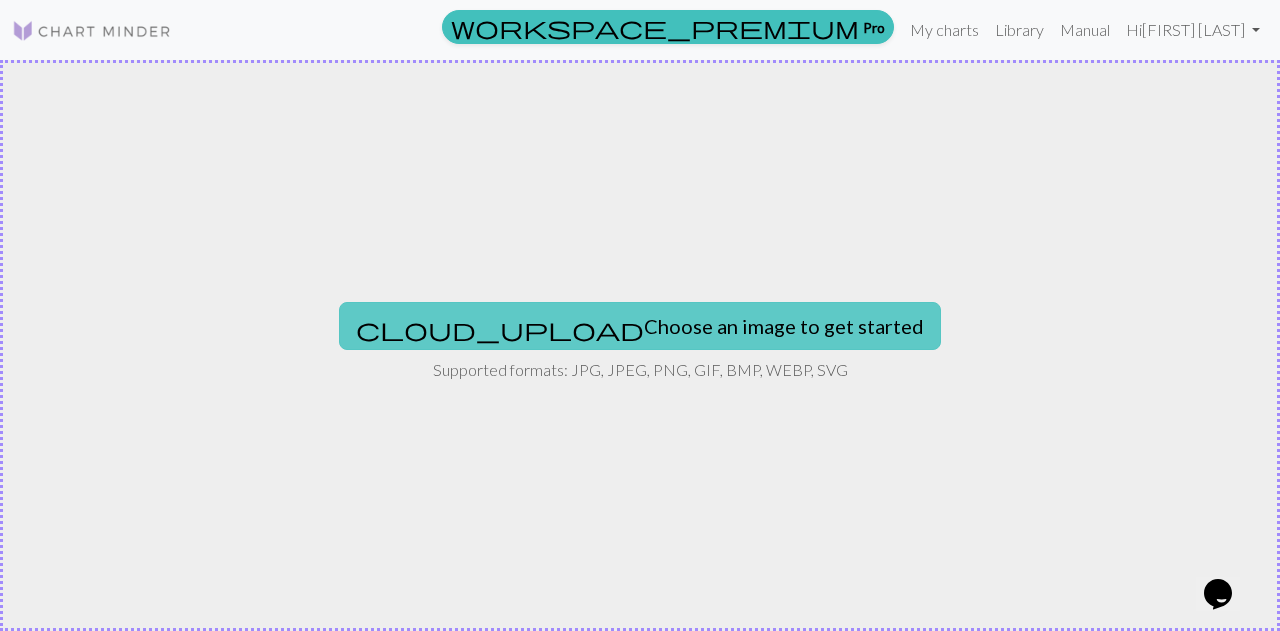 click on "cloud_upload" at bounding box center [500, 329] 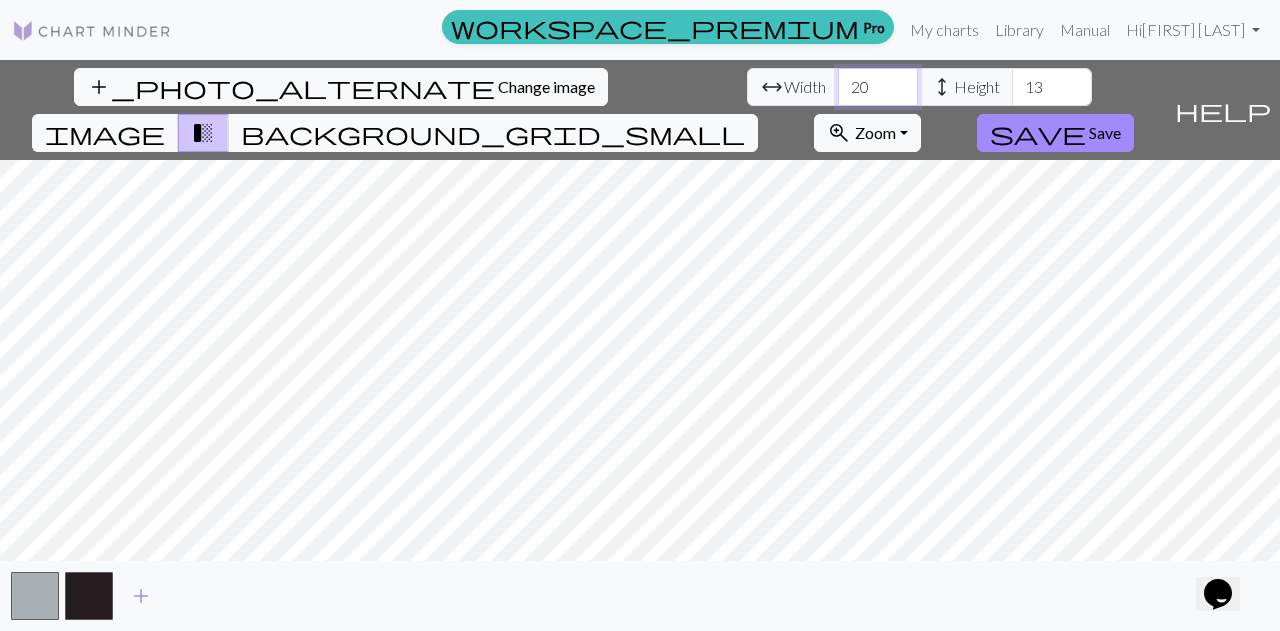 click on "20" at bounding box center (878, 87) 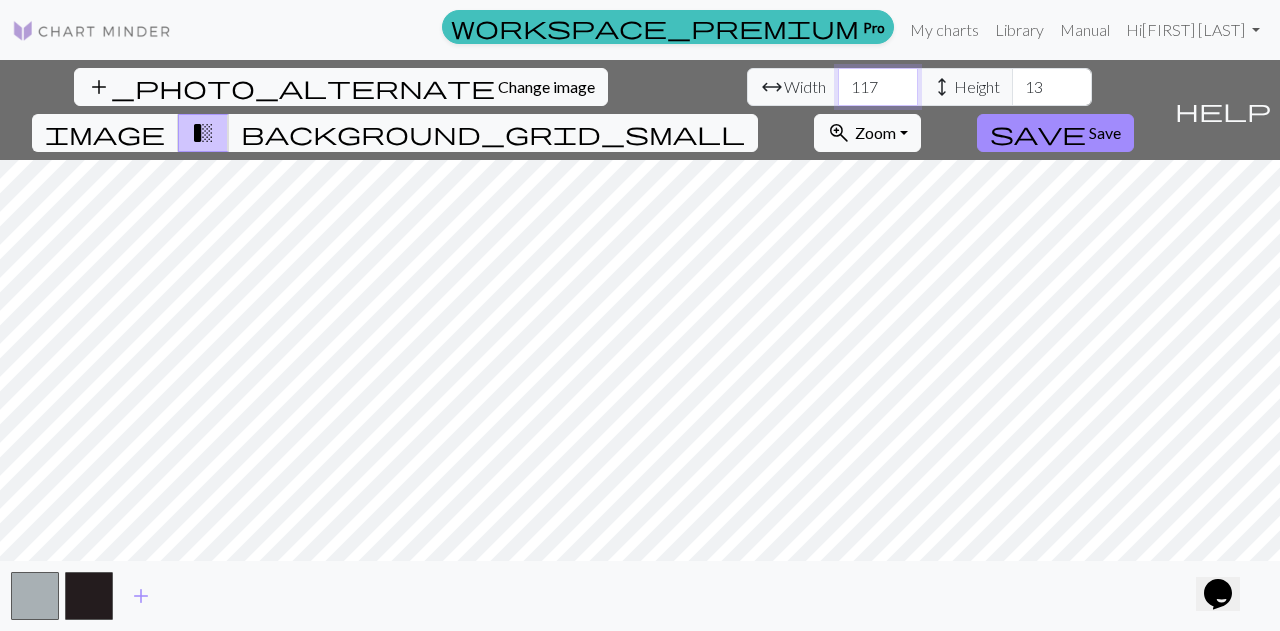 type on "117" 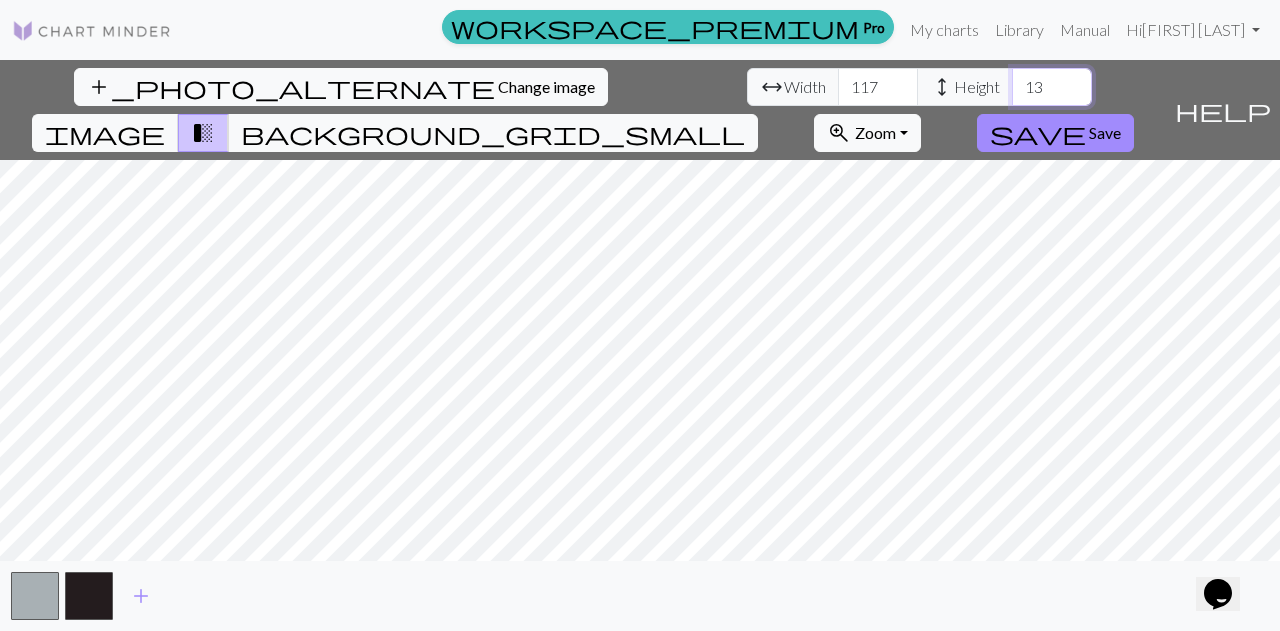click on "13" at bounding box center (1052, 87) 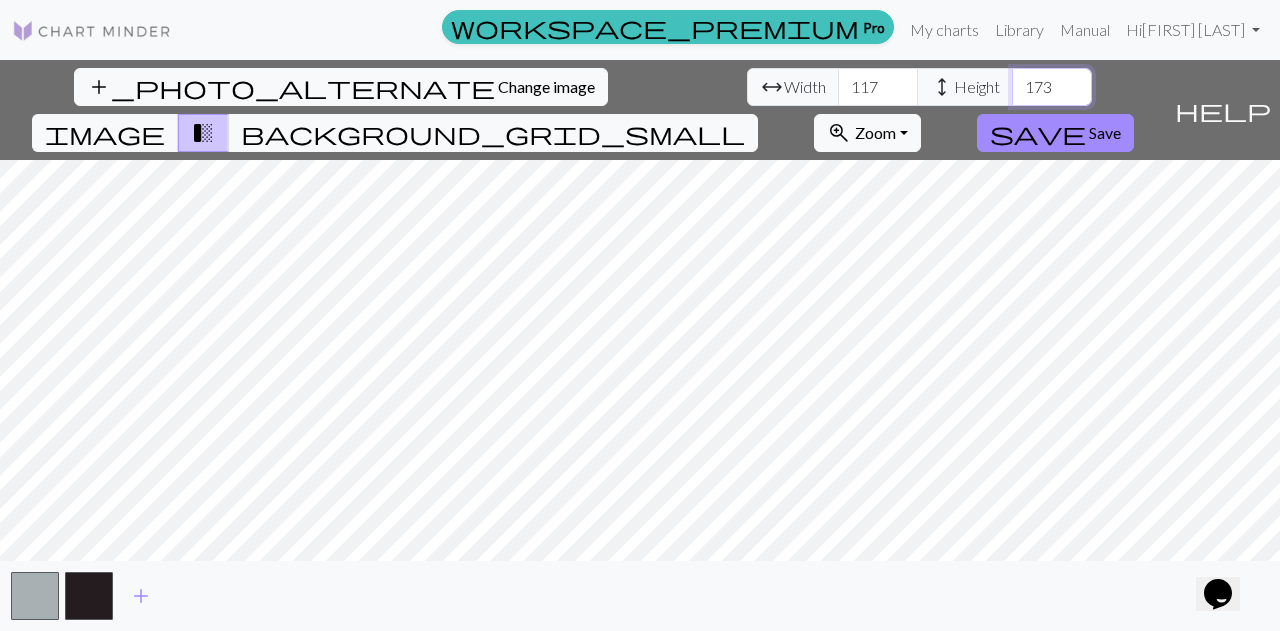 type on "173" 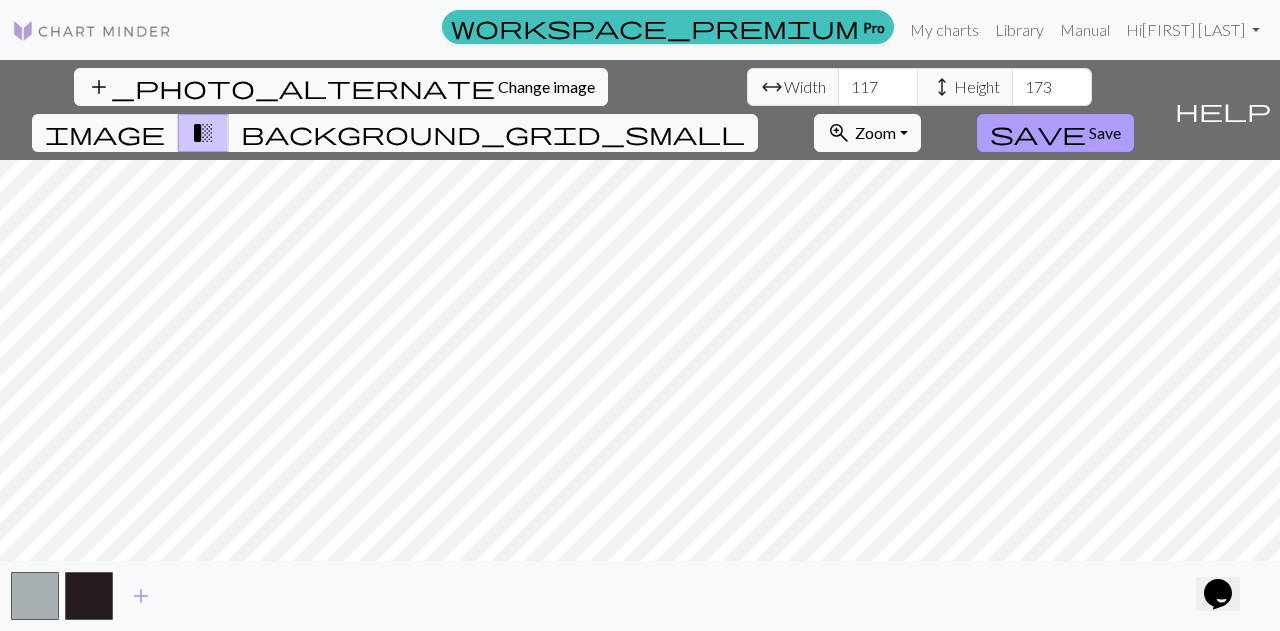 click on "save   Save" at bounding box center (1055, 133) 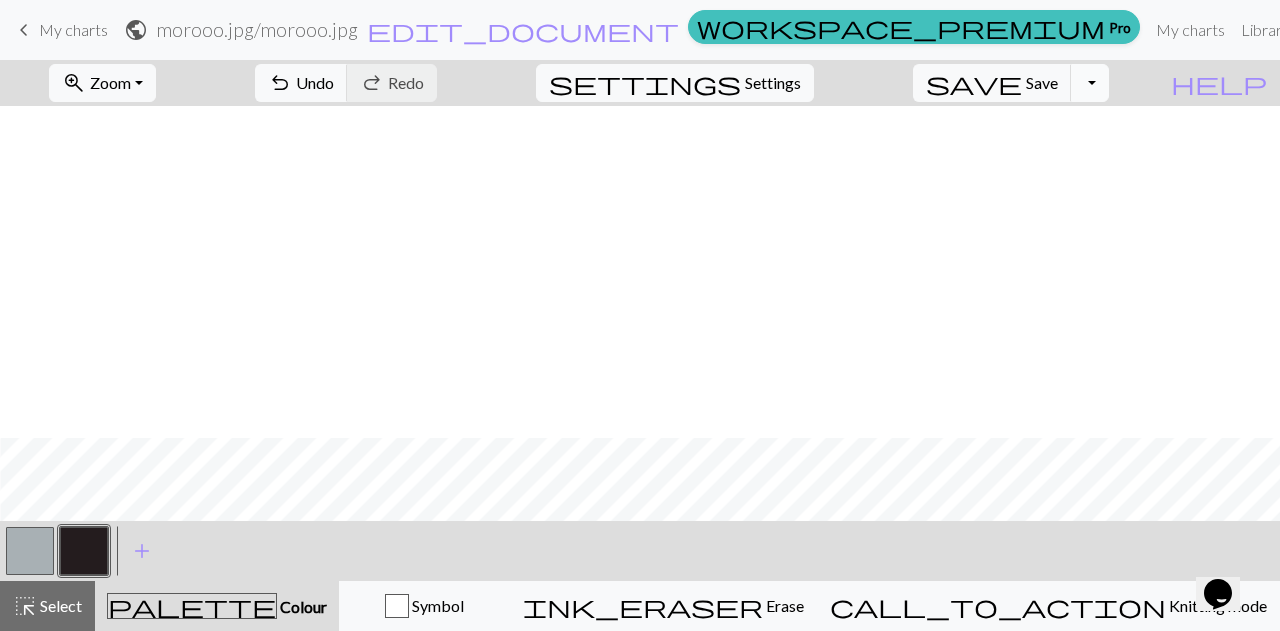 scroll, scrollTop: 332, scrollLeft: 660, axis: both 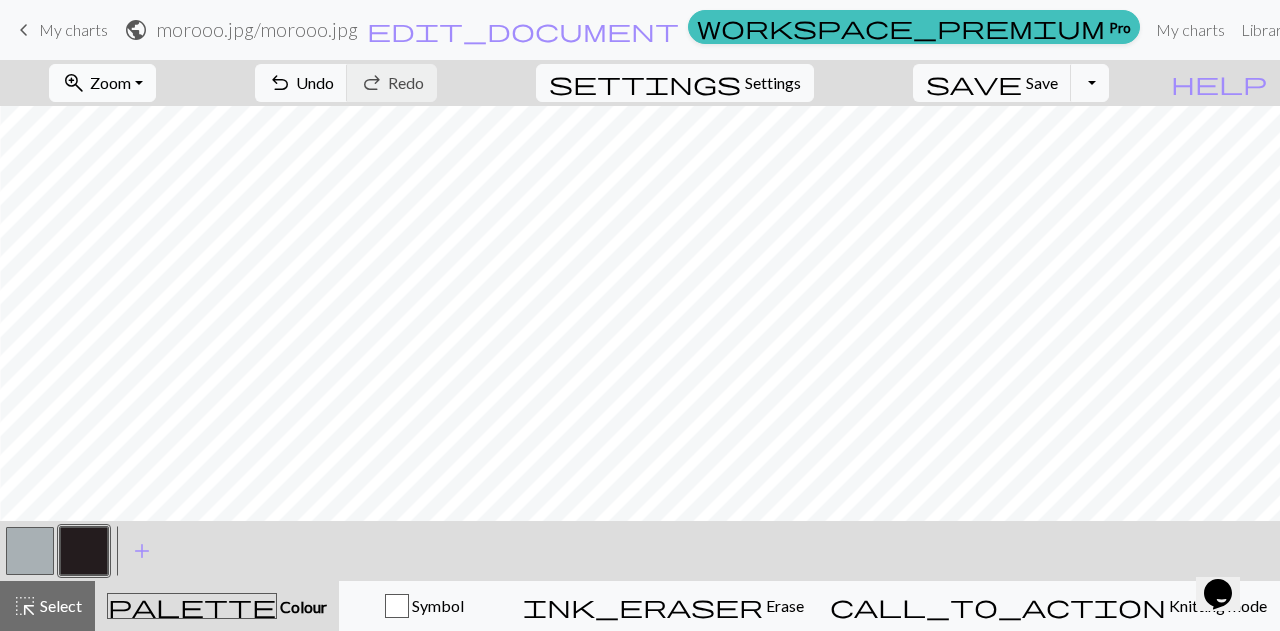 click on "zoom_in Zoom Zoom" at bounding box center [102, 83] 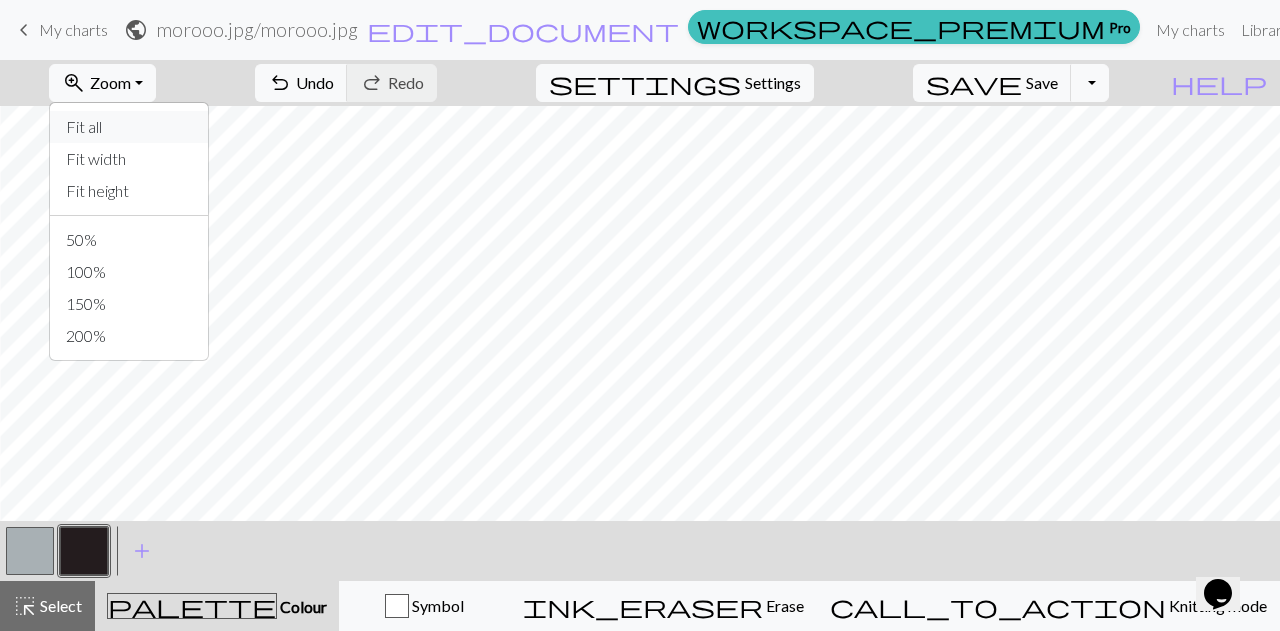 click on "Fit all" at bounding box center (129, 127) 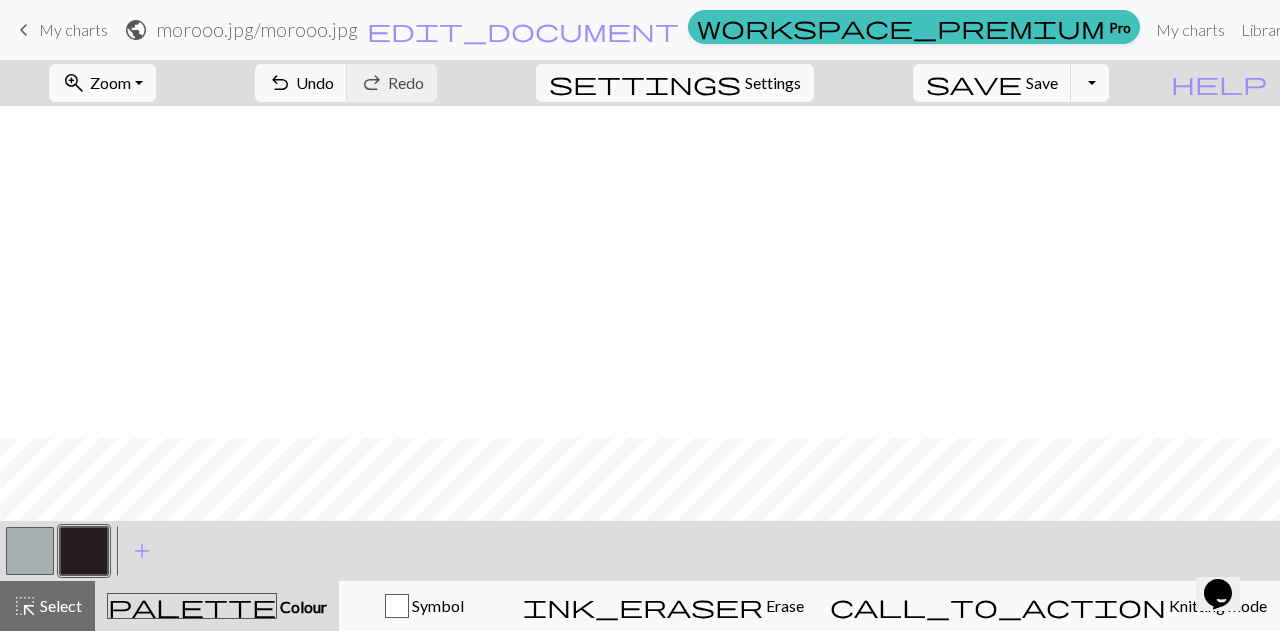 scroll, scrollTop: 346, scrollLeft: 660, axis: both 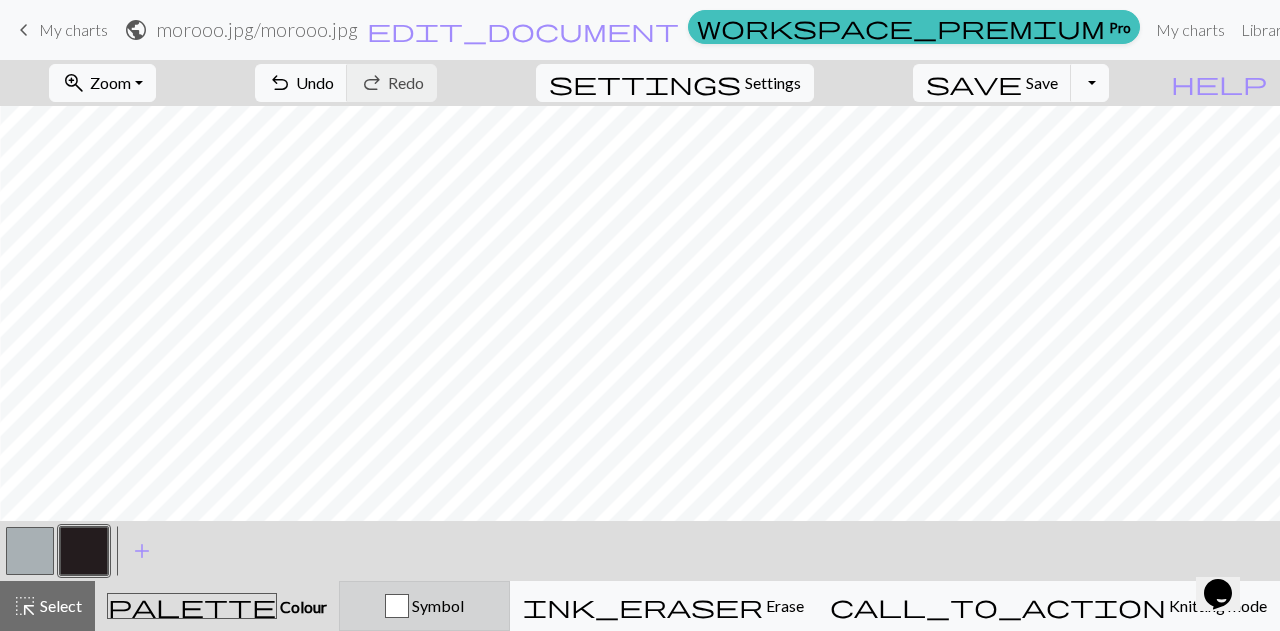 click at bounding box center [397, 606] 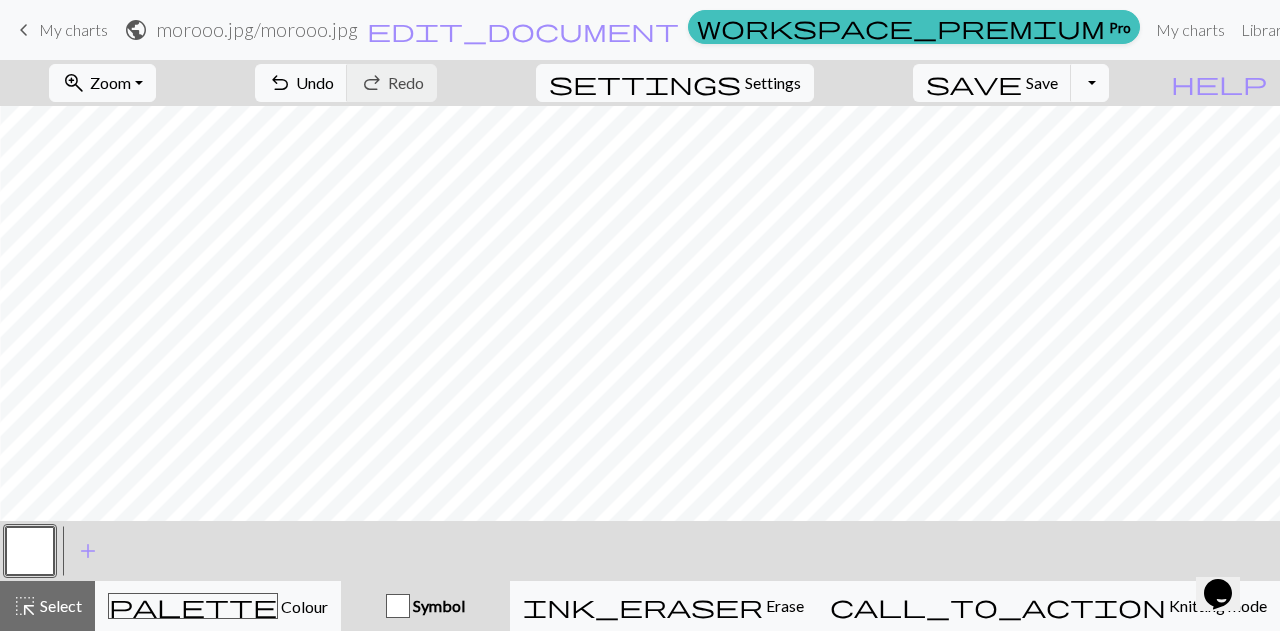 click at bounding box center (398, 606) 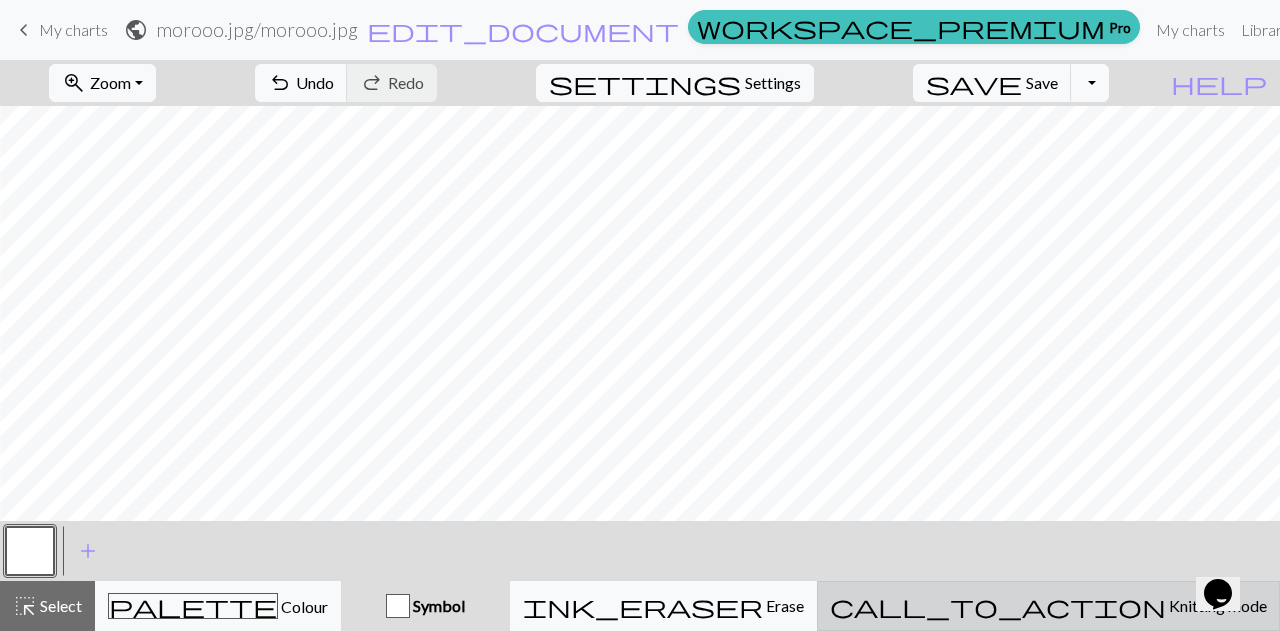 click on "call_to_action" at bounding box center [998, 606] 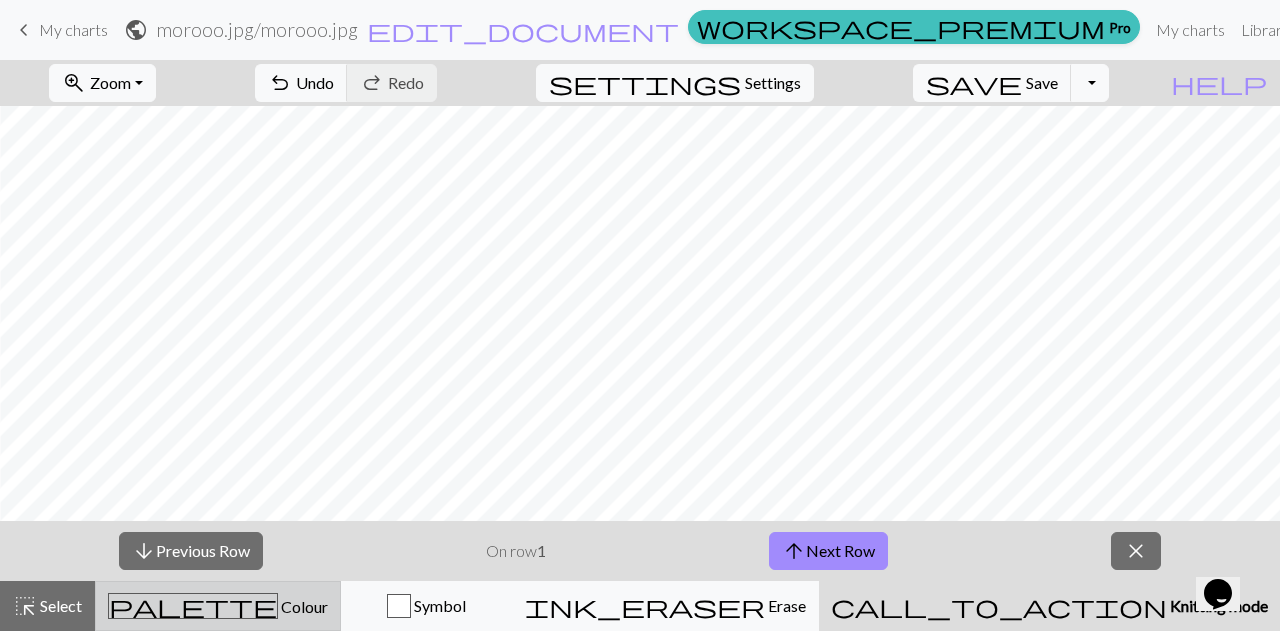 click on "palette   Colour   Colour" at bounding box center (218, 606) 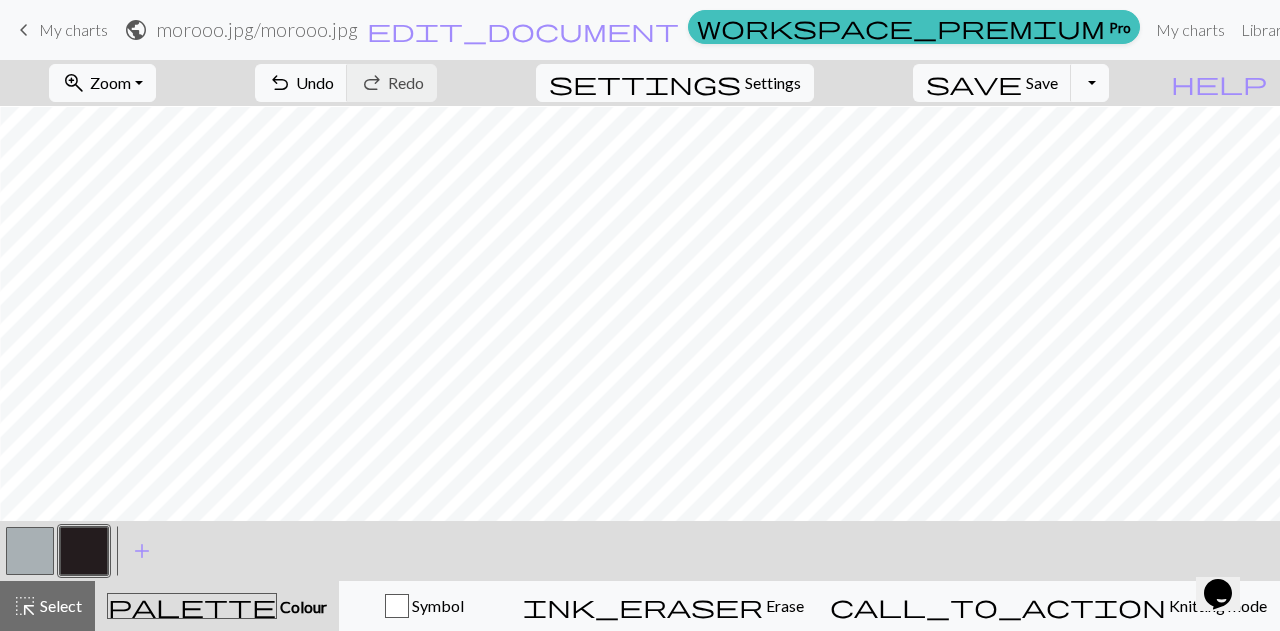scroll, scrollTop: 2, scrollLeft: 660, axis: both 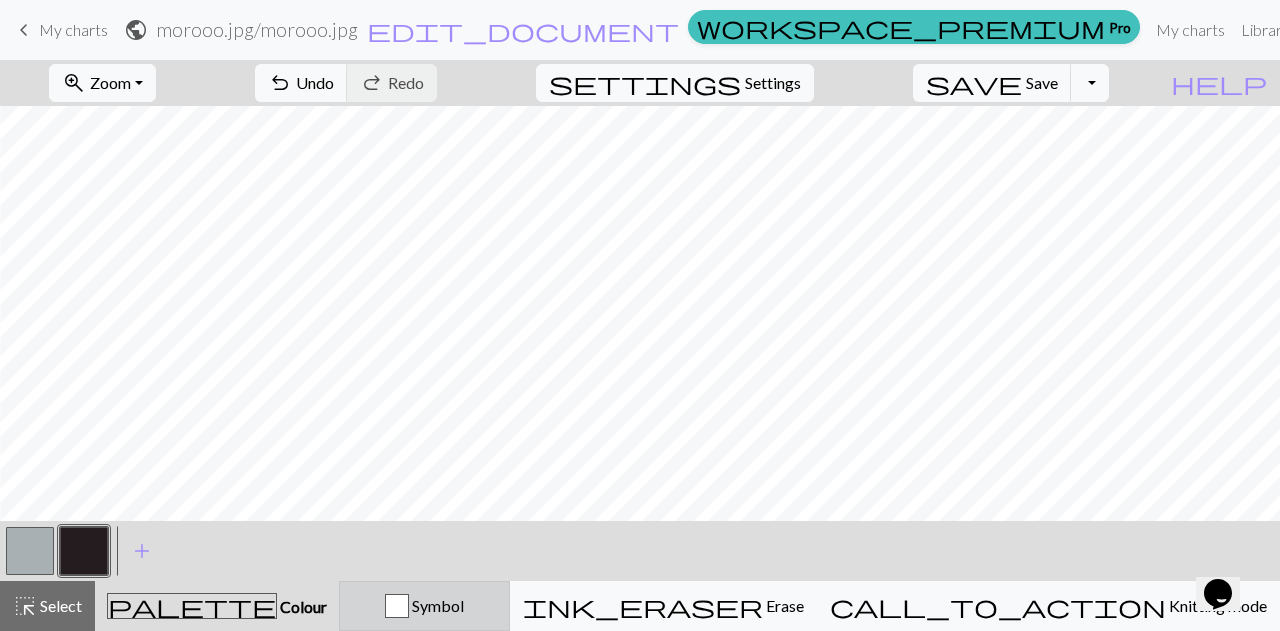 click at bounding box center (397, 606) 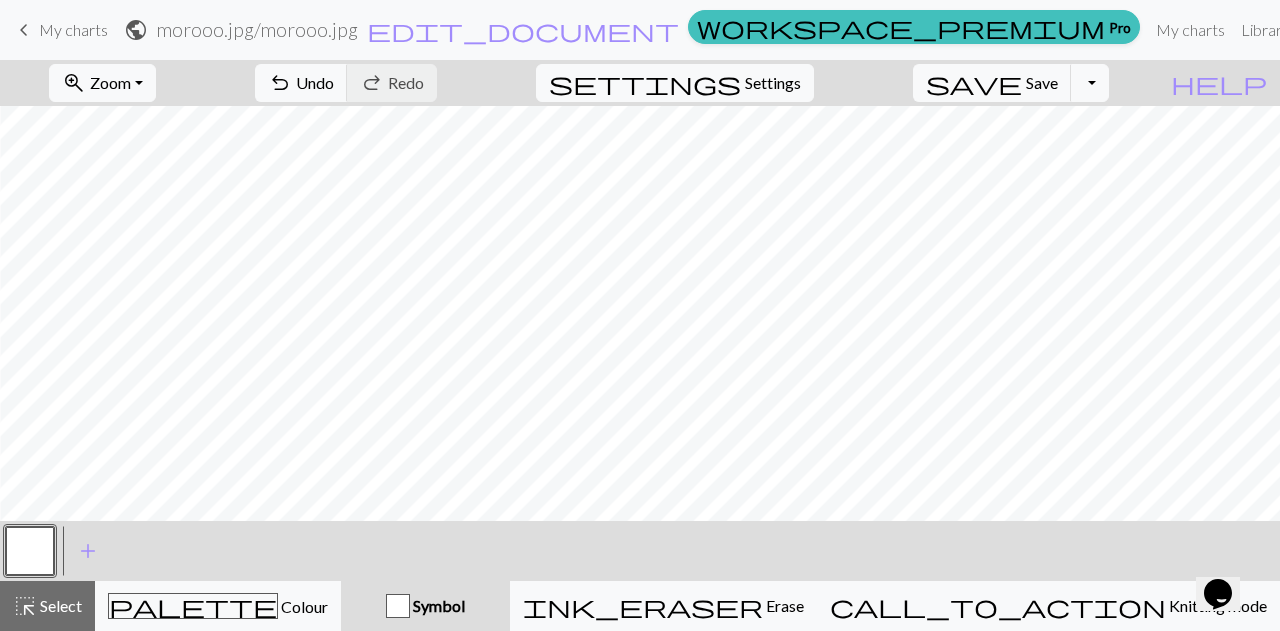 click at bounding box center [398, 606] 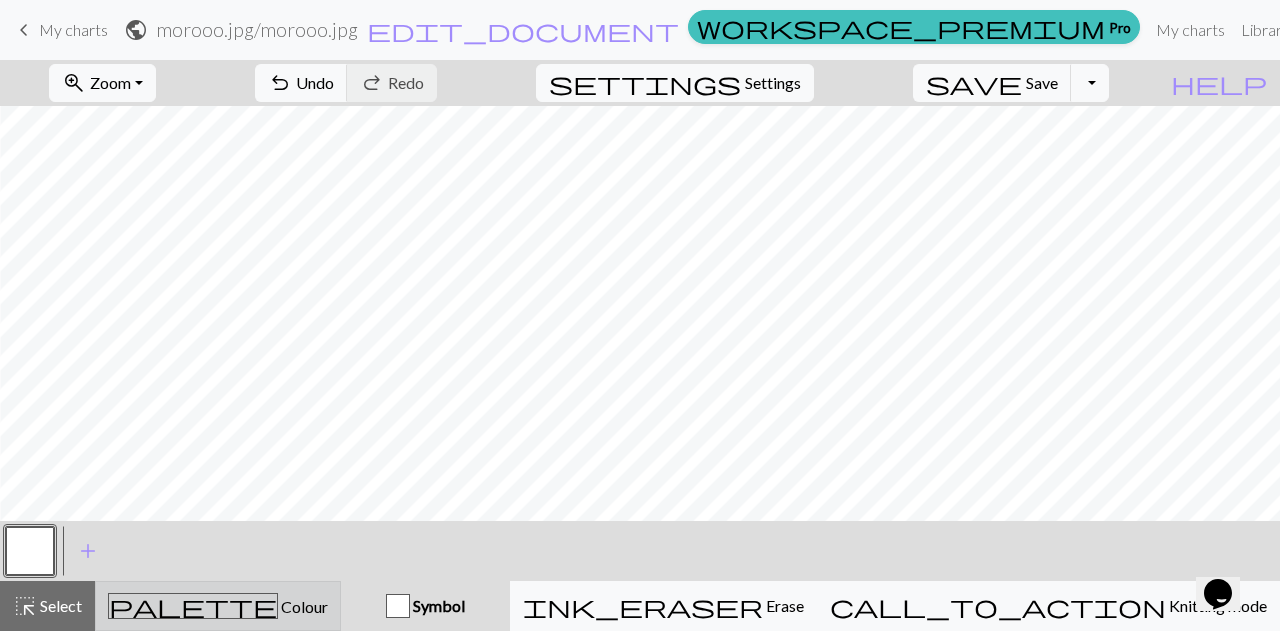 click on "Colour" at bounding box center (303, 606) 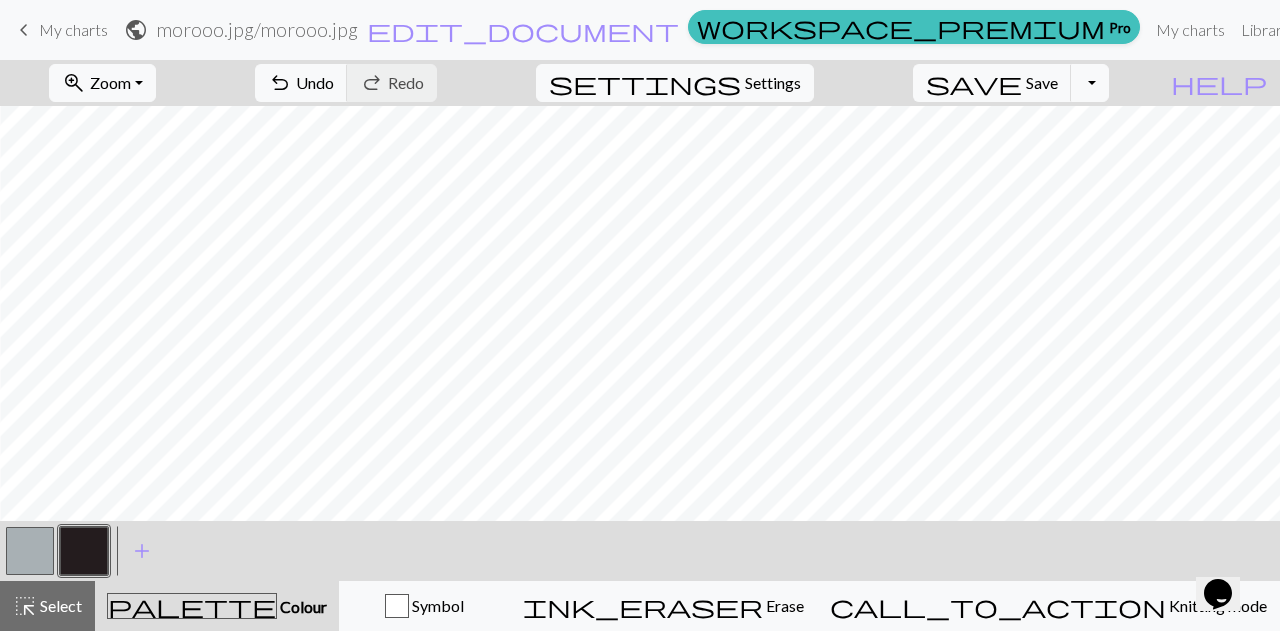 click on "Colour" at bounding box center (302, 606) 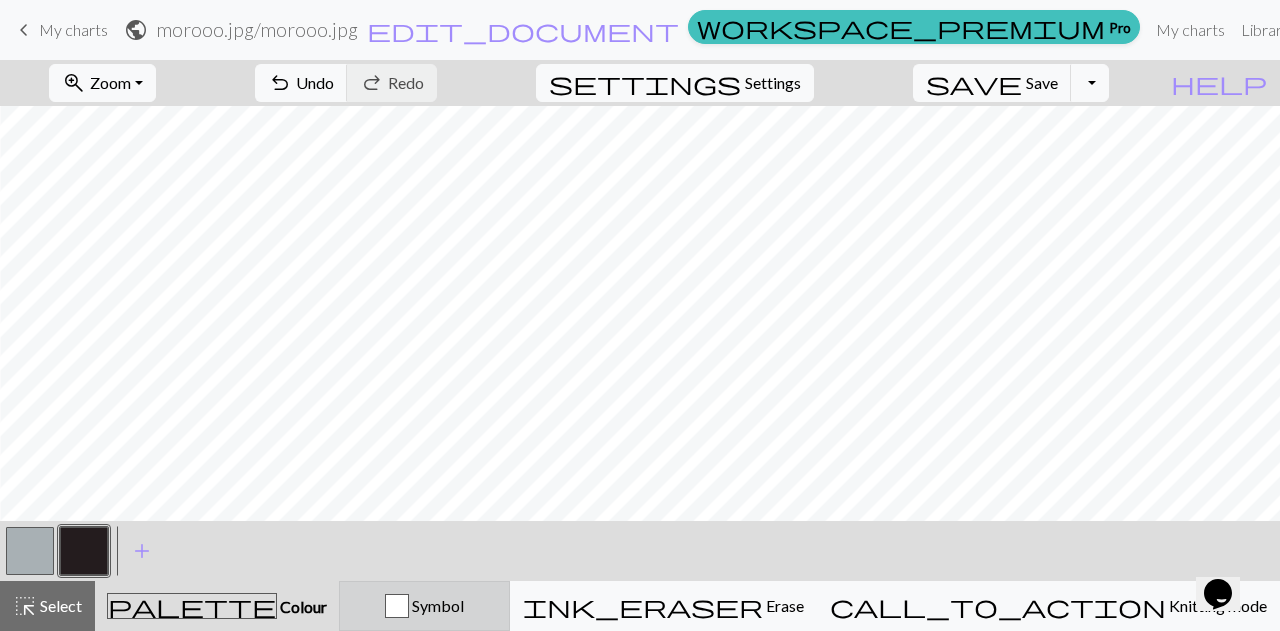 click on "Symbol" at bounding box center (424, 606) 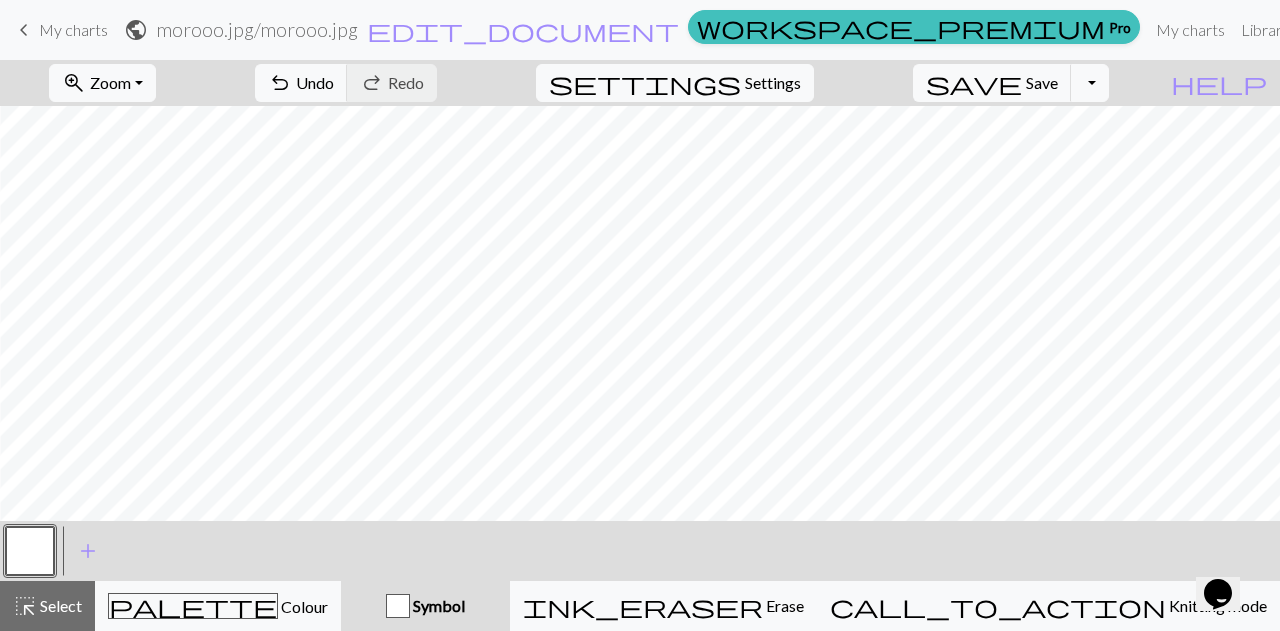 scroll, scrollTop: 172, scrollLeft: 660, axis: both 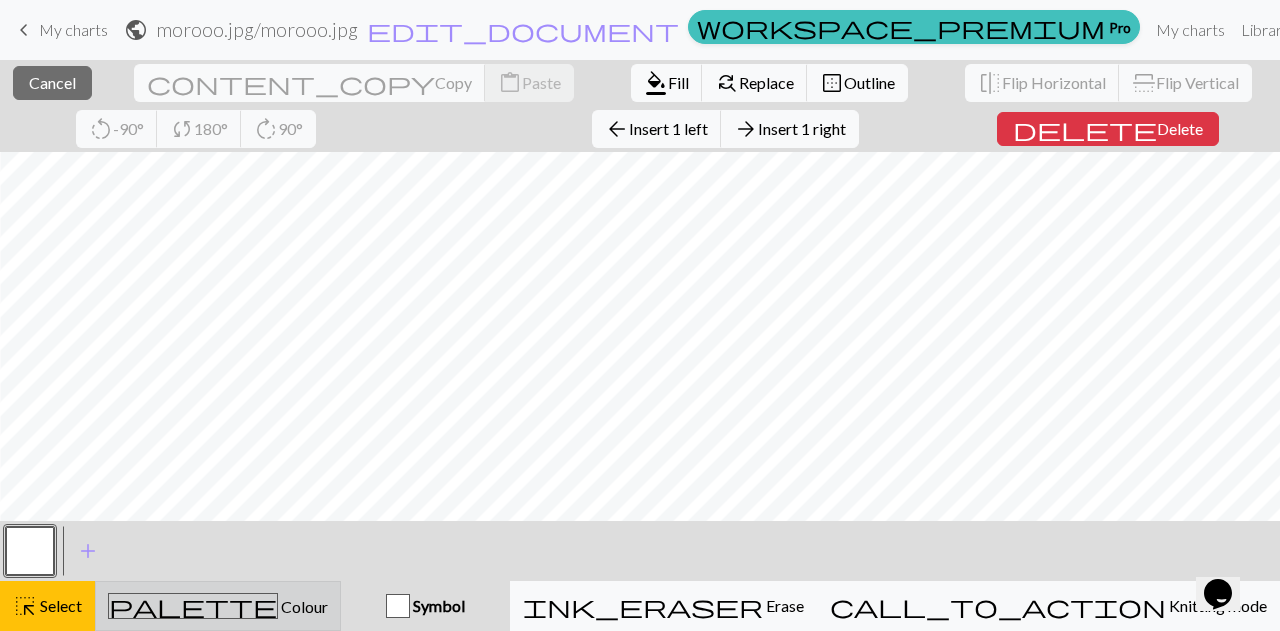 click on "palette   Colour   Colour" at bounding box center [218, 606] 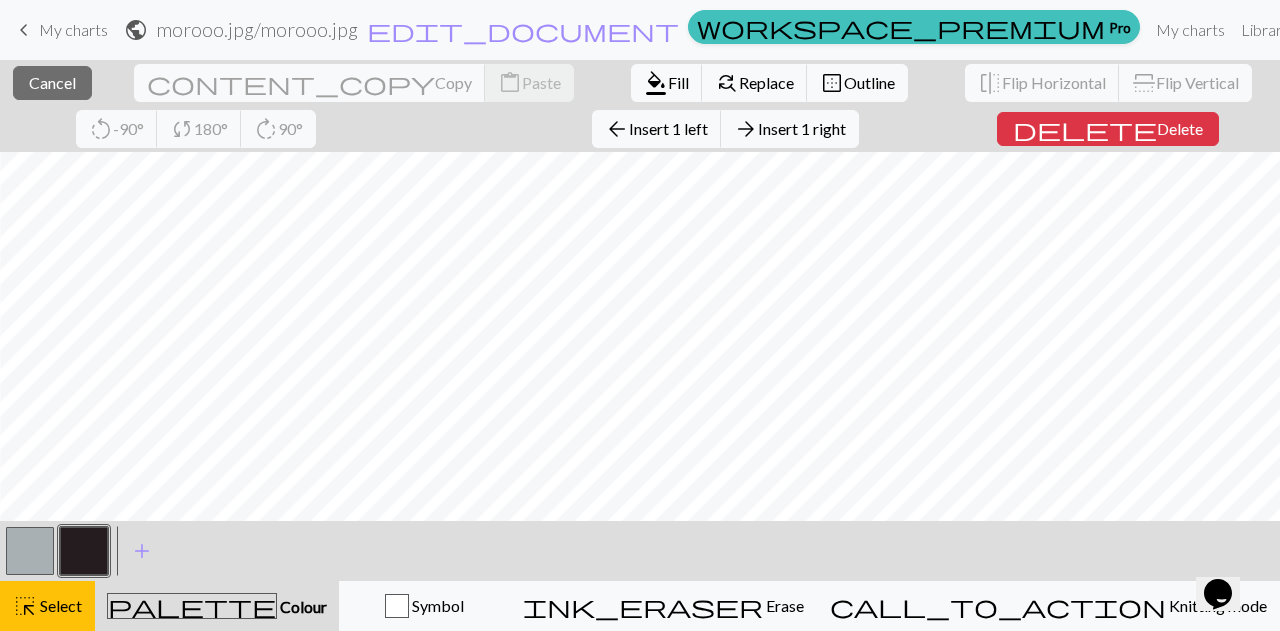 click on "Colour" at bounding box center [302, 606] 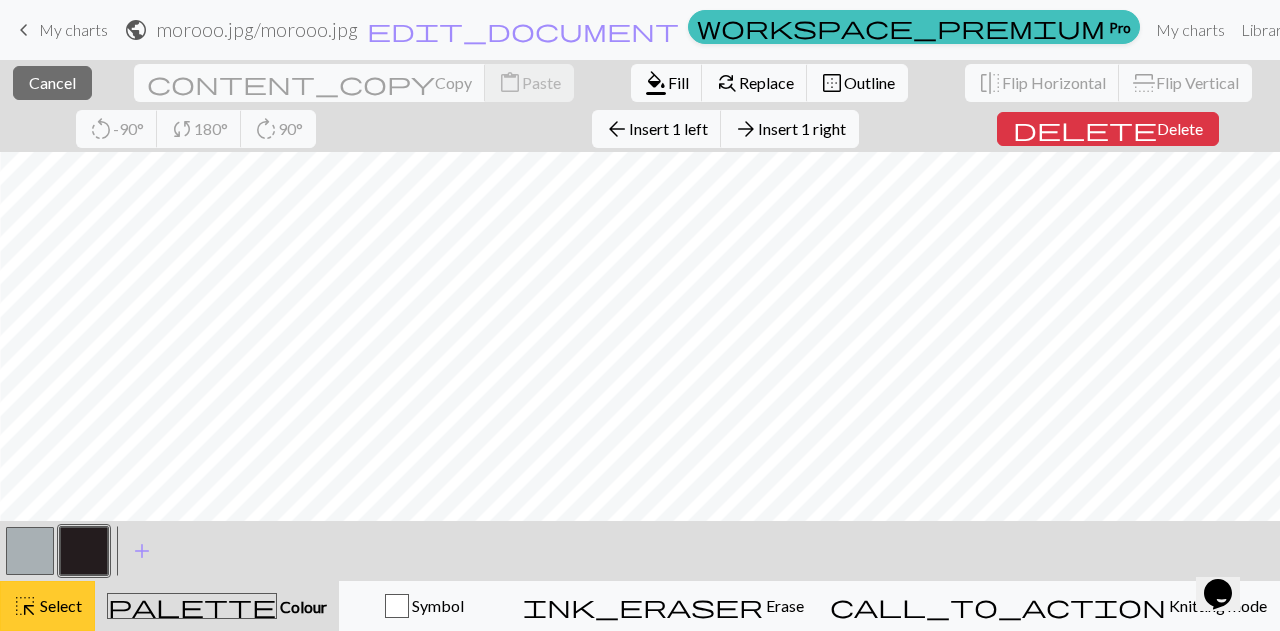 click on "Select" at bounding box center (59, 605) 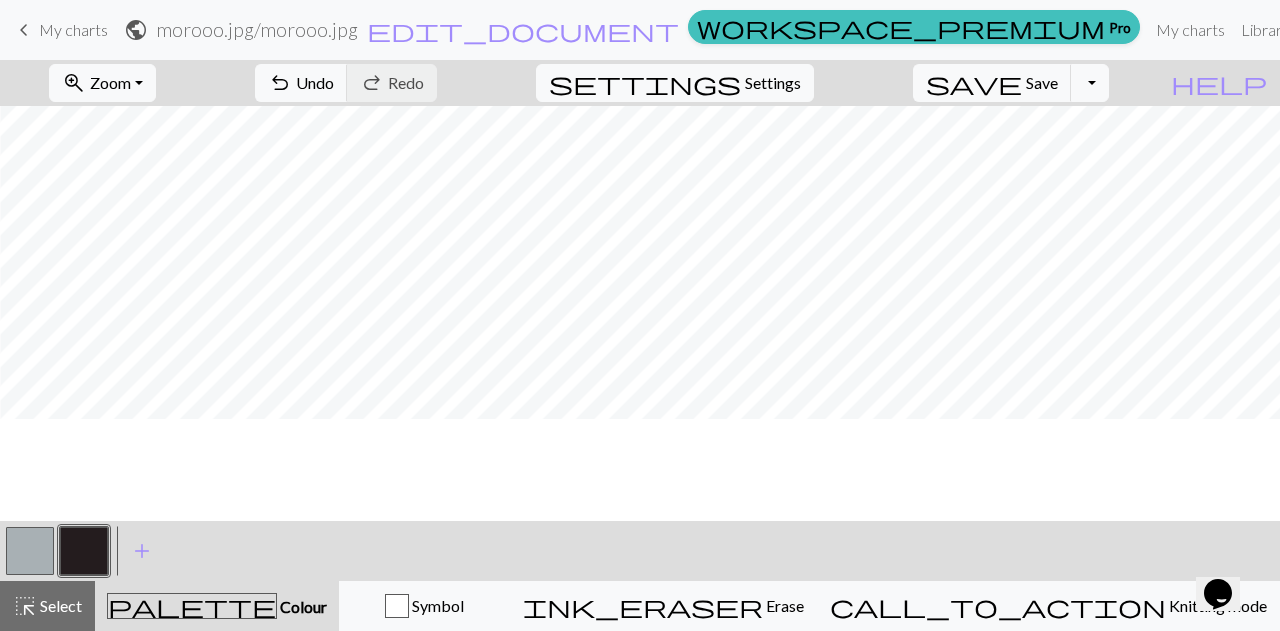 scroll, scrollTop: 71, scrollLeft: 660, axis: both 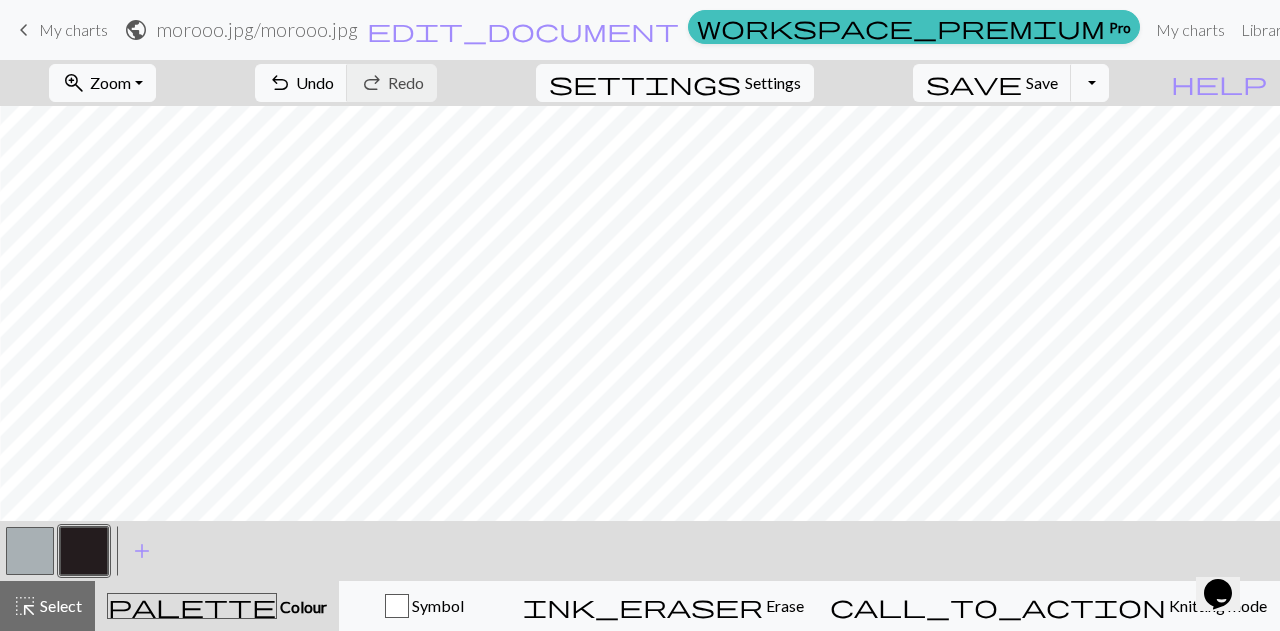 click on "public morooo.jpg  /  morooo.jpg edit_document Edit settings" at bounding box center (402, 29) 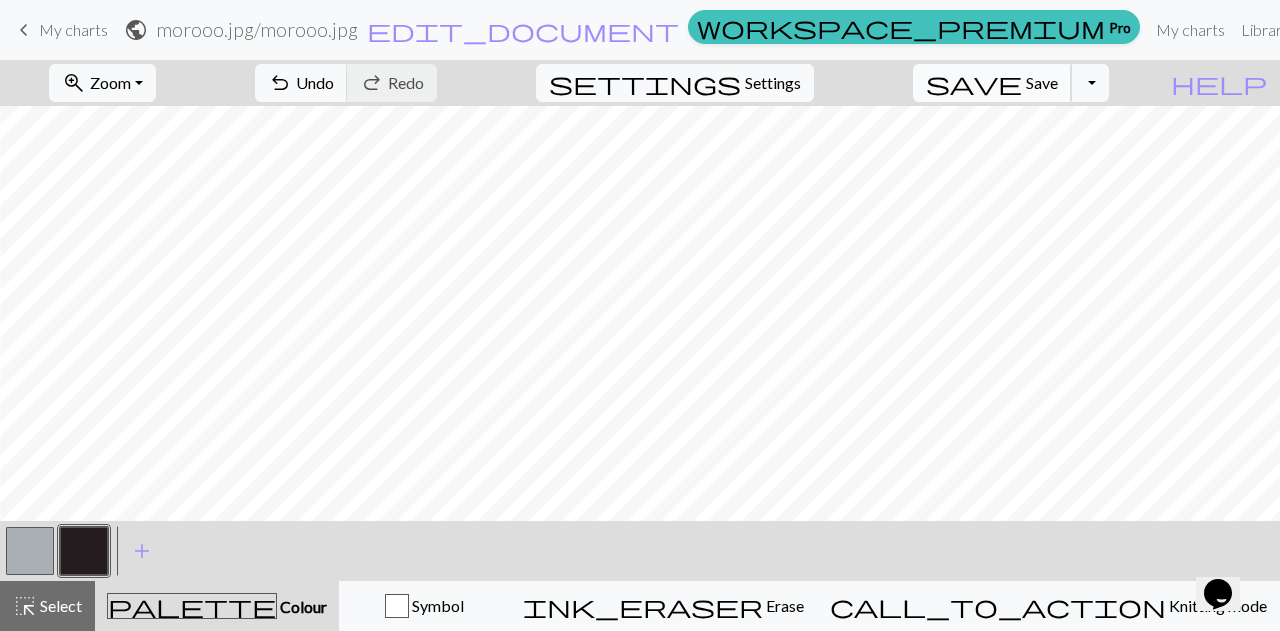 click on "save Save Save" at bounding box center [992, 83] 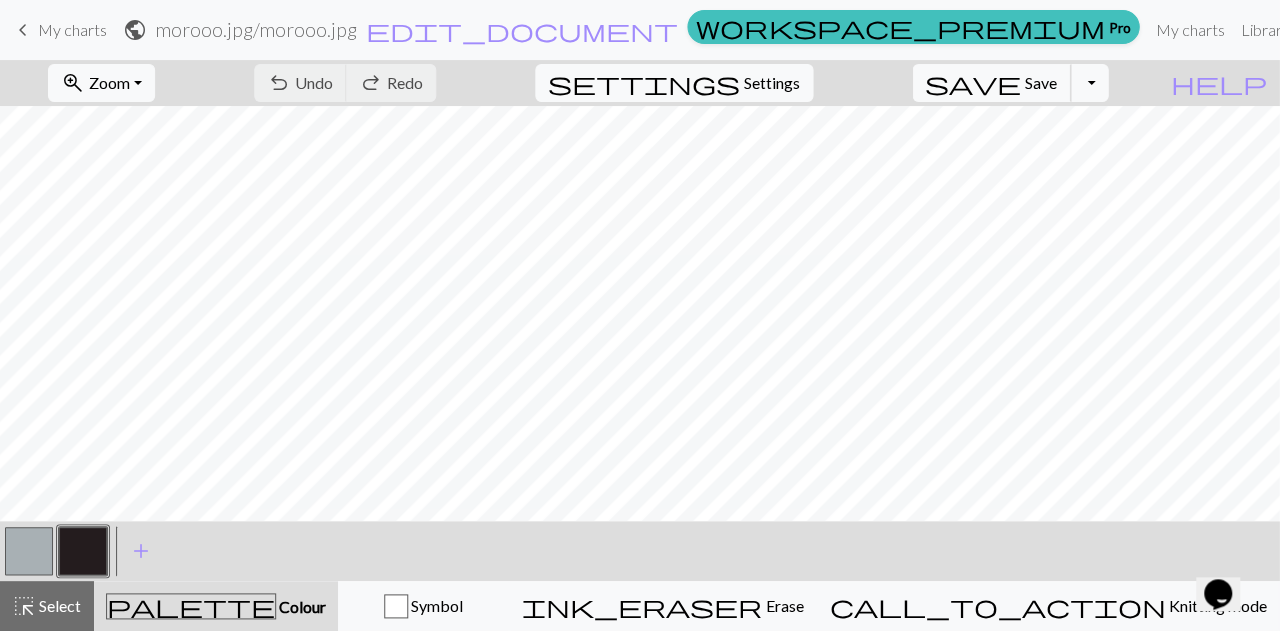 scroll, scrollTop: 0, scrollLeft: 0, axis: both 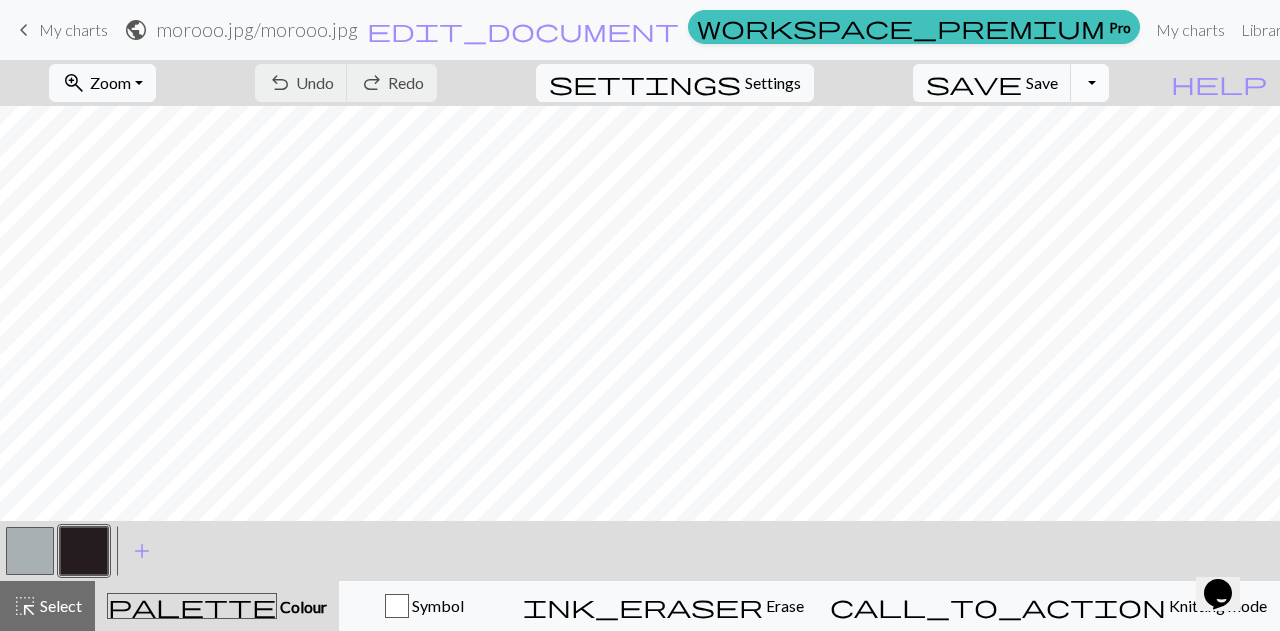 click on "Toggle Dropdown" at bounding box center [1090, 83] 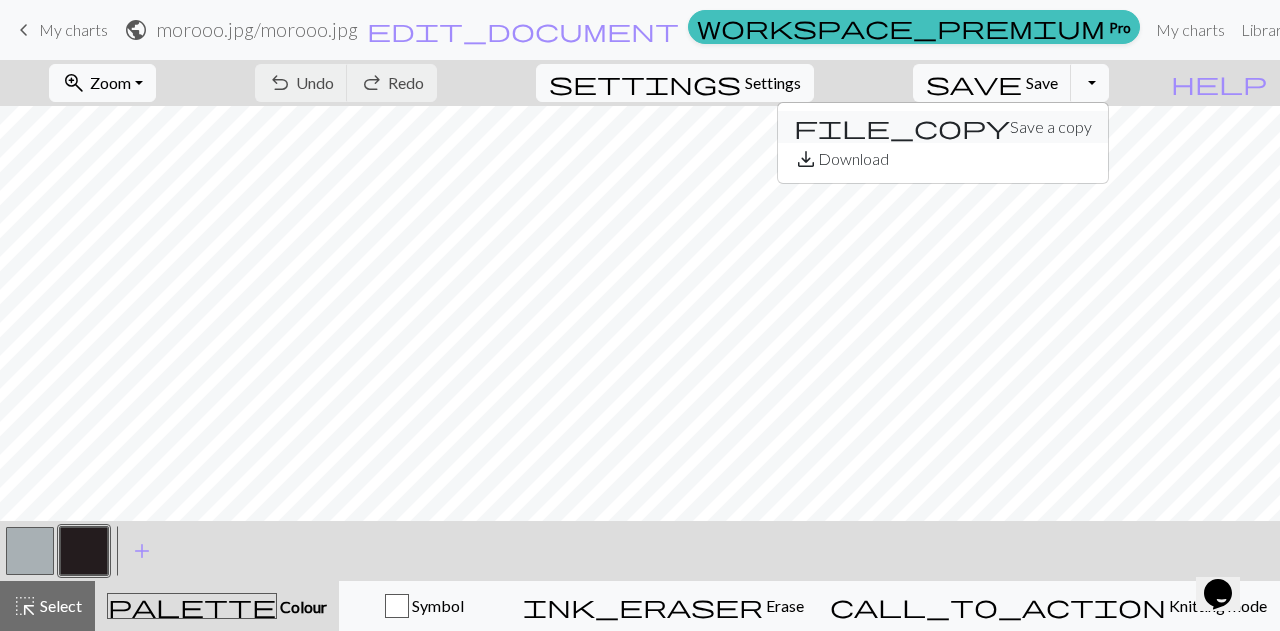 click on "file_copy  Save a copy" at bounding box center (943, 127) 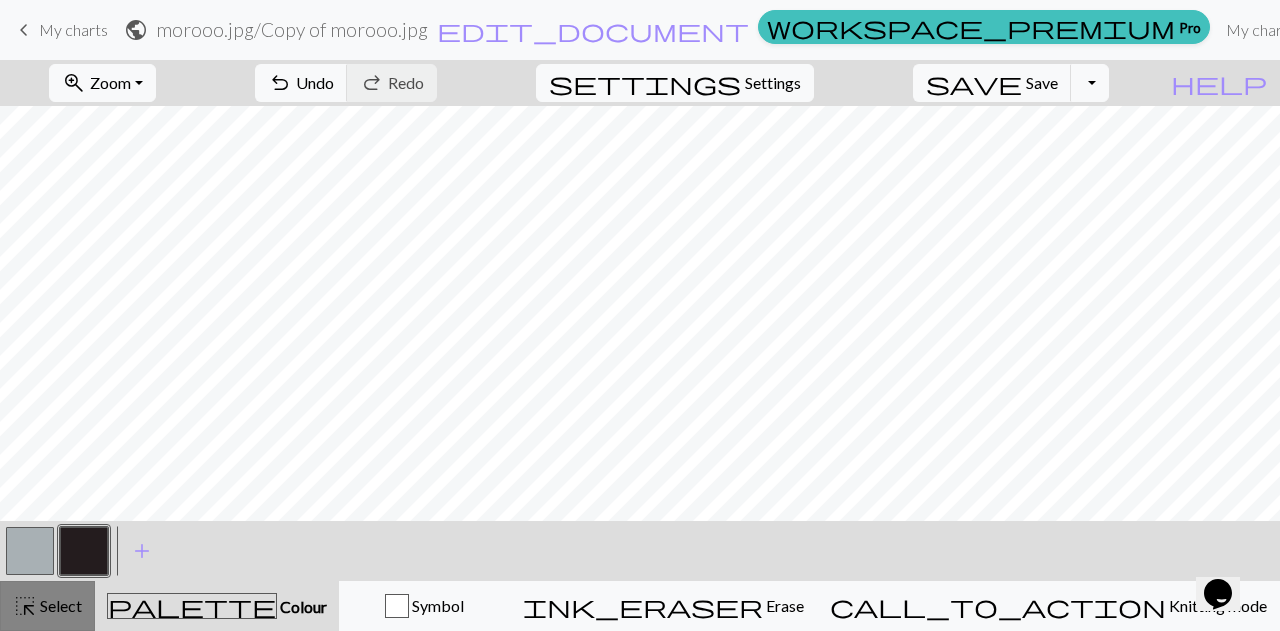 click on "Select" at bounding box center [59, 605] 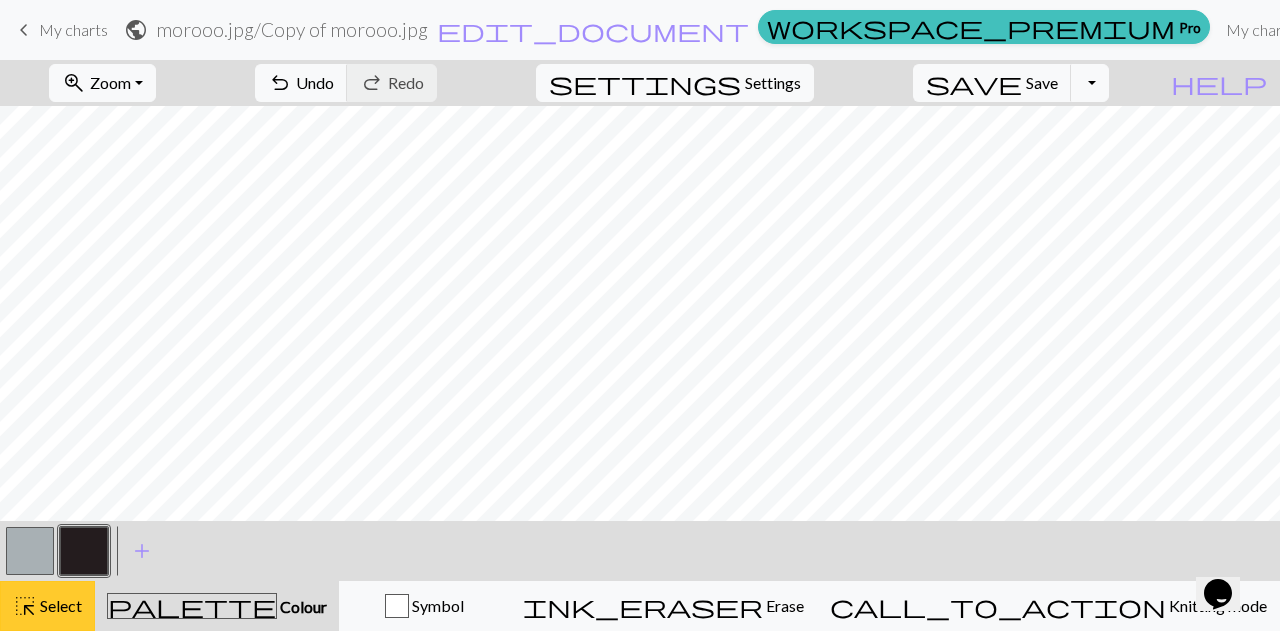 click on "Select" at bounding box center [59, 605] 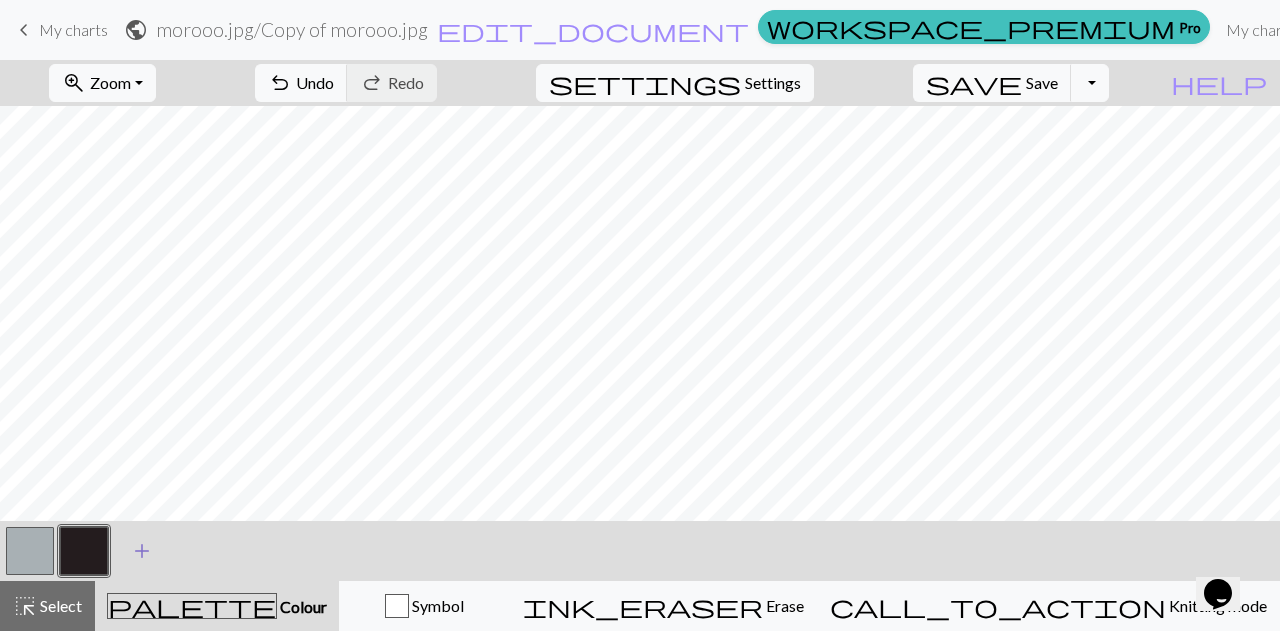 click on "add" at bounding box center [142, 551] 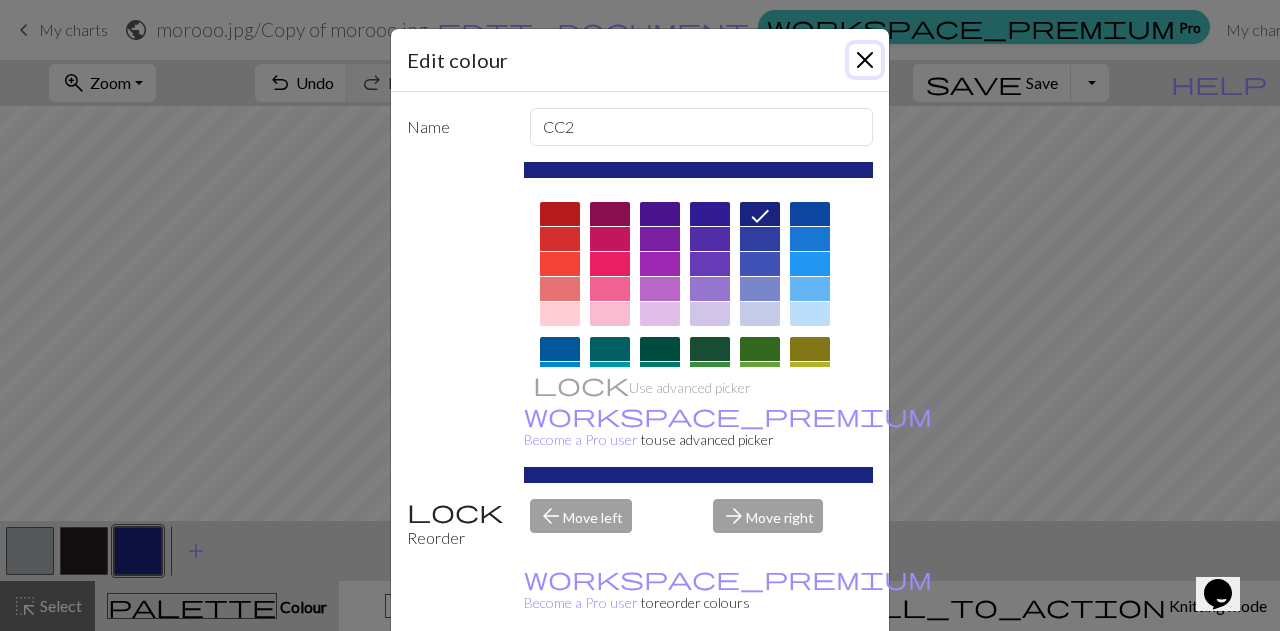 click at bounding box center [865, 60] 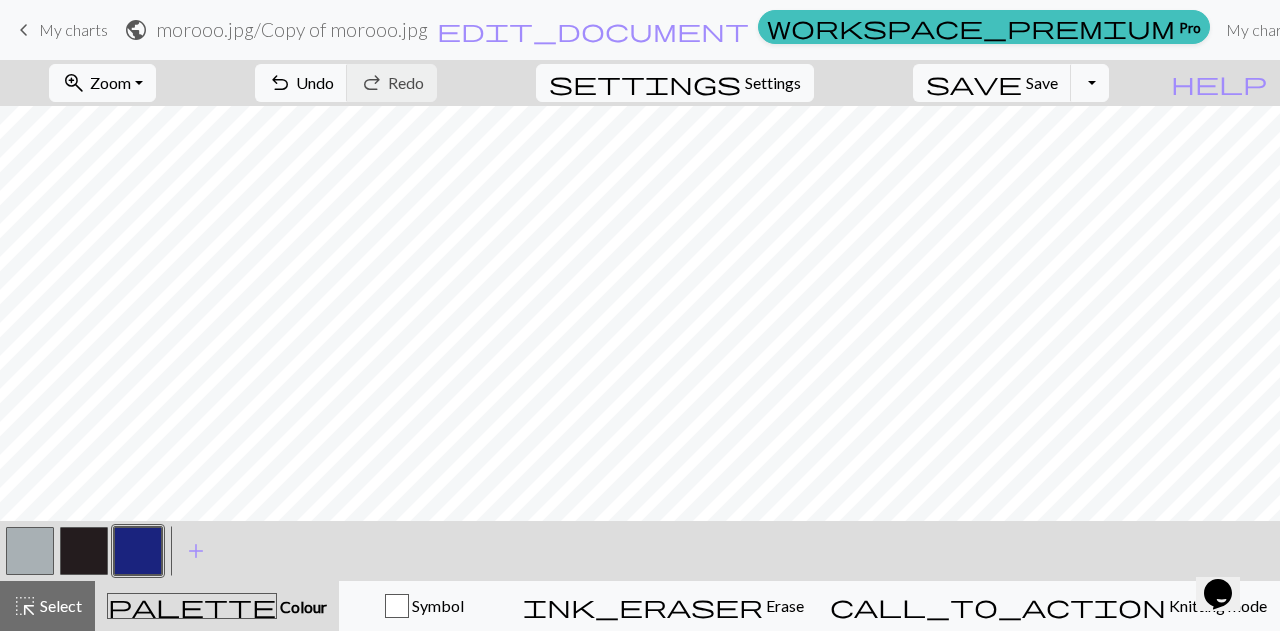 click on "My charts" at bounding box center (73, 29) 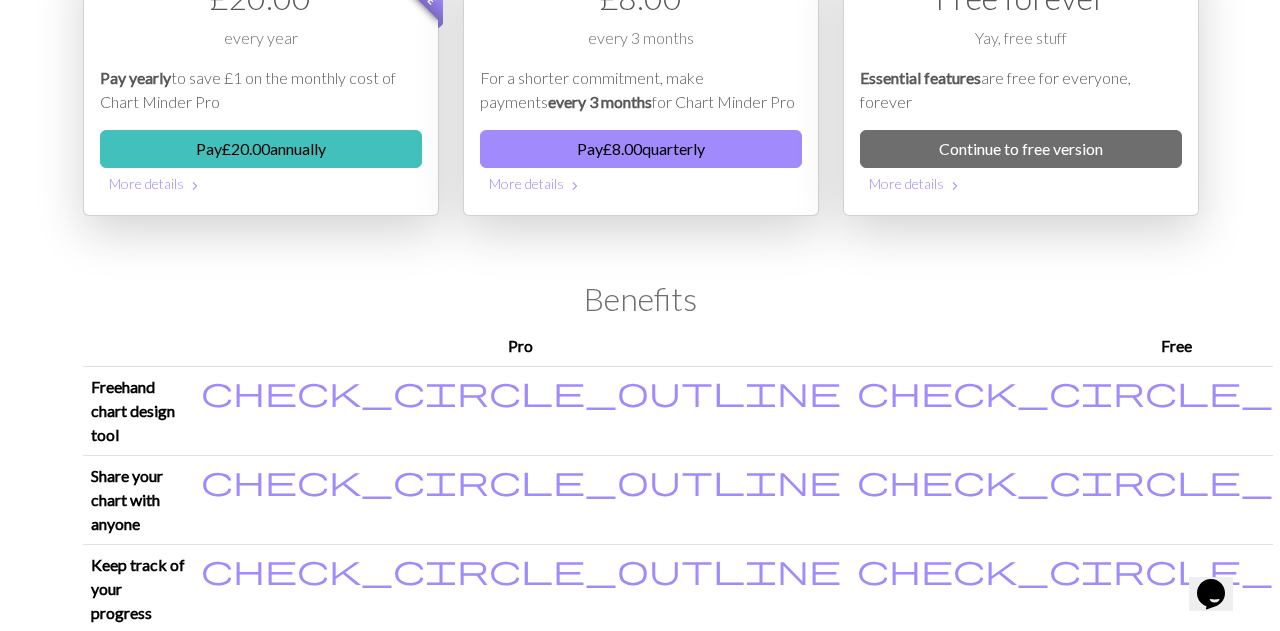 scroll, scrollTop: 0, scrollLeft: 0, axis: both 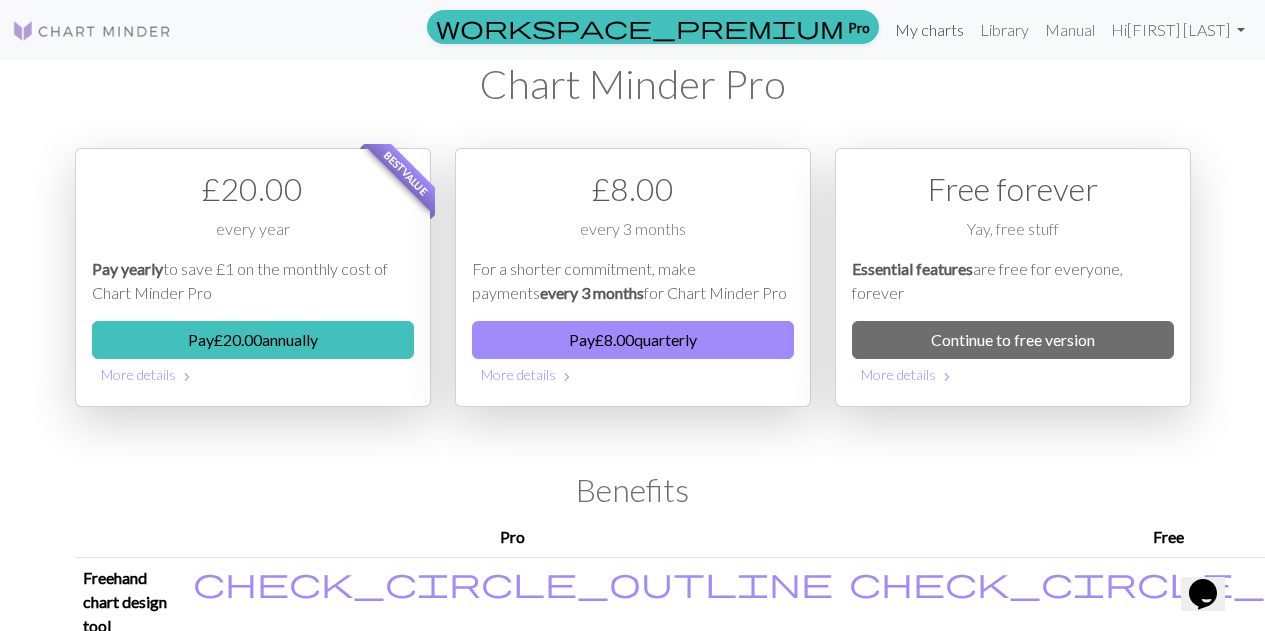 click on "My charts" at bounding box center (929, 30) 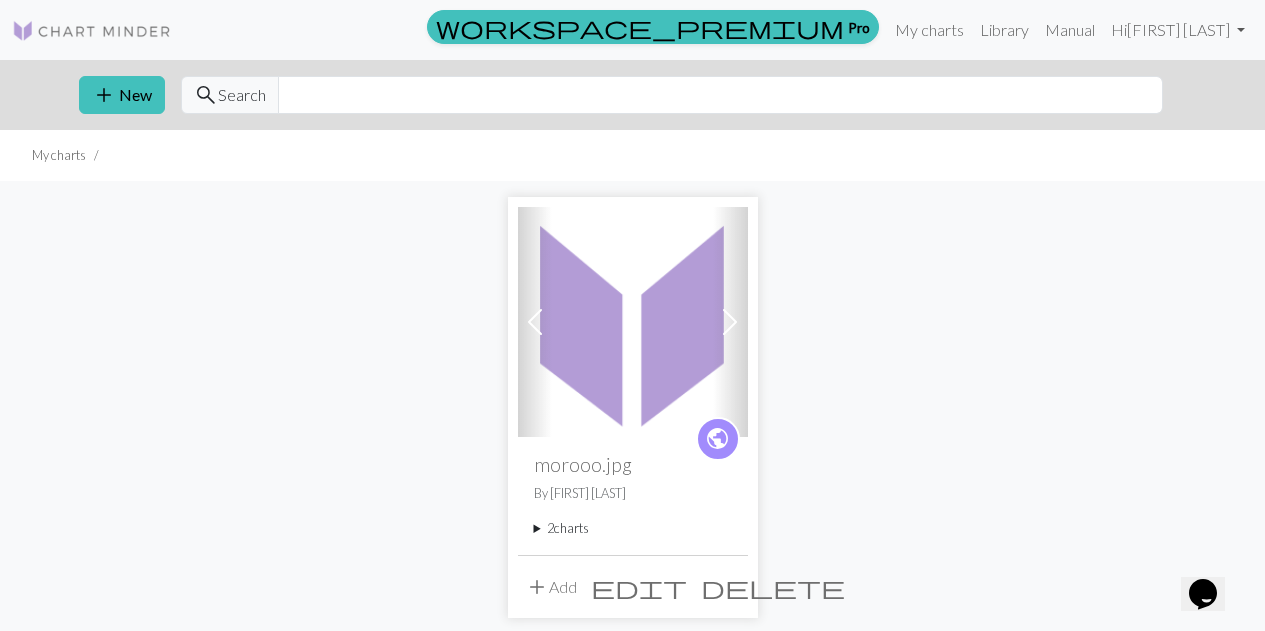 click at bounding box center (633, 322) 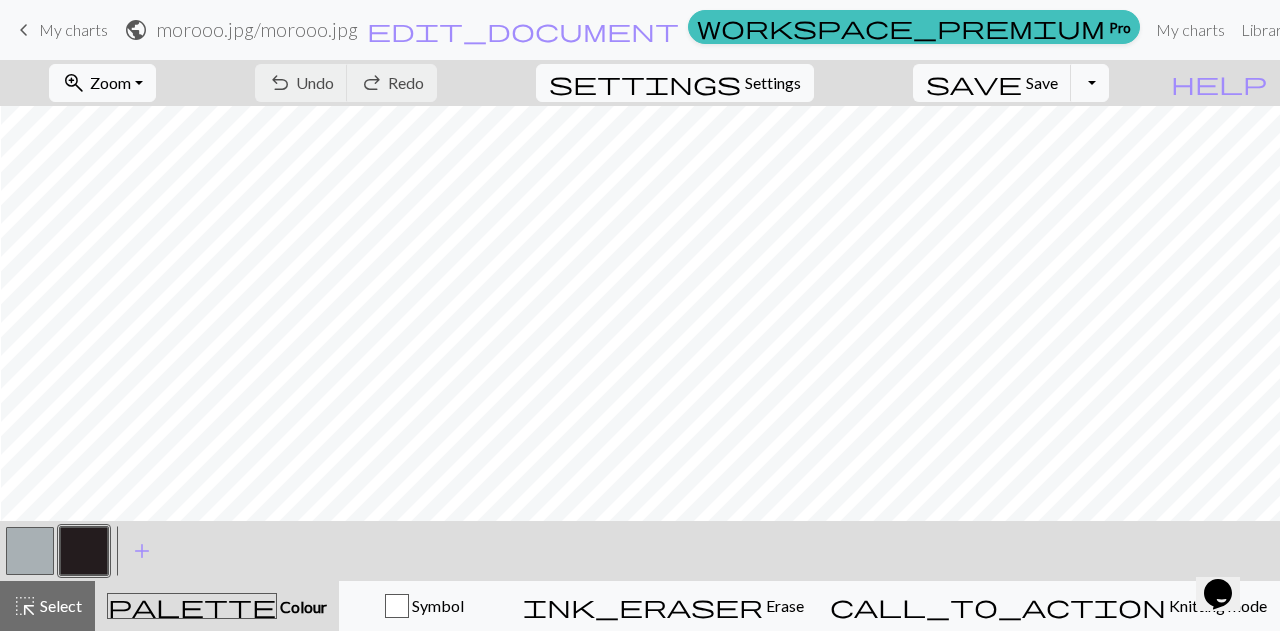 scroll, scrollTop: 660, scrollLeft: 884, axis: both 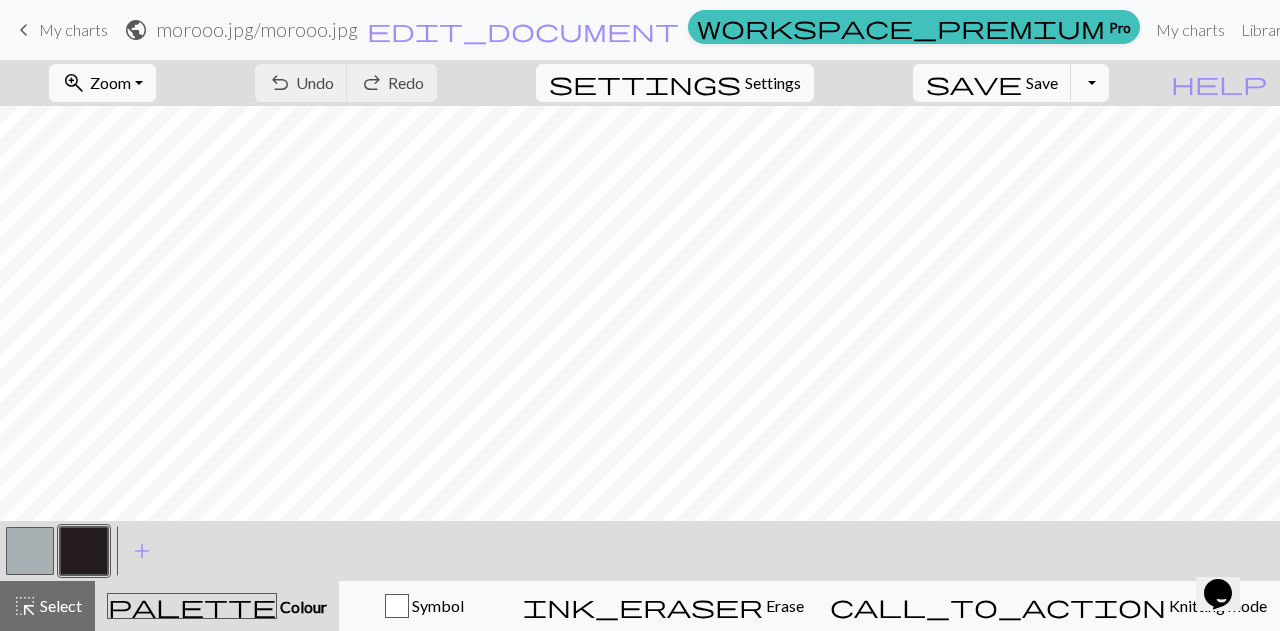 drag, startPoint x: 48, startPoint y: 4, endPoint x: 351, endPoint y: 89, distance: 314.6967 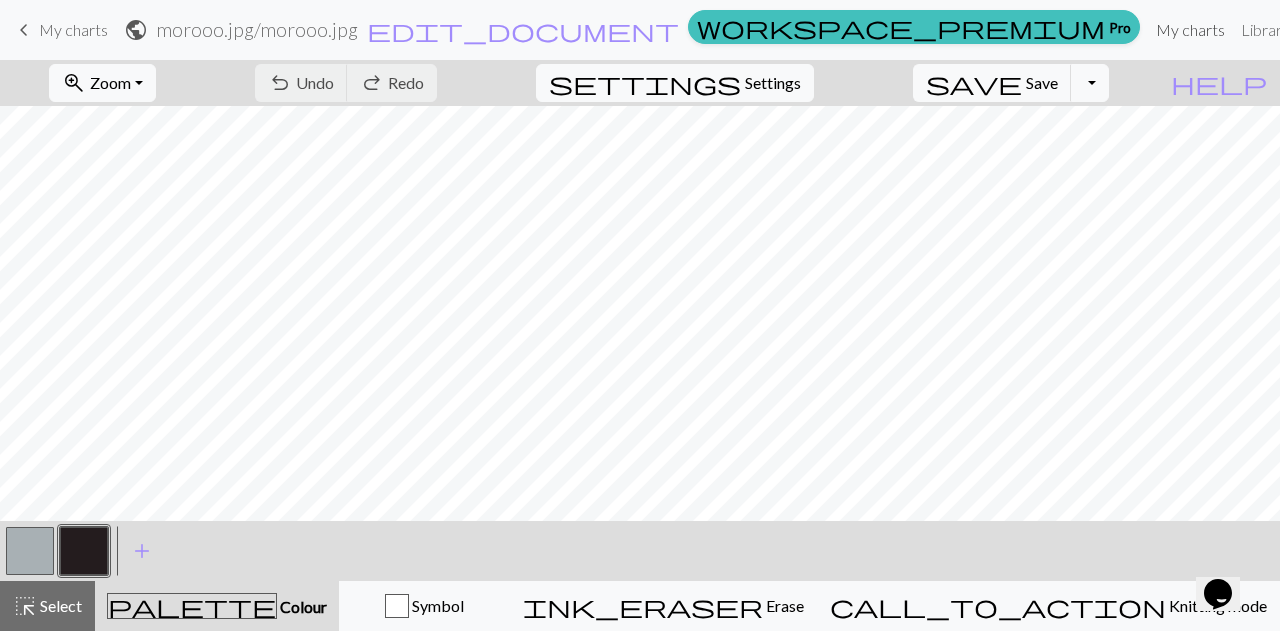 click on "My charts" at bounding box center [1190, 30] 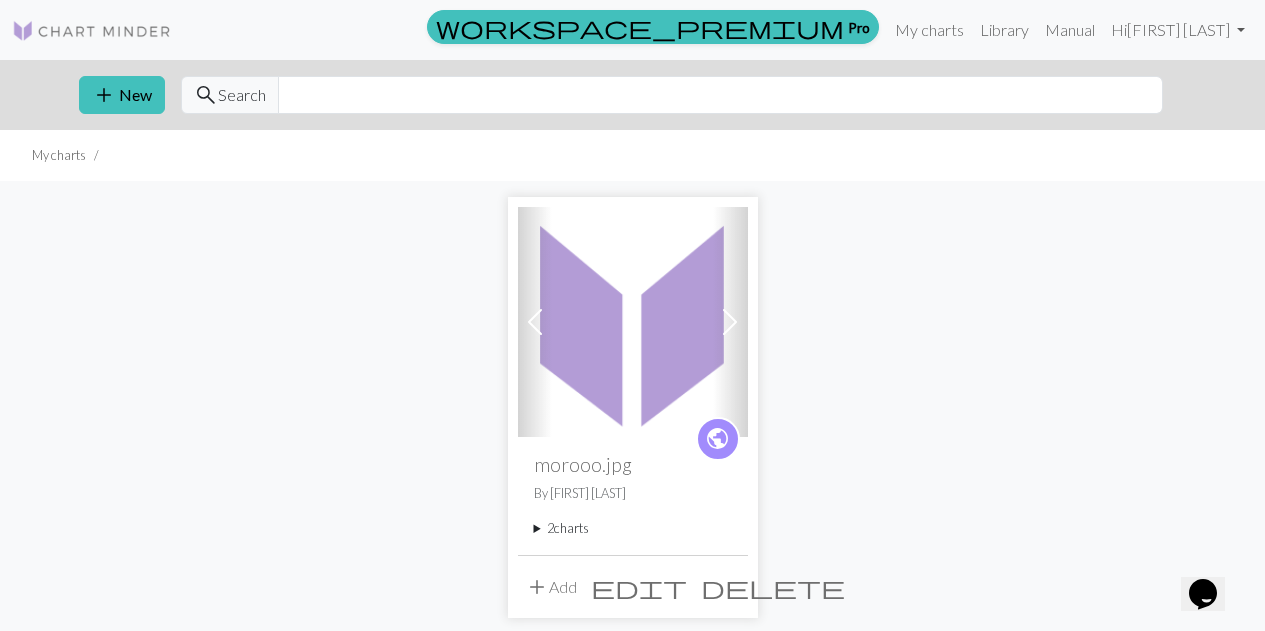 click on "edit" at bounding box center (639, 587) 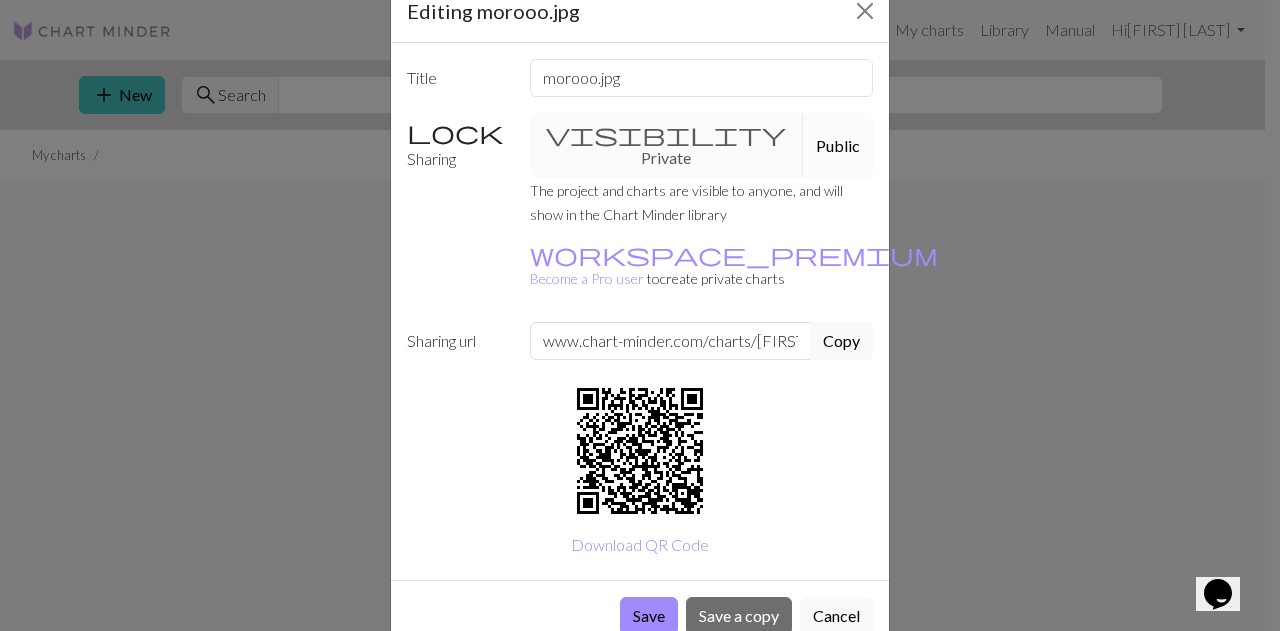 scroll, scrollTop: 48, scrollLeft: 0, axis: vertical 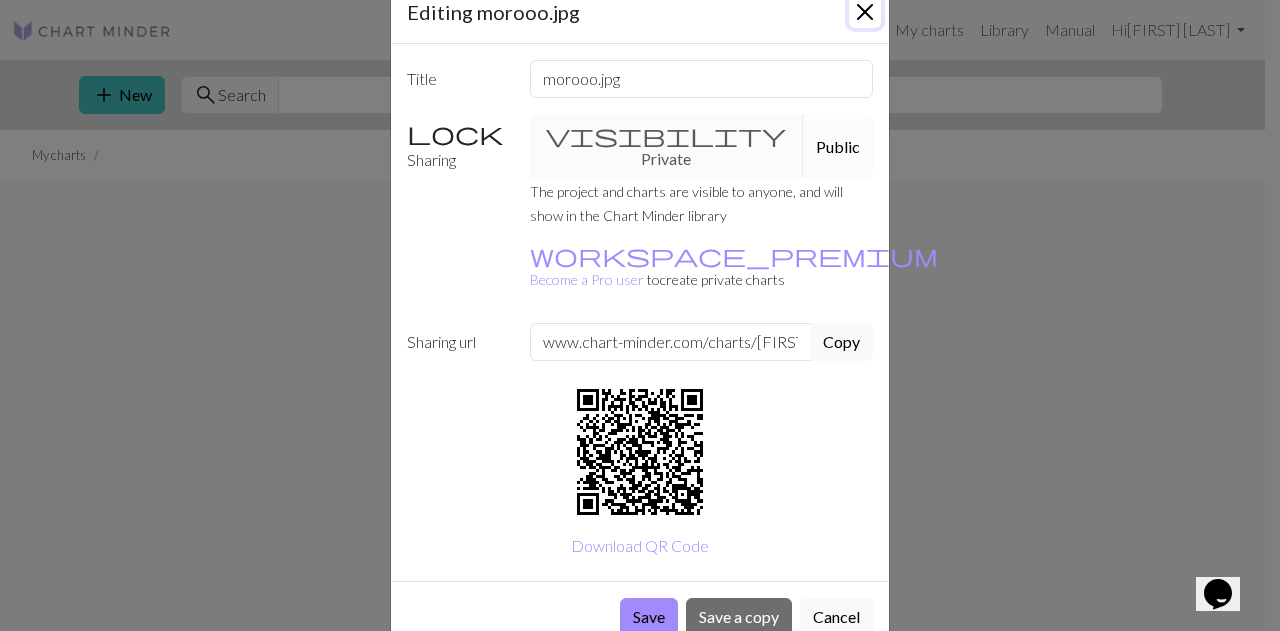 click at bounding box center [865, 12] 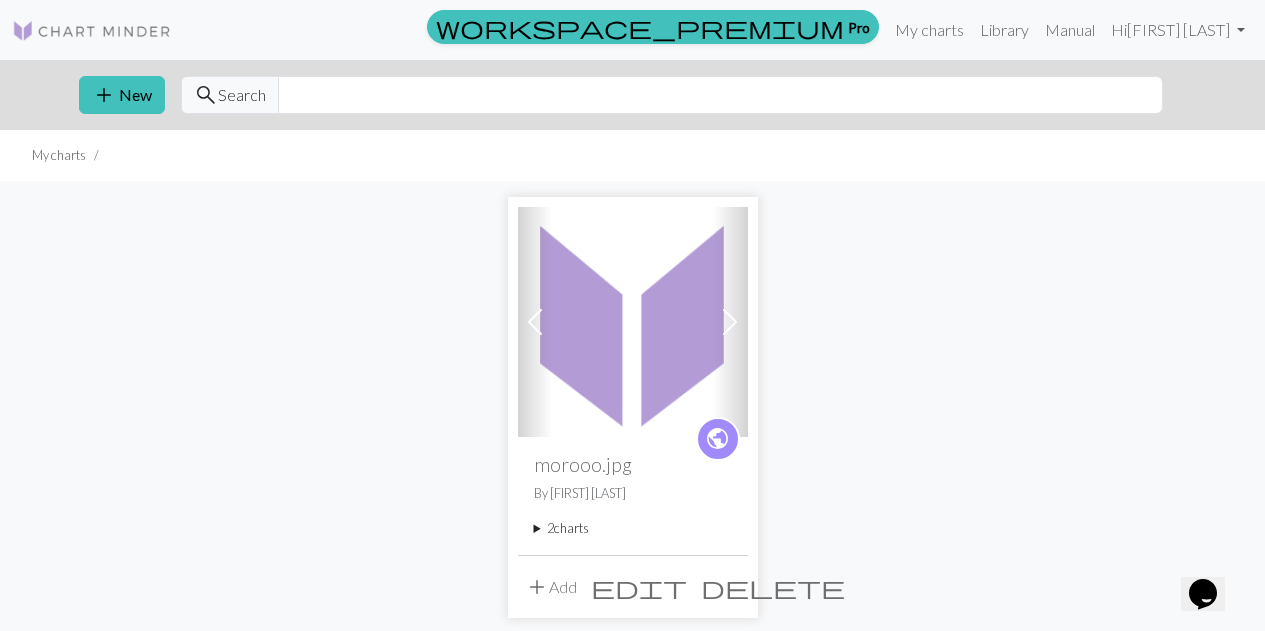 click at bounding box center [730, 322] 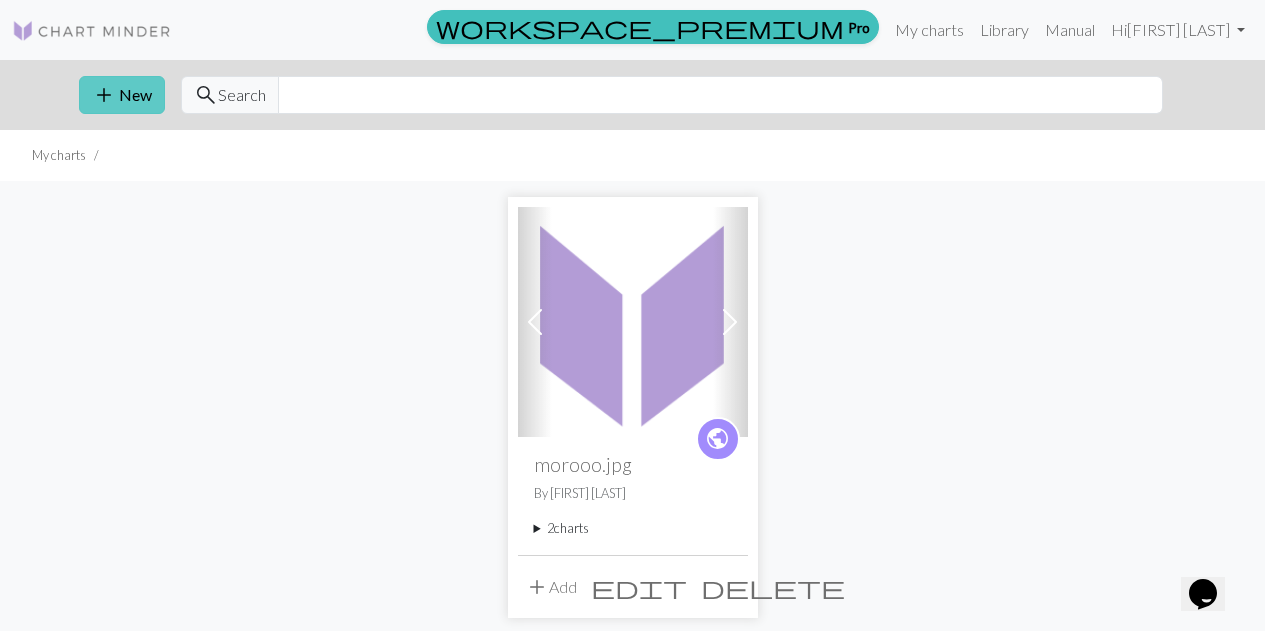 click on "add   New" at bounding box center [122, 95] 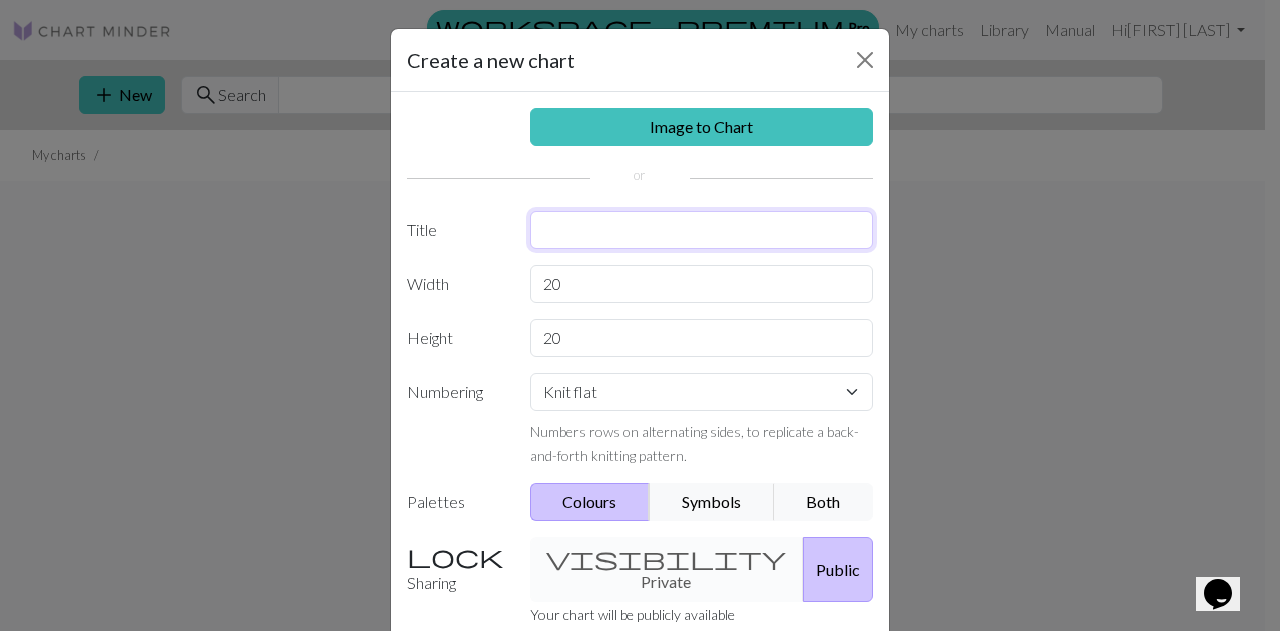 click at bounding box center [702, 230] 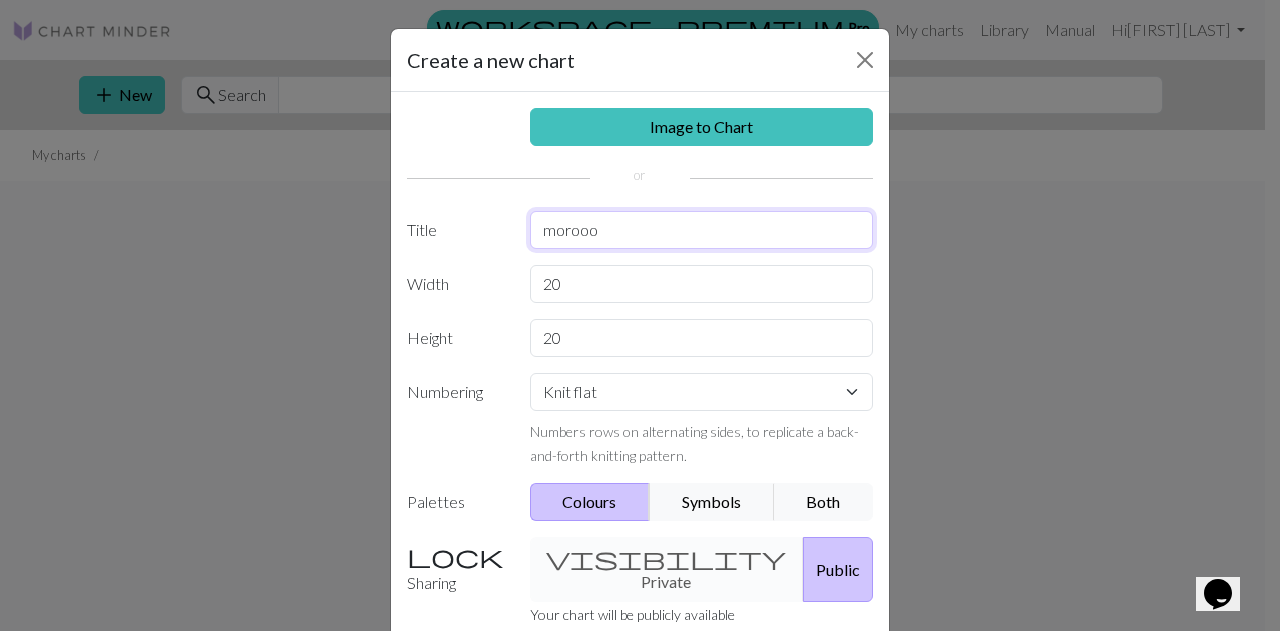 type on "morooo" 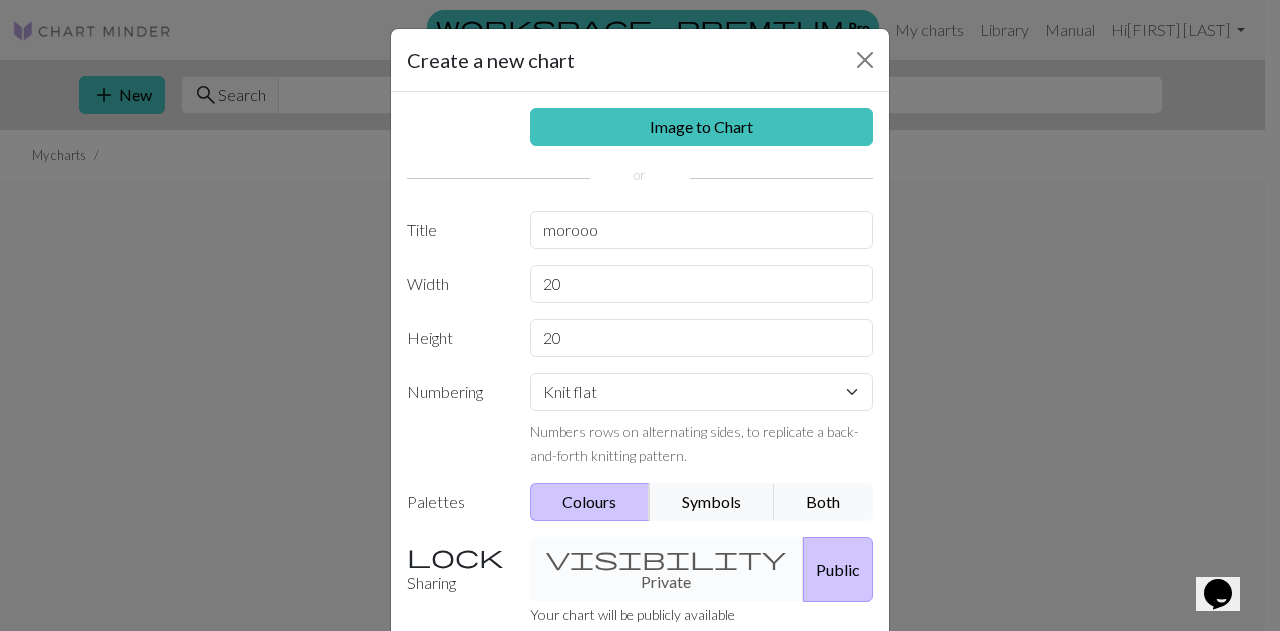 click on "20" at bounding box center [702, 284] 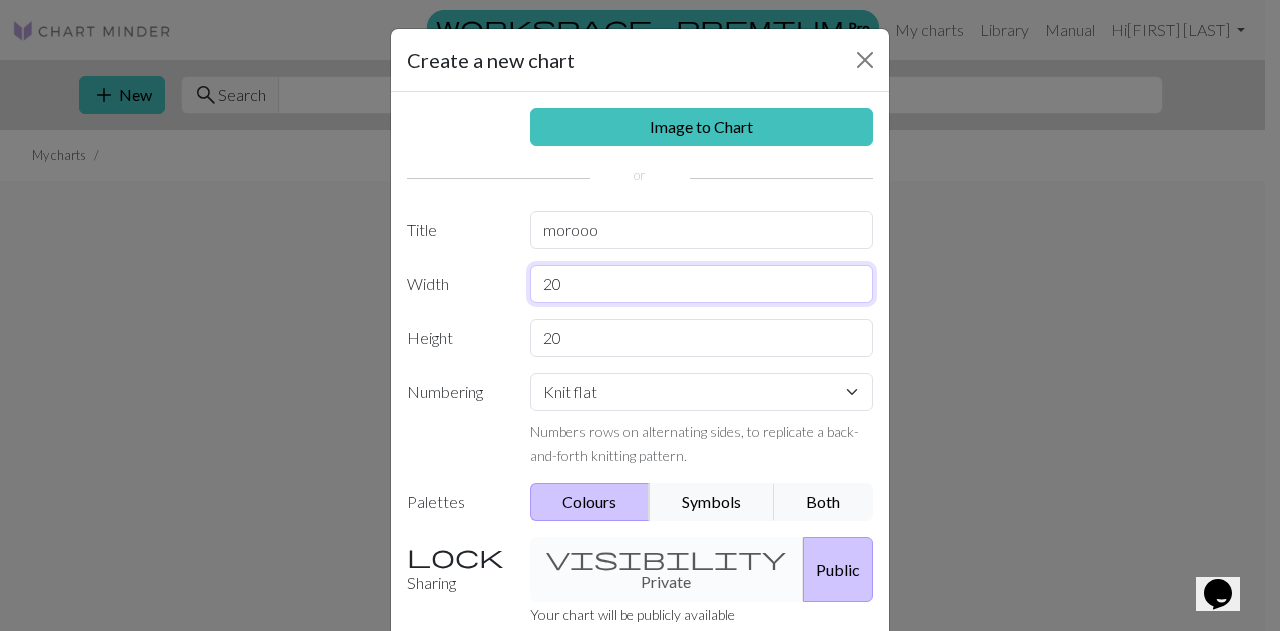 type on "2" 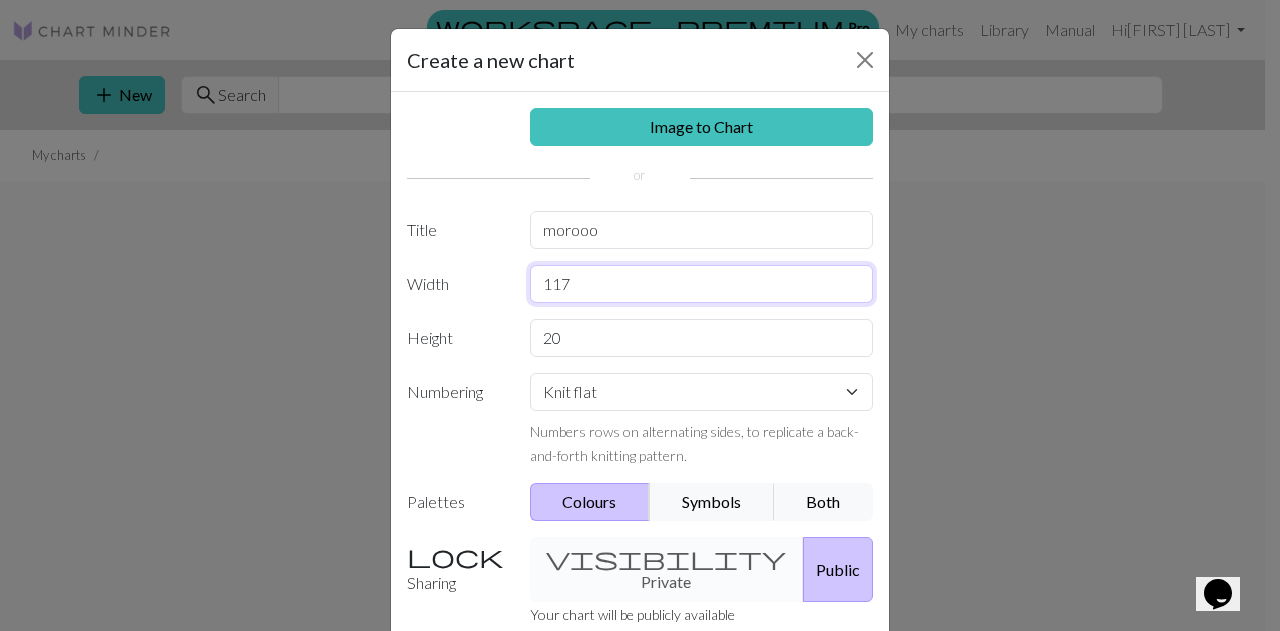 type on "117" 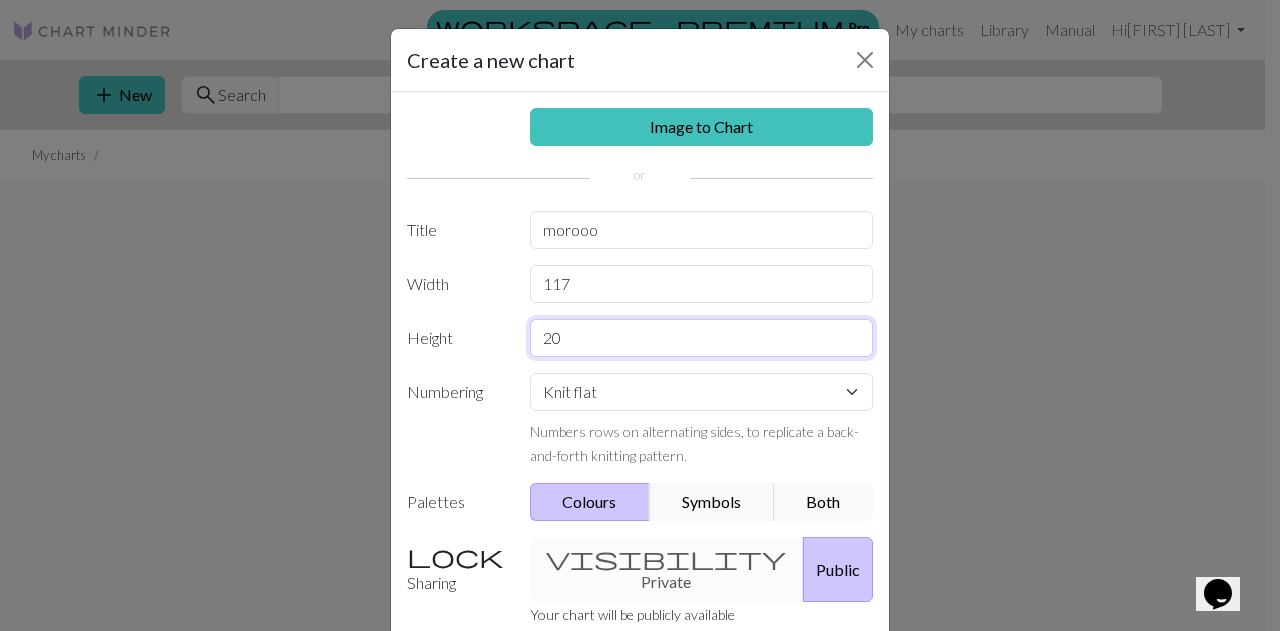 click on "20" at bounding box center [702, 338] 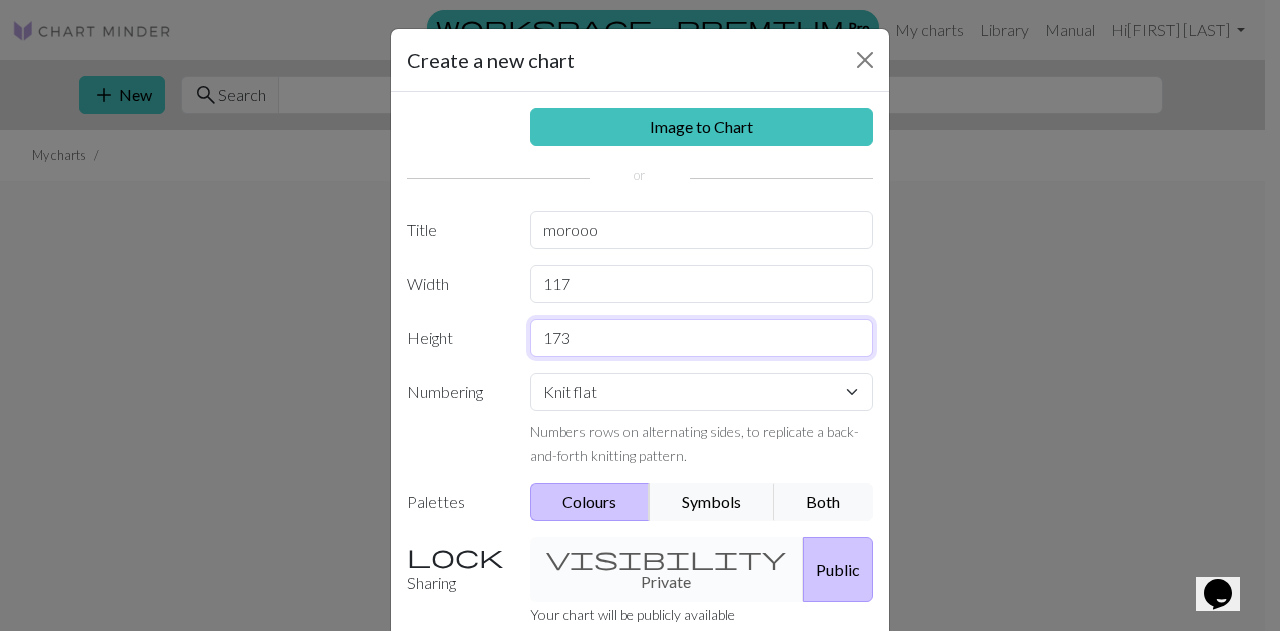 type on "173" 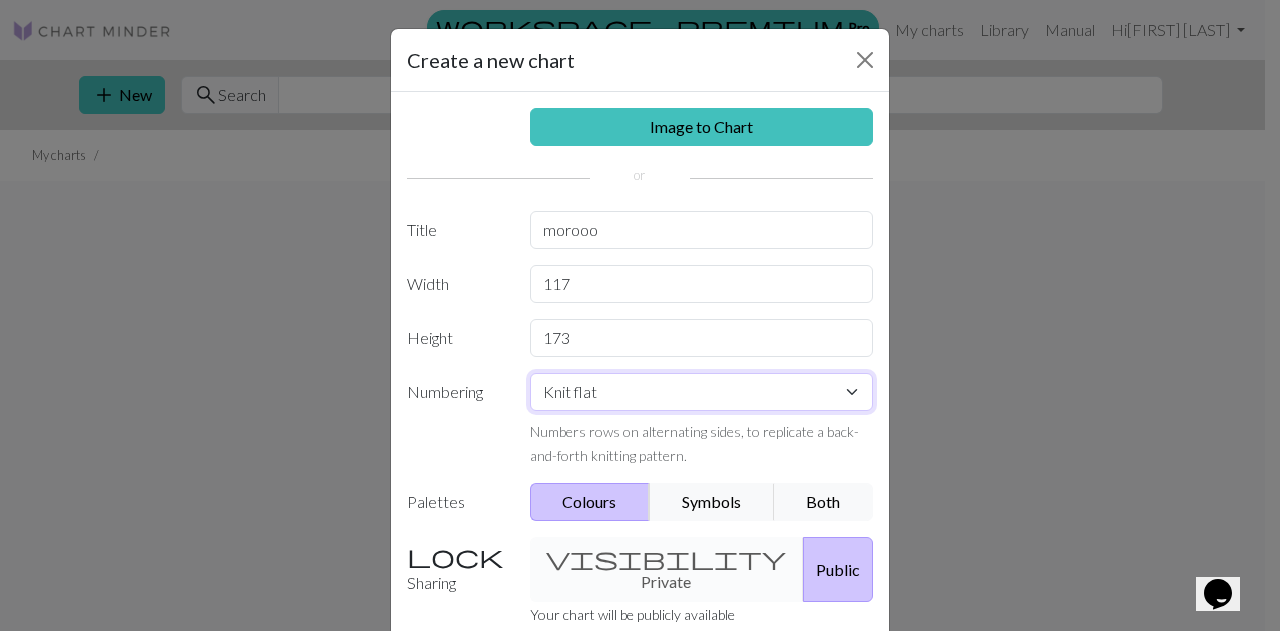 click on "Knit flat Knit in the round Lace knitting Cross stitch" at bounding box center (702, 392) 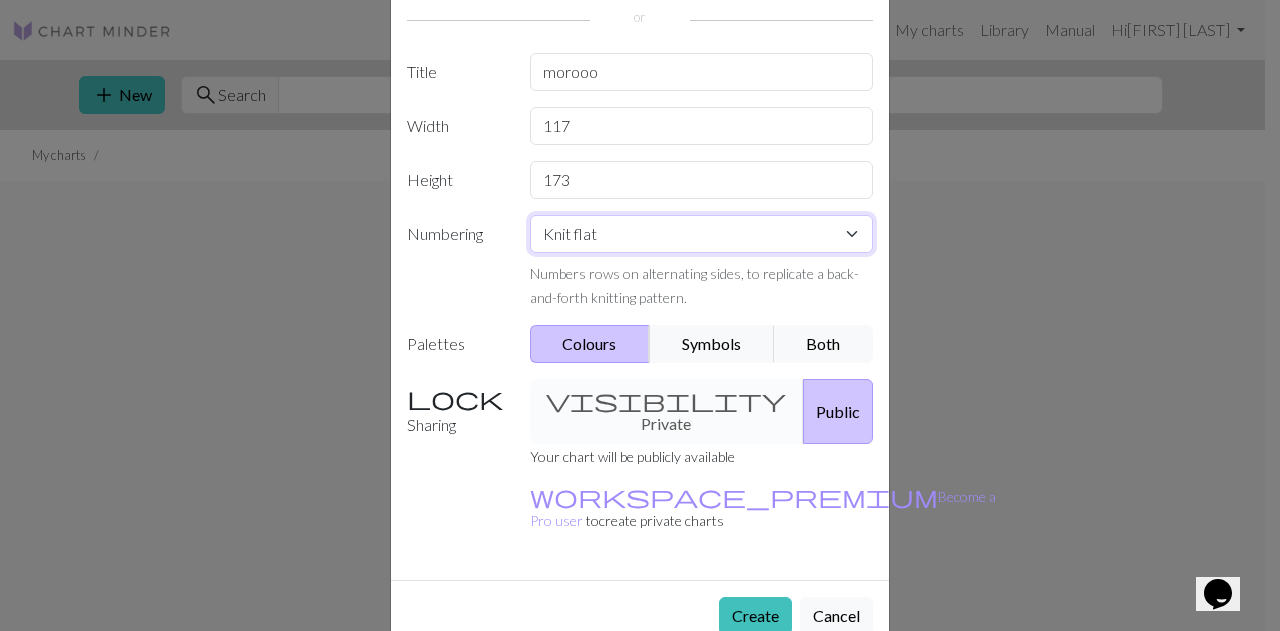 scroll, scrollTop: 157, scrollLeft: 0, axis: vertical 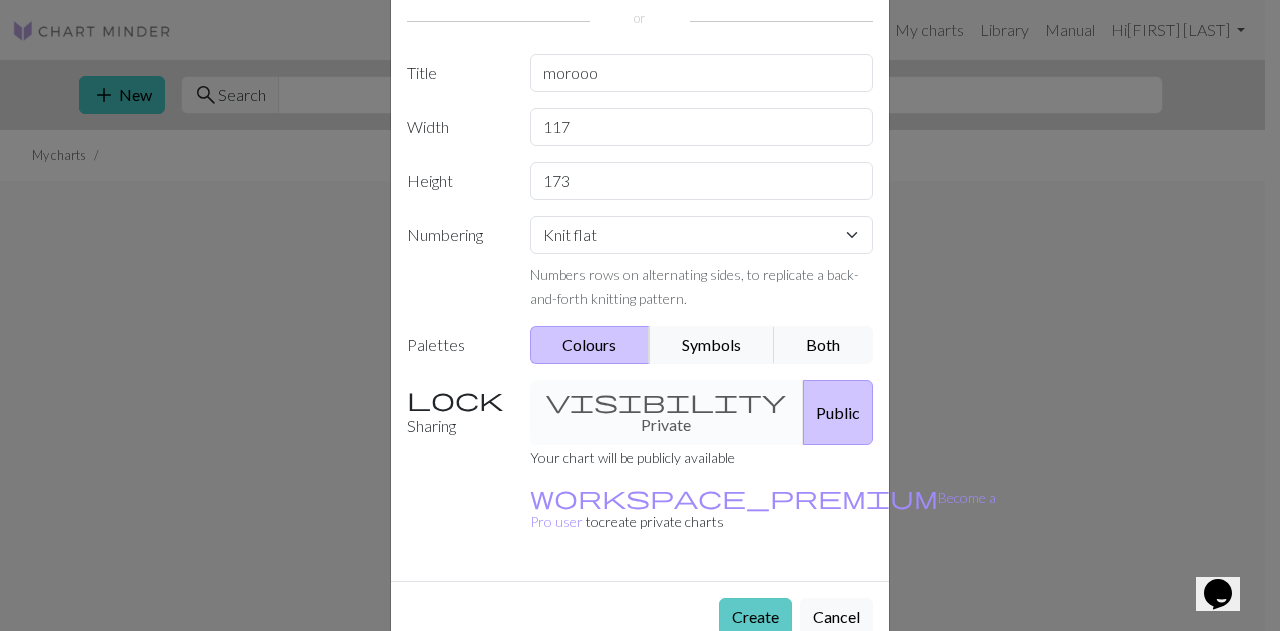 click on "Create" at bounding box center (755, 617) 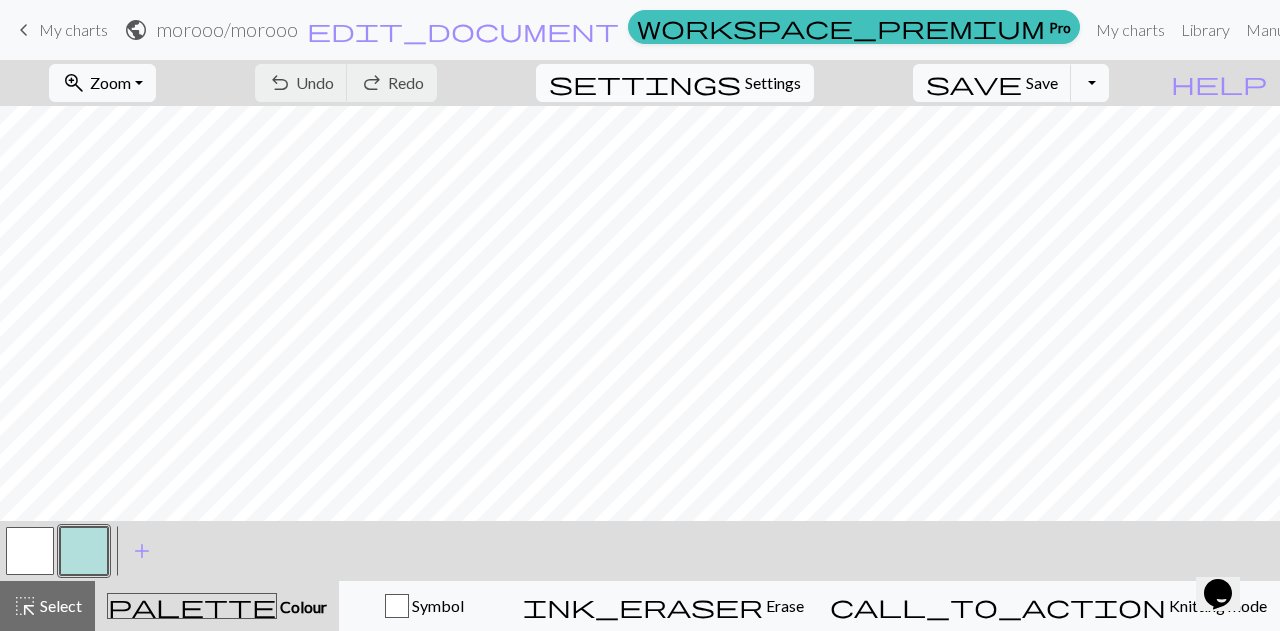 click on "Settings" at bounding box center [773, 83] 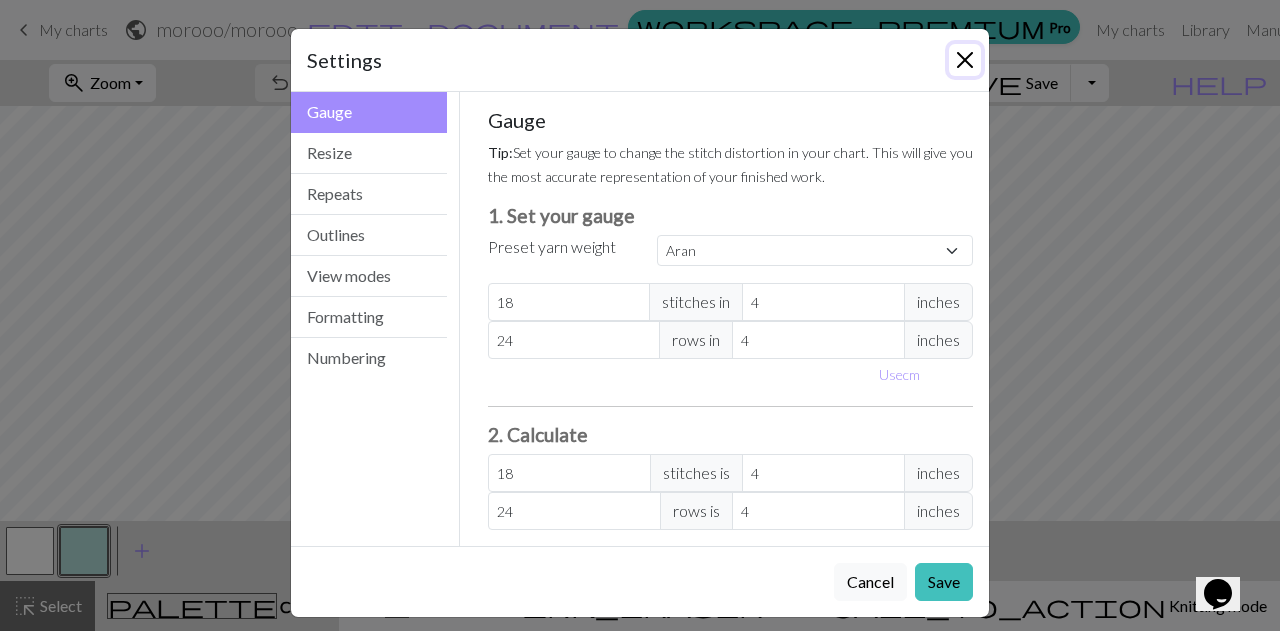 click at bounding box center (965, 60) 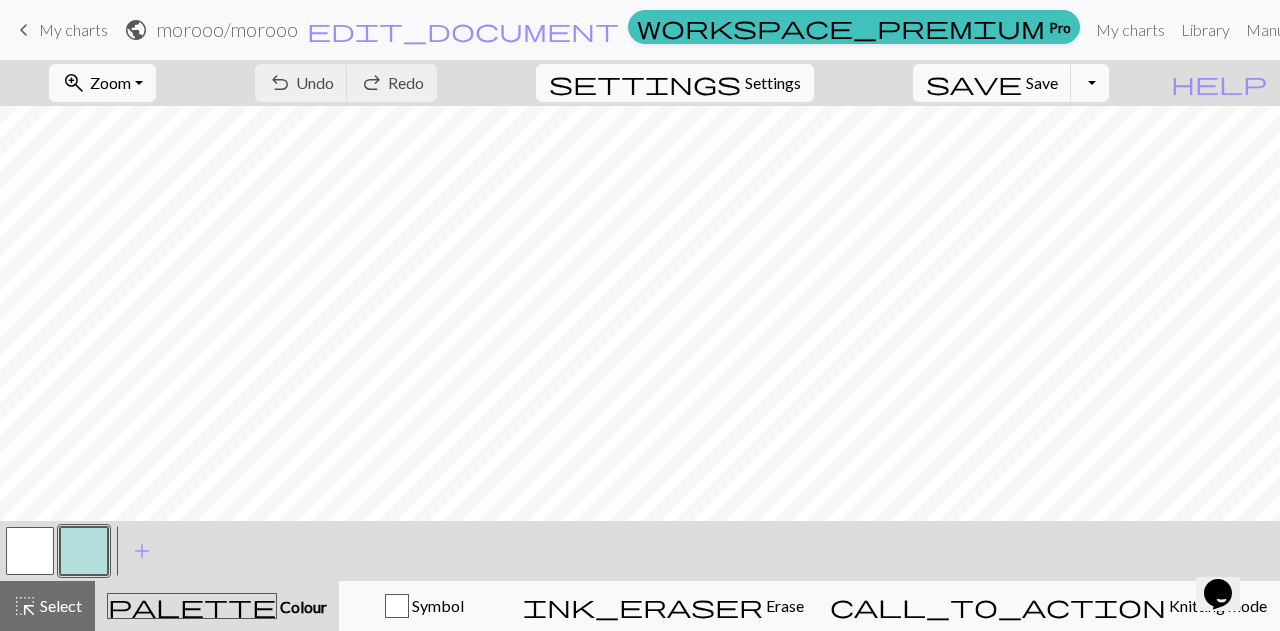 click on "keyboard_arrow_left   My charts public morooo  /  morooo edit_document Edit settings workspace_premium  Pro My charts Library Manual Hi  Mathilde Zerlauth   Account settings Logout" at bounding box center [640, 30] 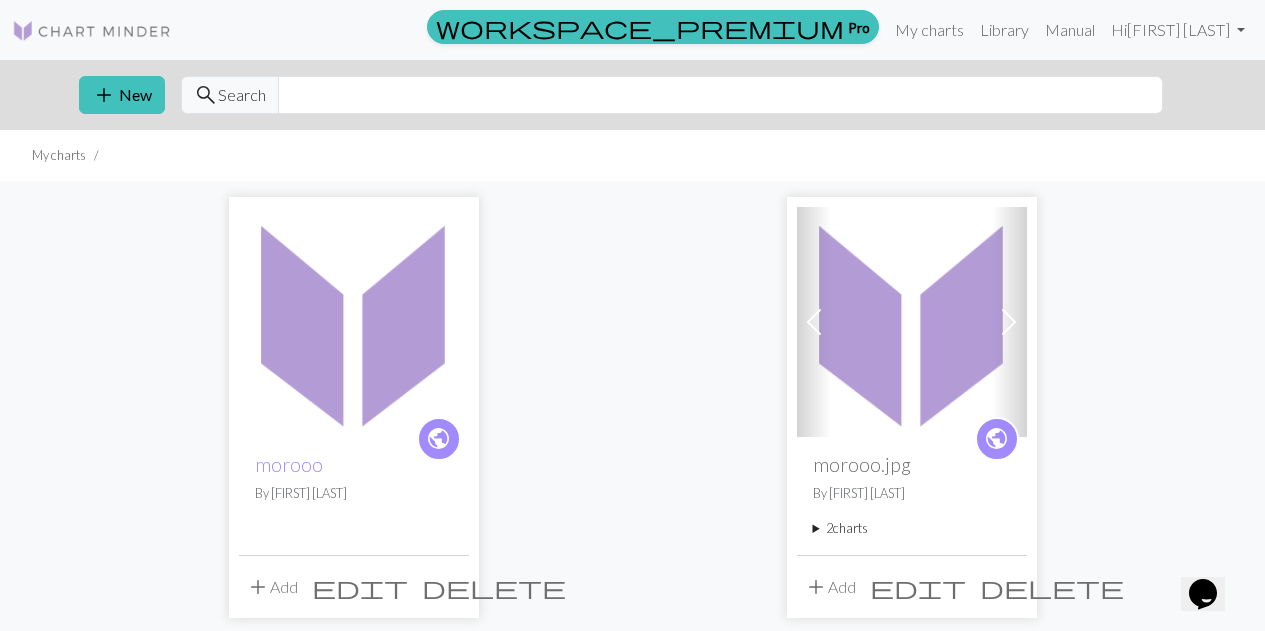click at bounding box center (912, 322) 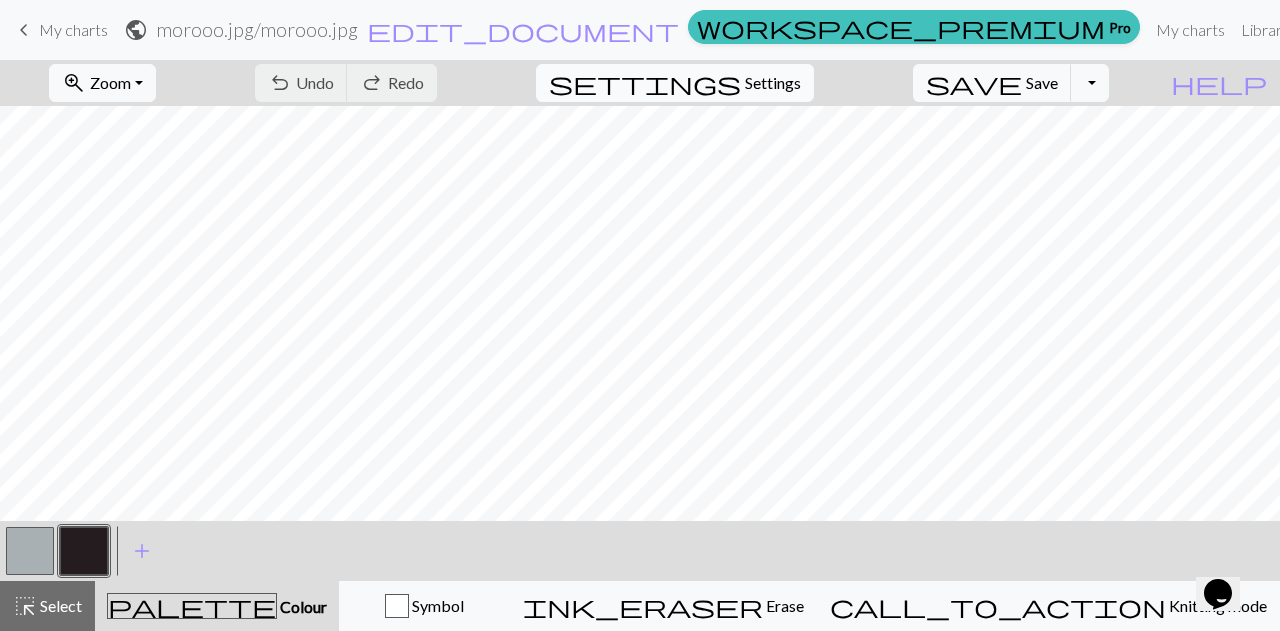click on "settings  Settings" at bounding box center [675, 83] 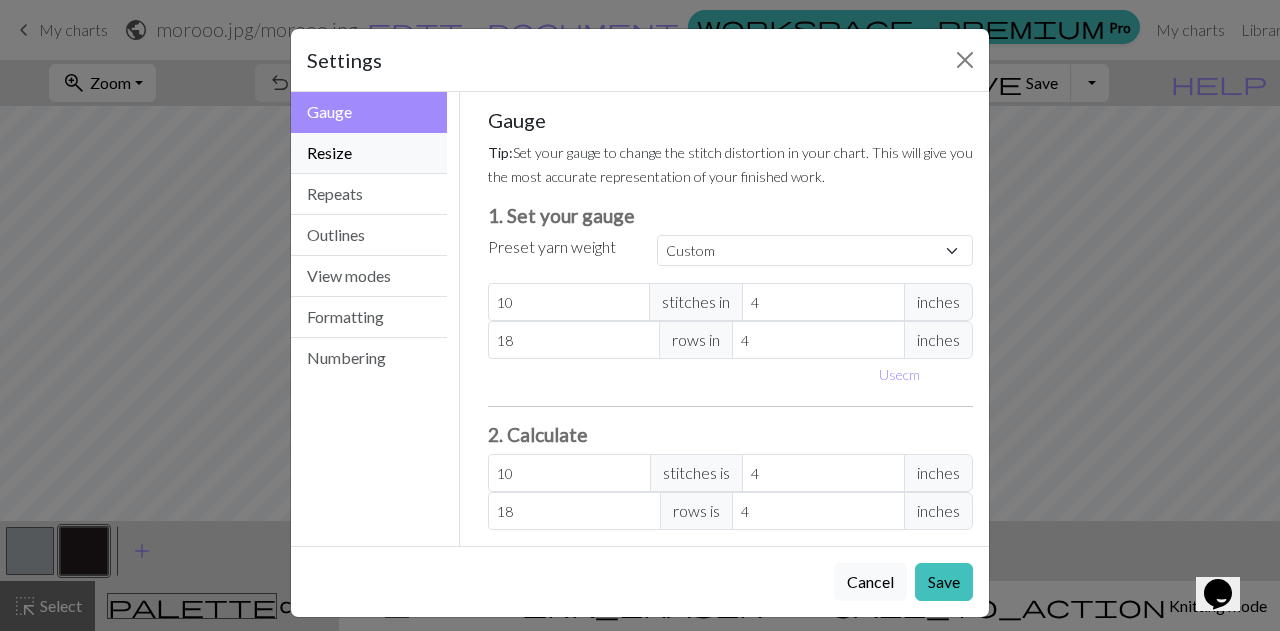 click on "Resize" at bounding box center (369, 153) 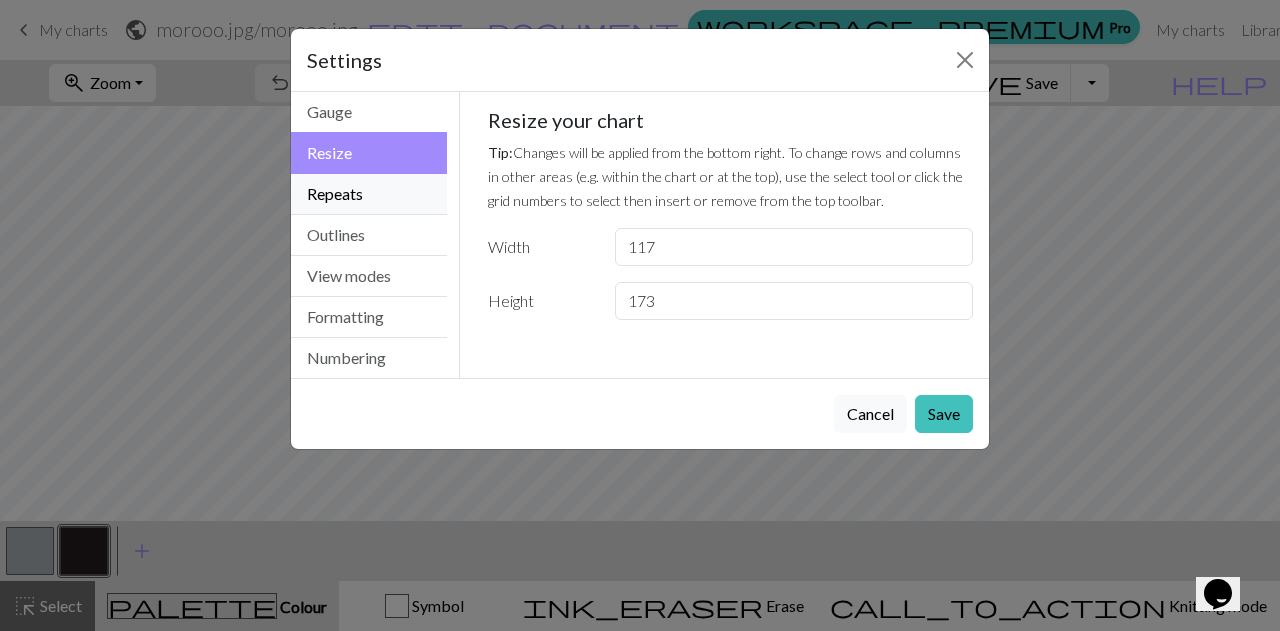 click on "Repeats" at bounding box center (369, 194) 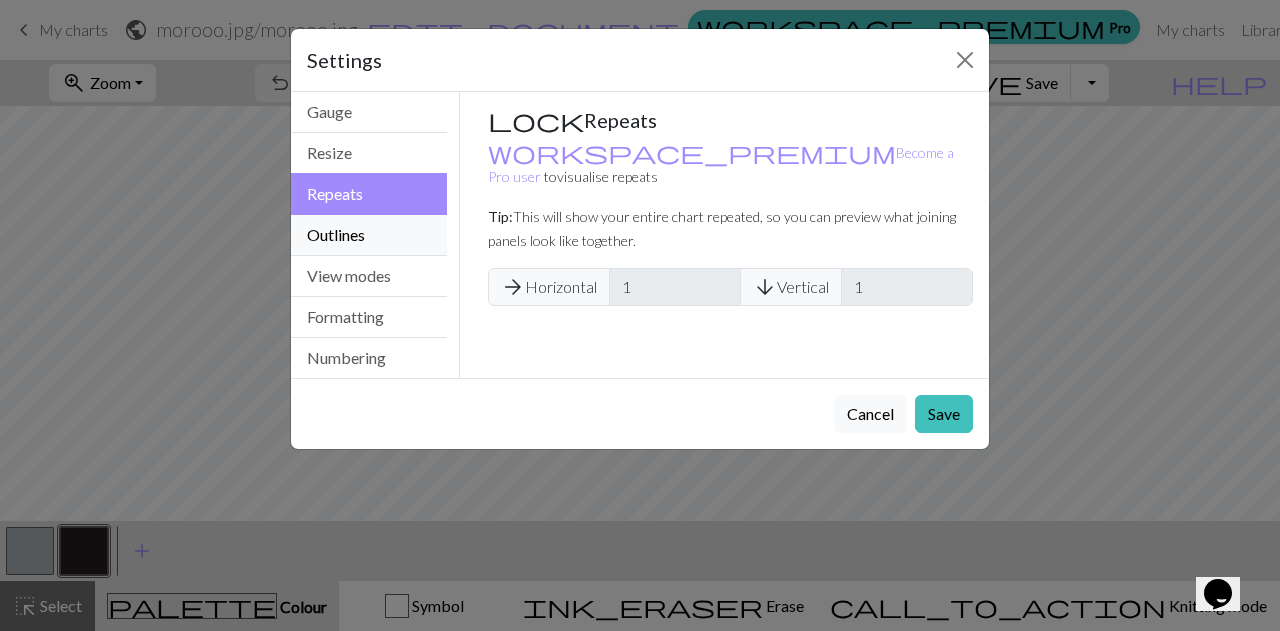 click on "Outlines" at bounding box center (369, 235) 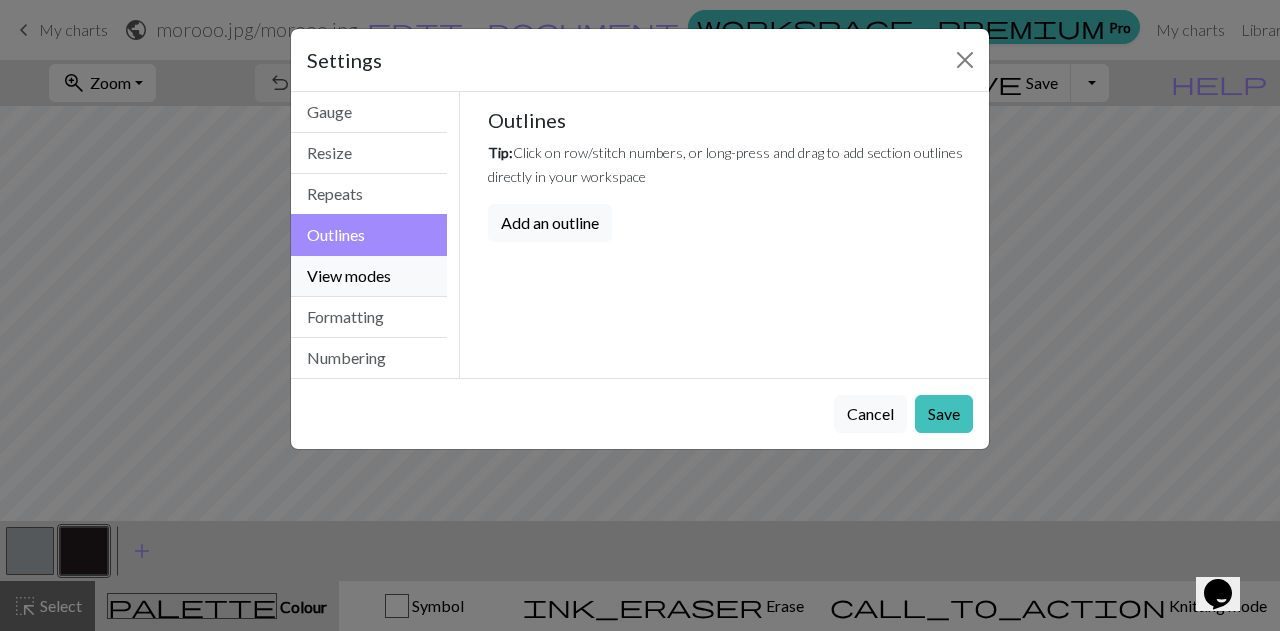 click on "View modes" at bounding box center [369, 276] 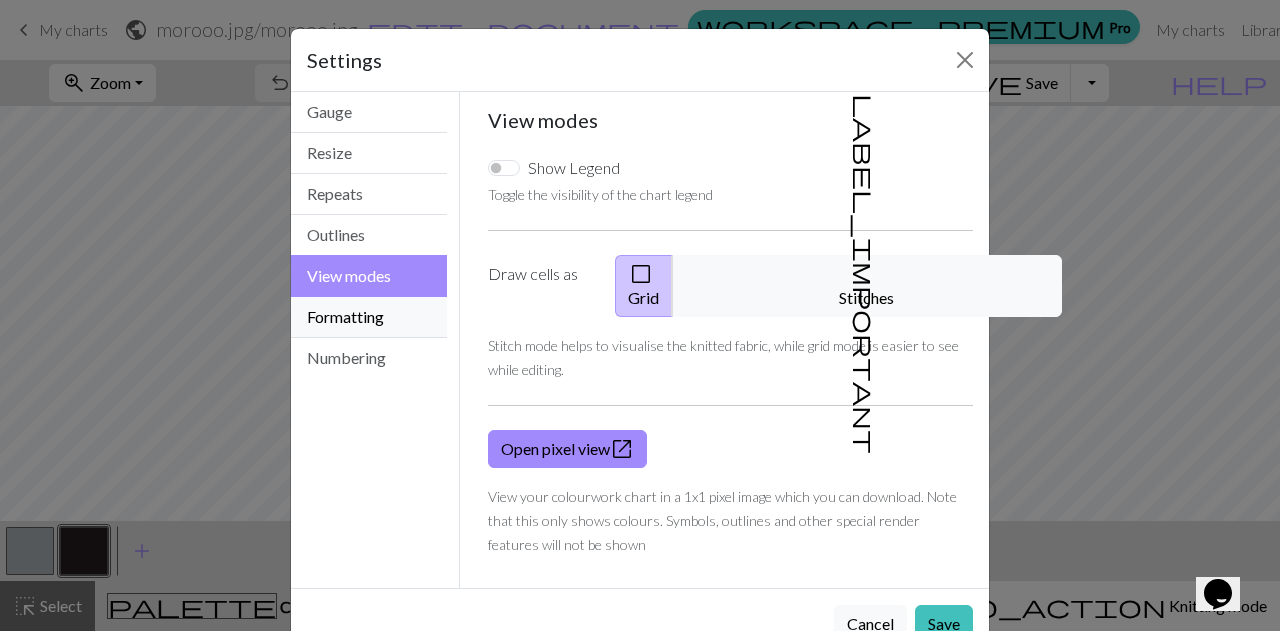 click on "Formatting" at bounding box center [369, 317] 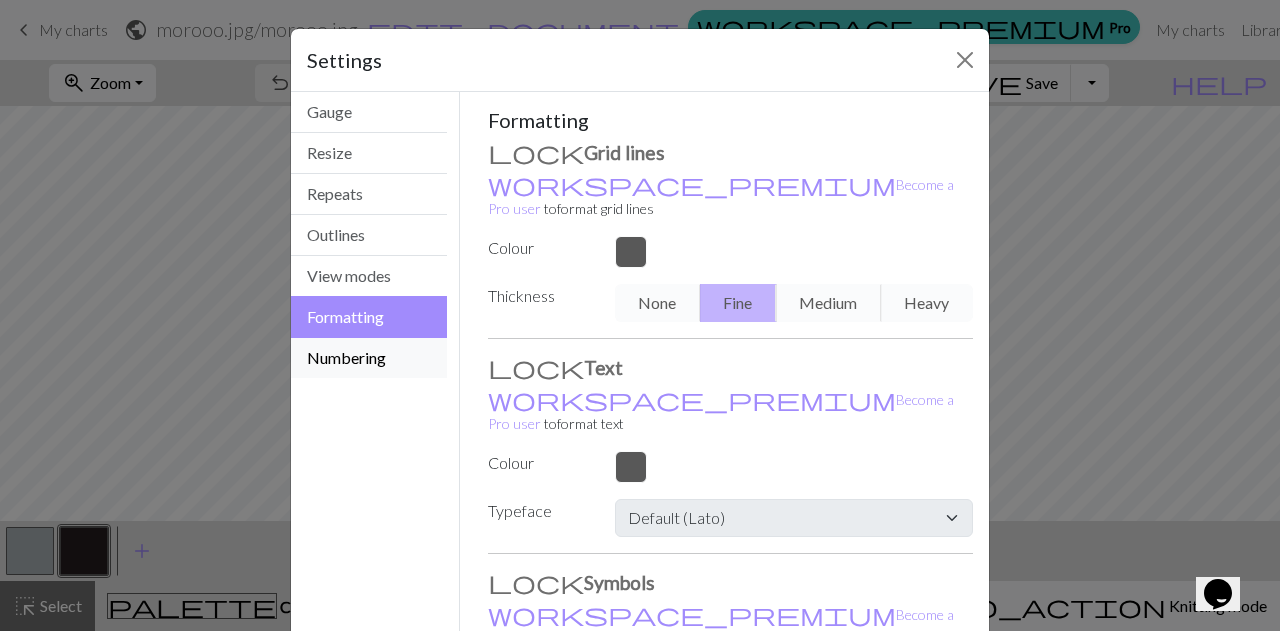 click on "Numbering" at bounding box center (369, 358) 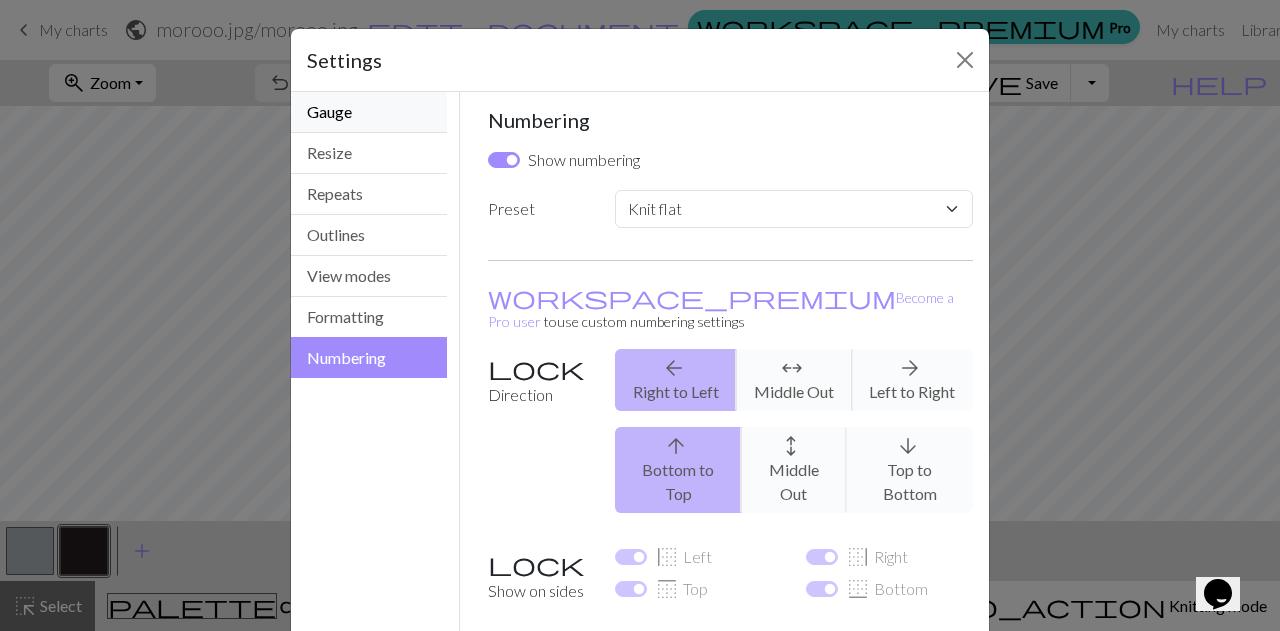 click on "Gauge" at bounding box center (369, 112) 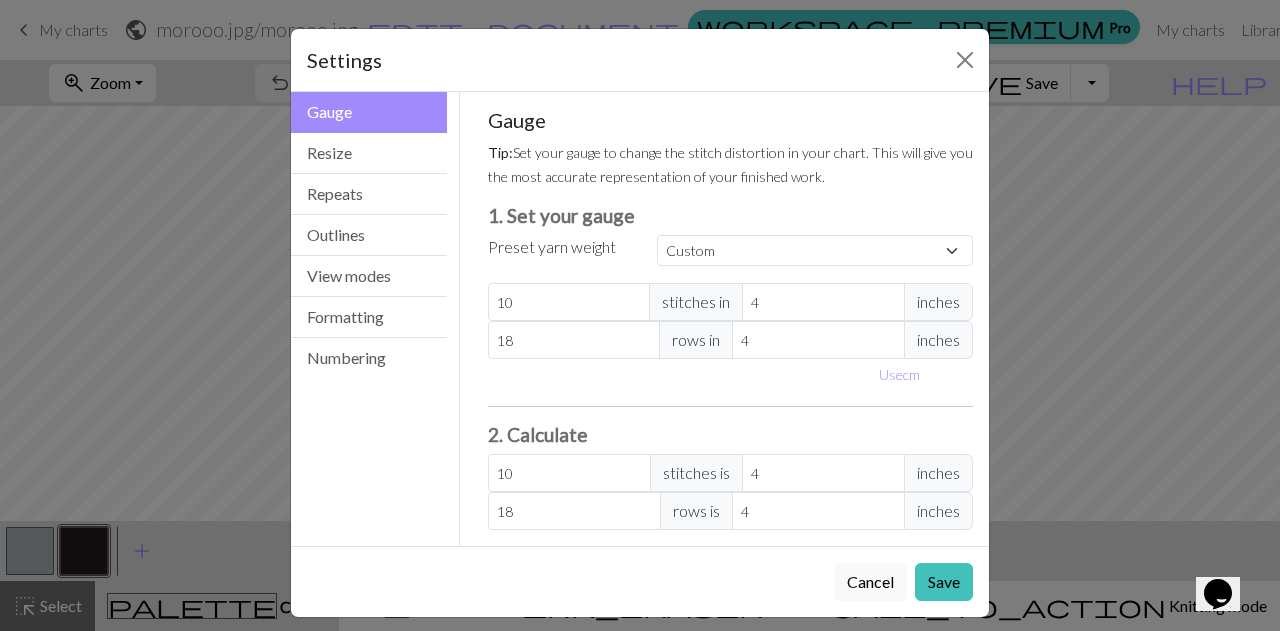scroll, scrollTop: 15, scrollLeft: 0, axis: vertical 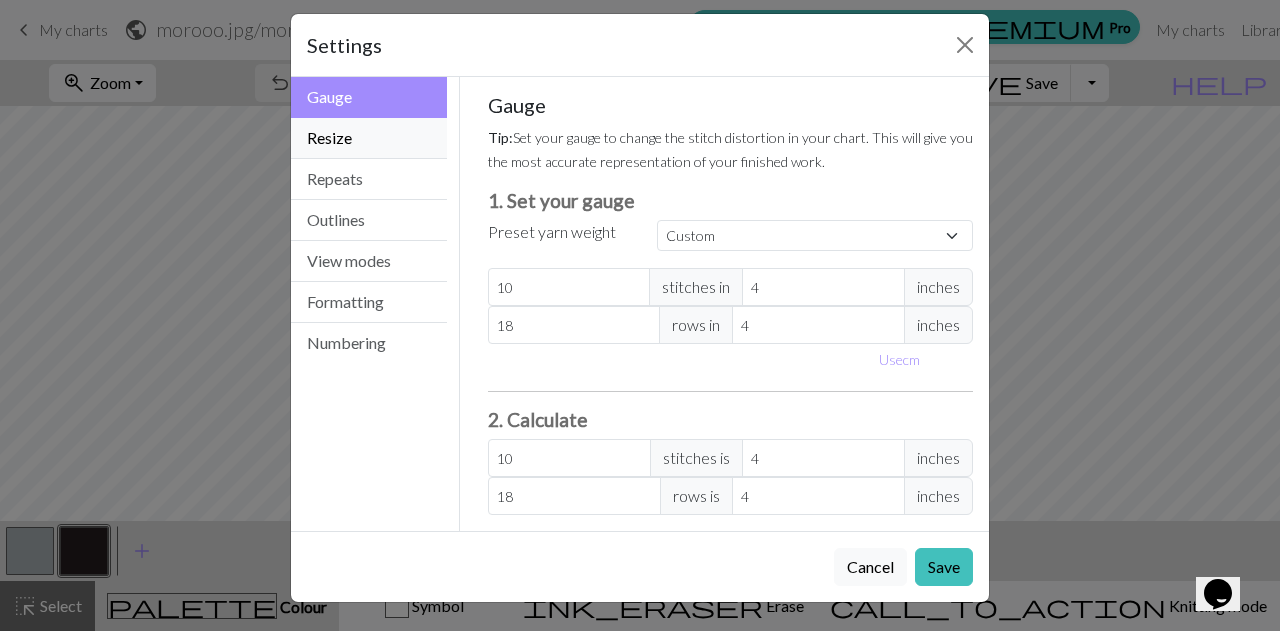 click on "Resize" at bounding box center (369, 138) 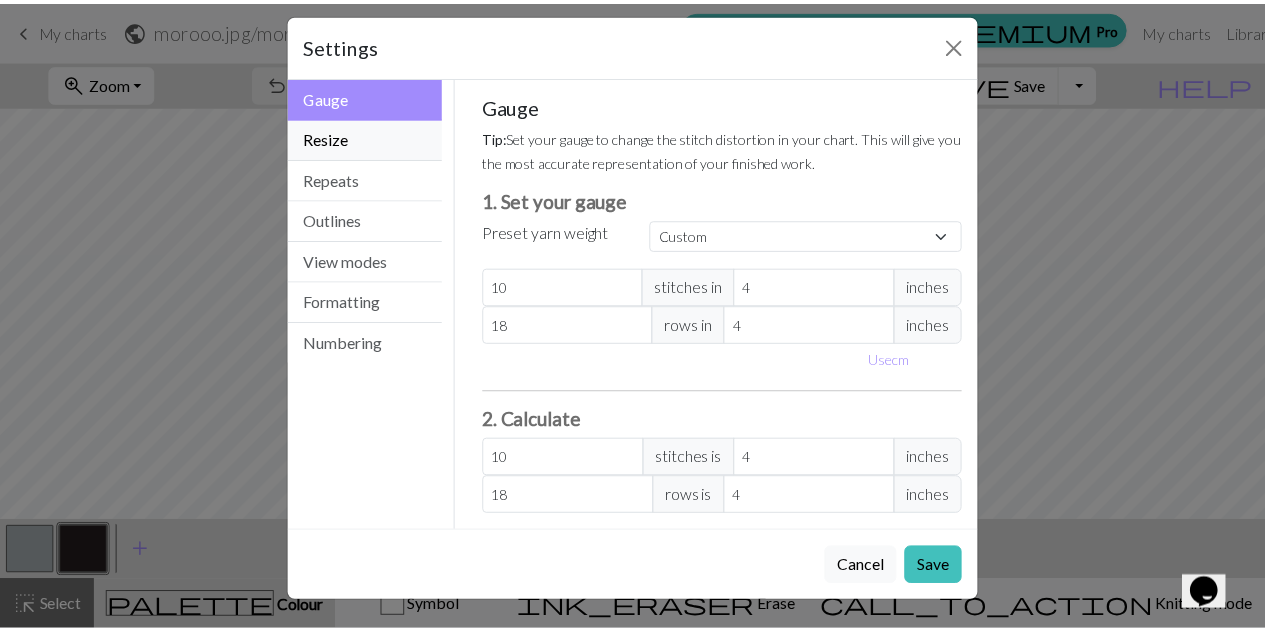 scroll, scrollTop: 0, scrollLeft: 0, axis: both 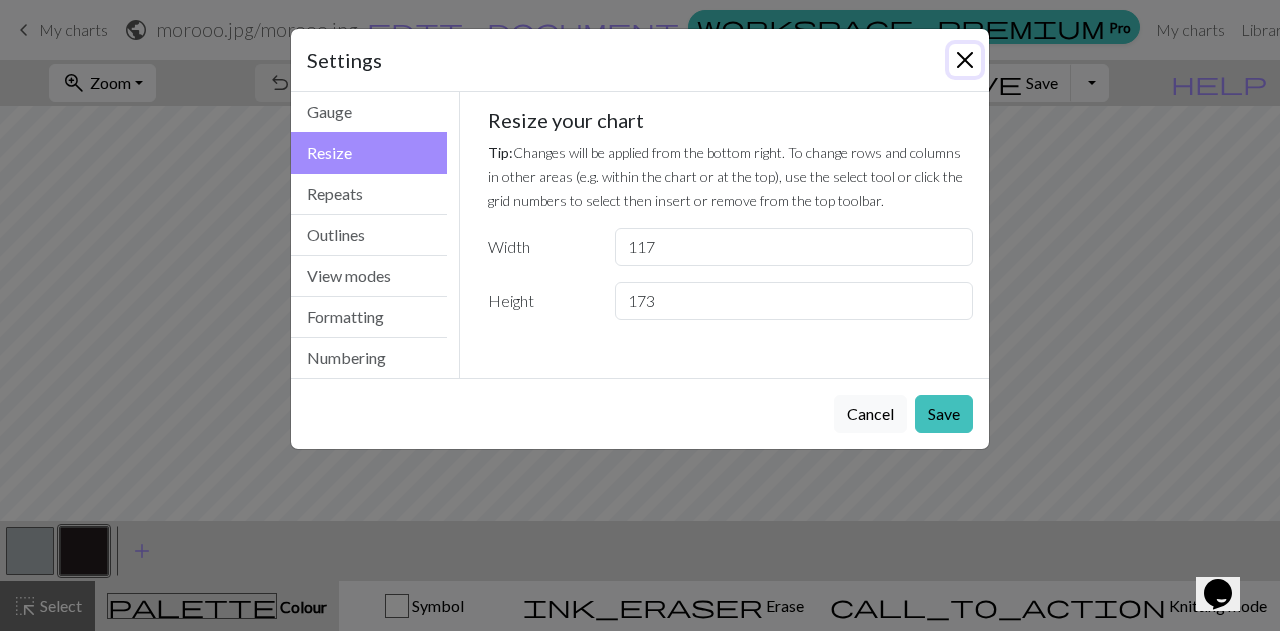 click at bounding box center (965, 60) 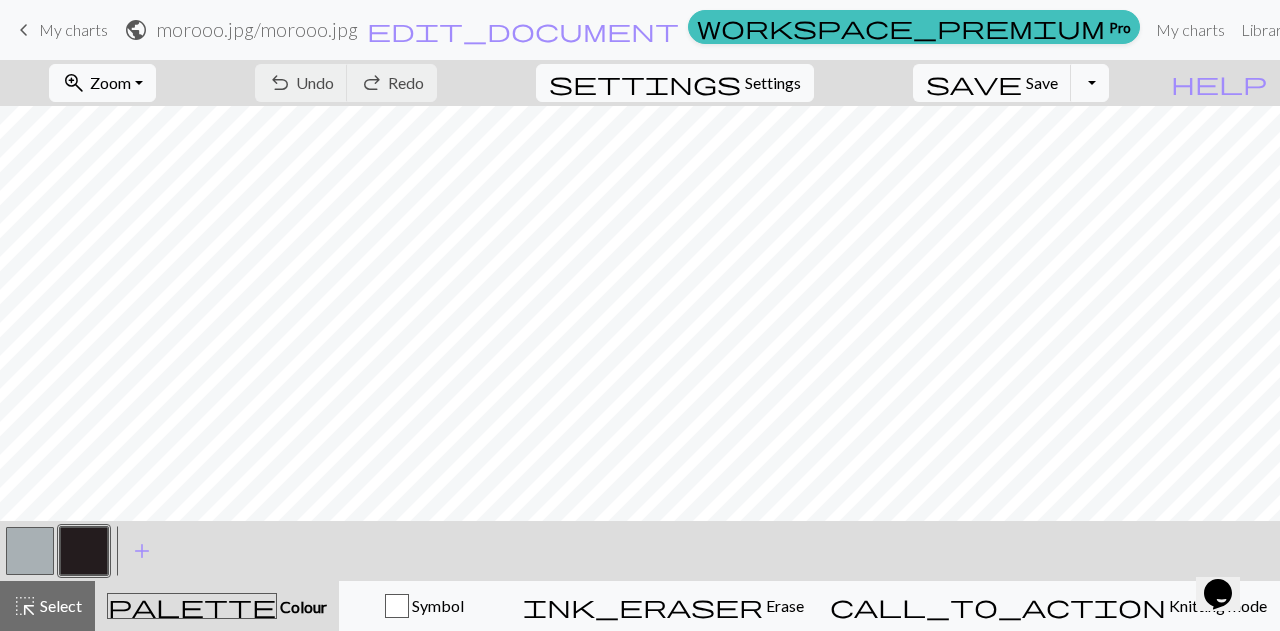 click on "My charts" at bounding box center (73, 29) 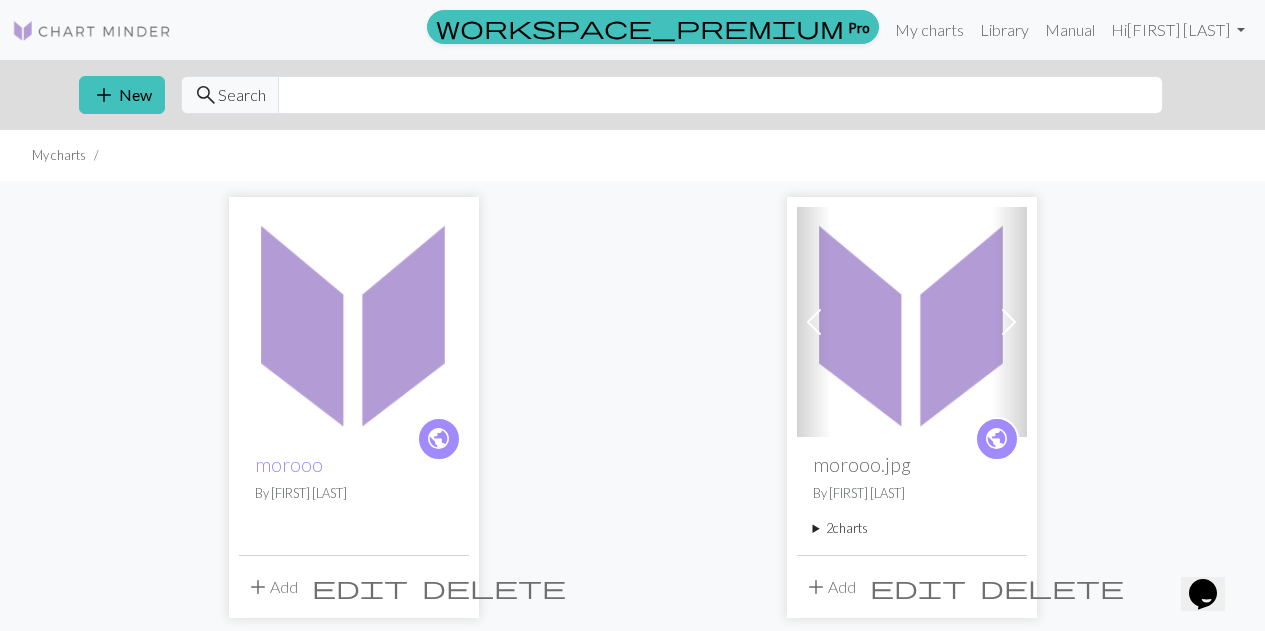 click on "delete" at bounding box center (494, 587) 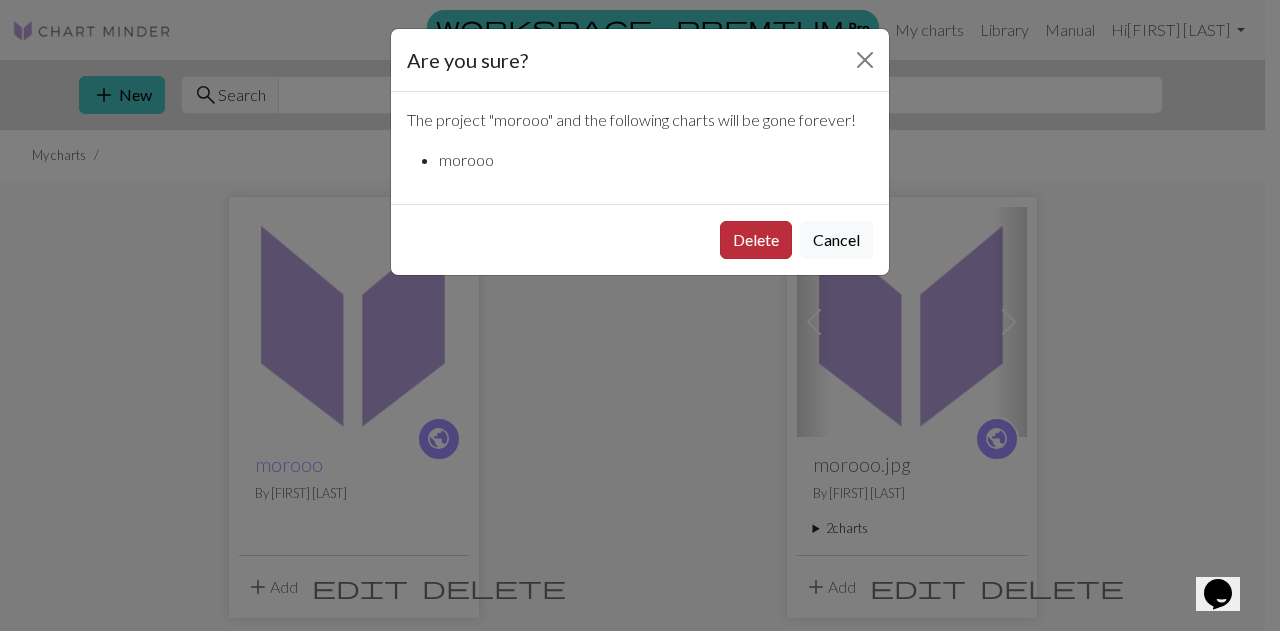 click on "Delete" at bounding box center [756, 240] 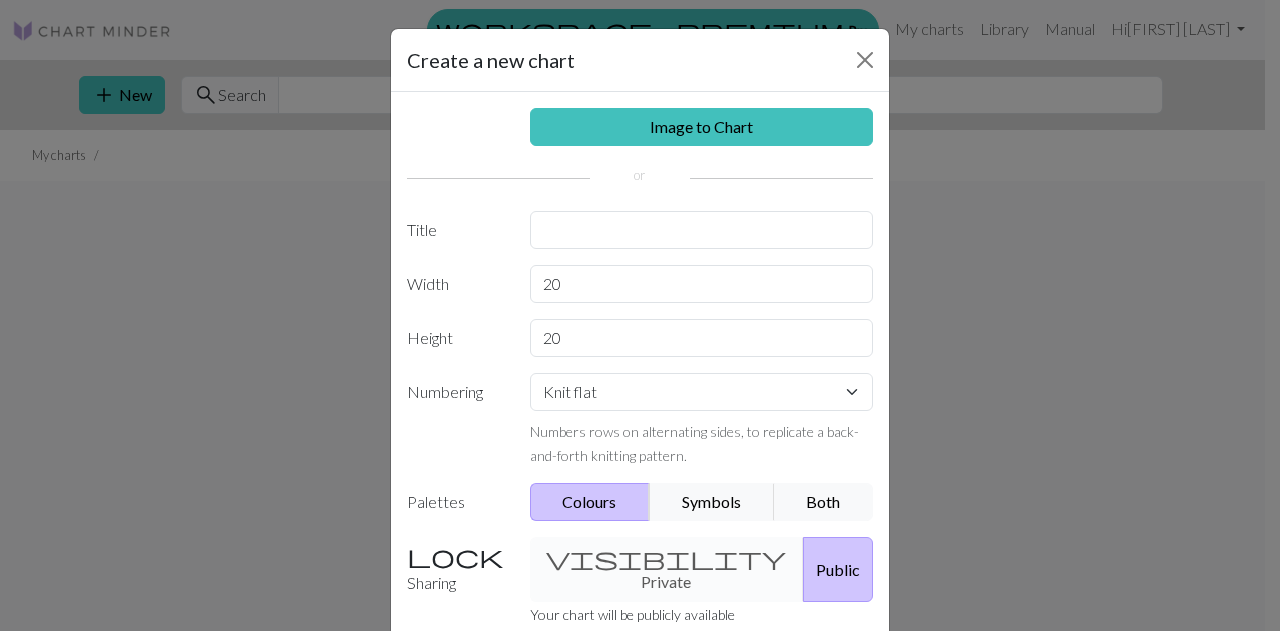 scroll, scrollTop: 0, scrollLeft: 0, axis: both 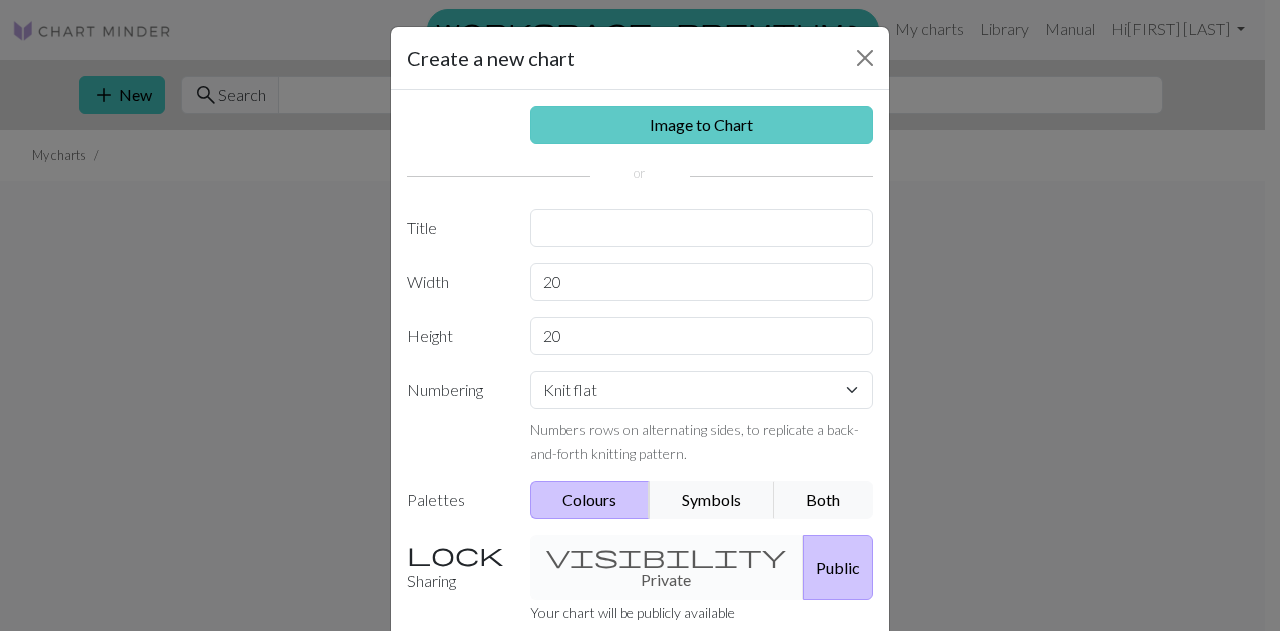 click on "Image to Chart" at bounding box center [702, 125] 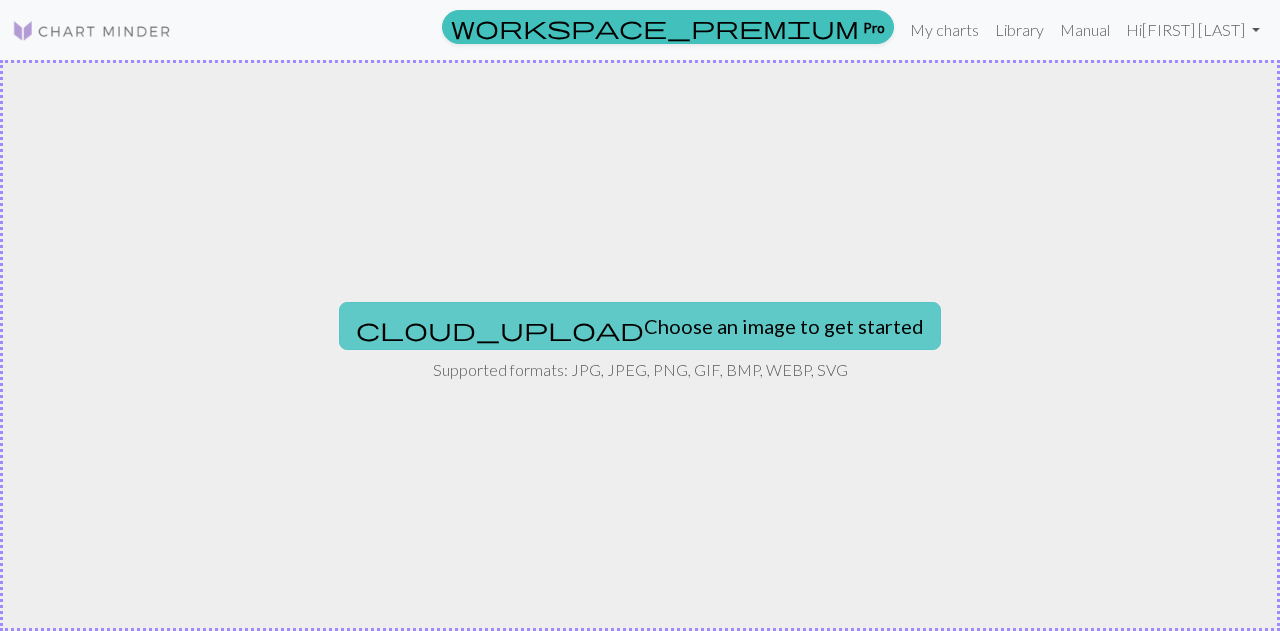 click on "cloud_upload  Choose an image to get started" at bounding box center [640, 326] 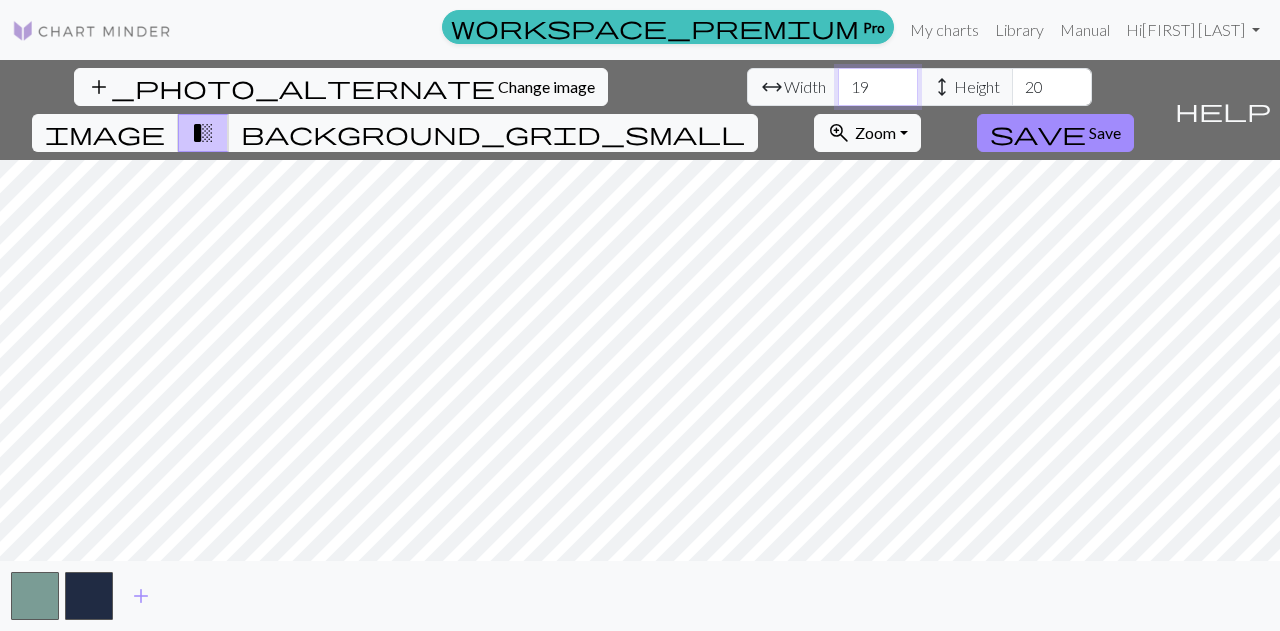 click on "19" at bounding box center [878, 87] 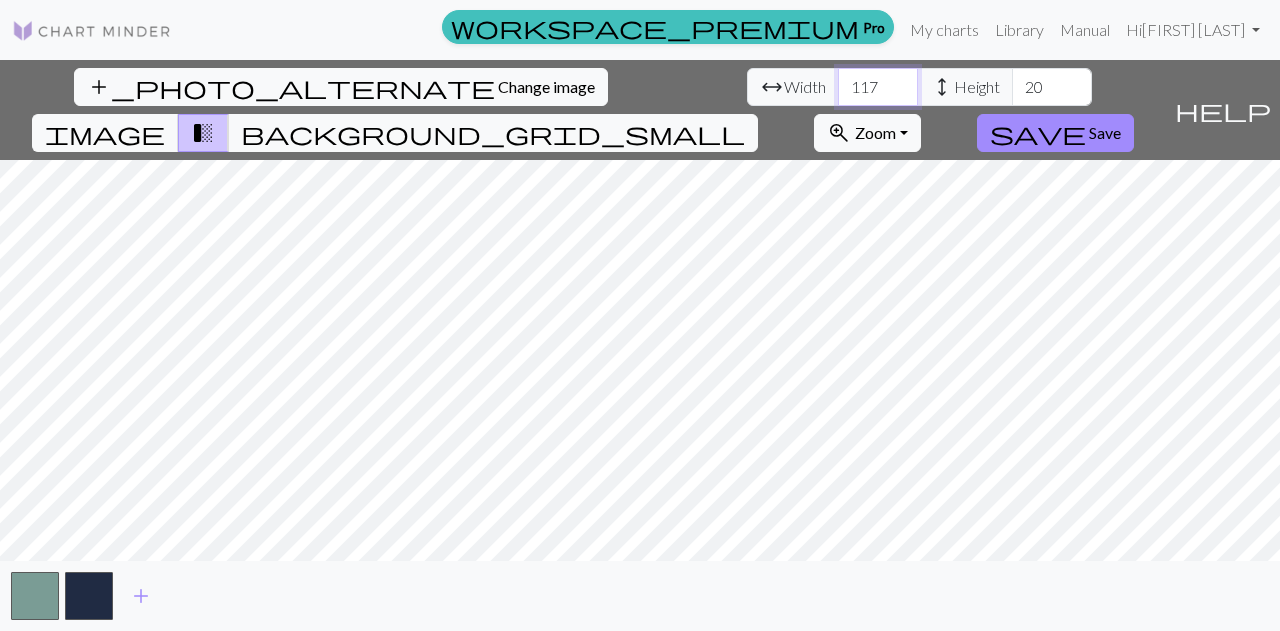 type on "117" 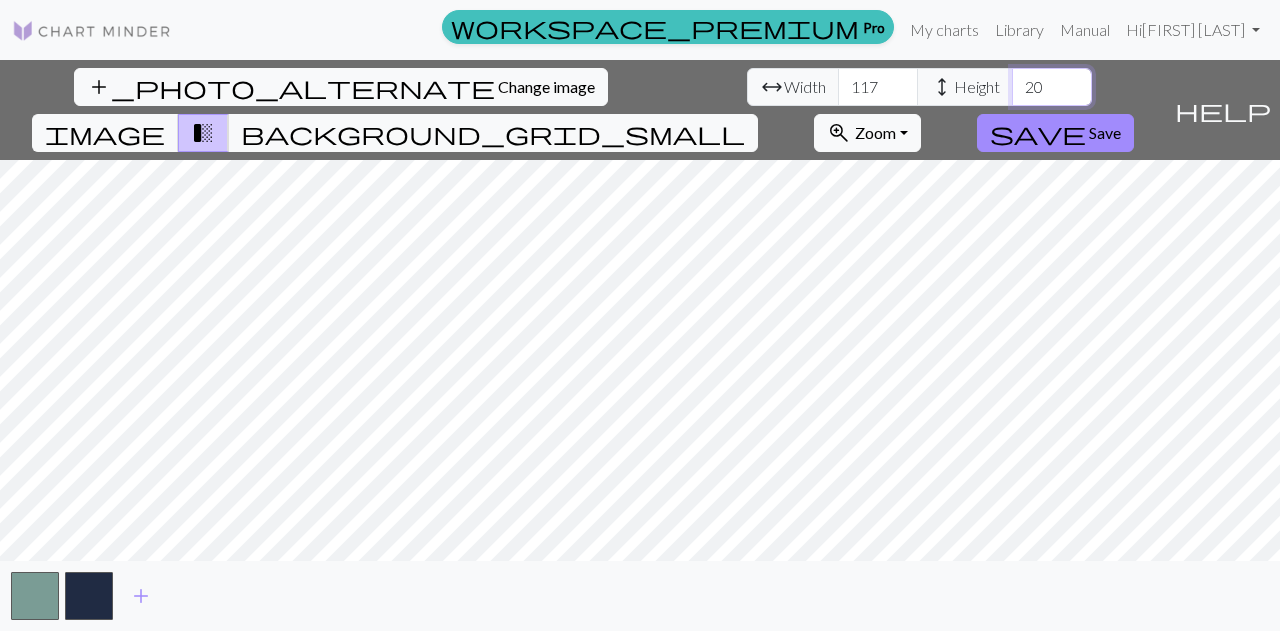 click on "20" at bounding box center (1052, 87) 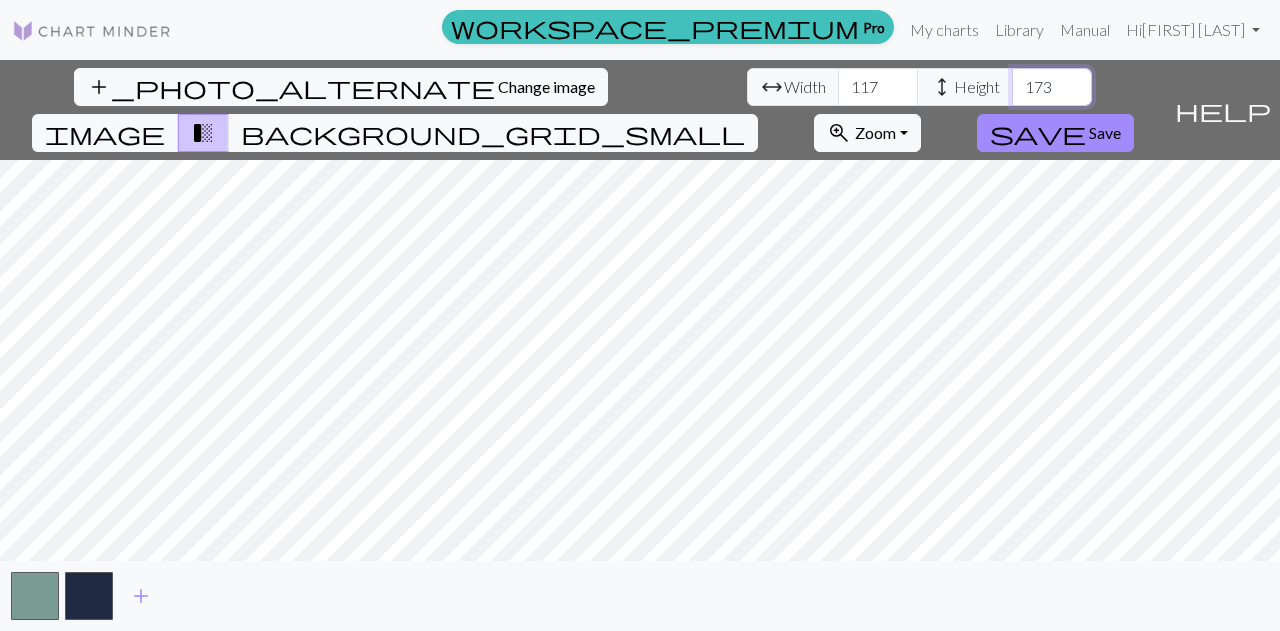 type on "173" 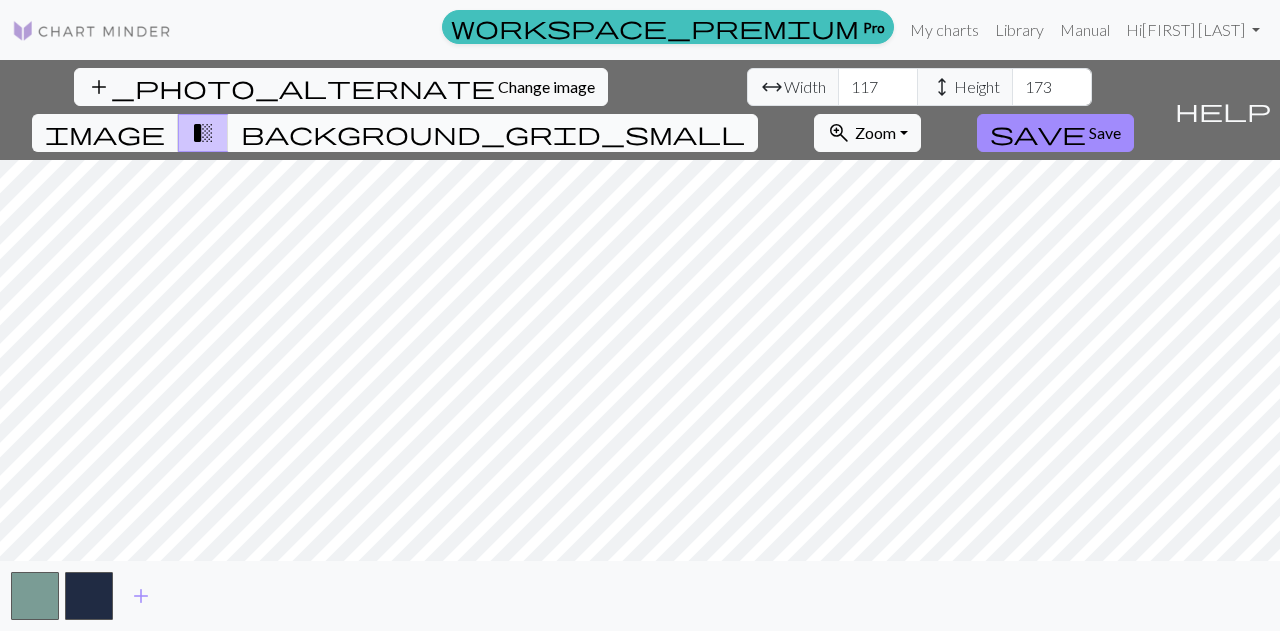 click on "background_grid_small" at bounding box center [493, 133] 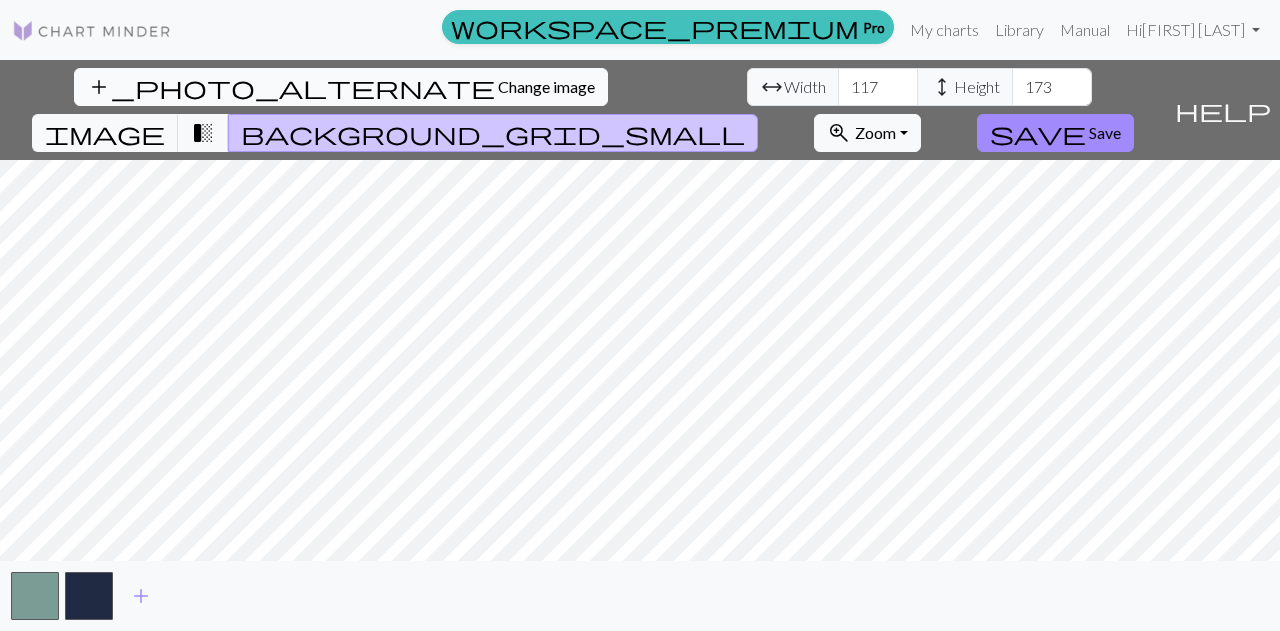 click on "Change image" at bounding box center (546, 86) 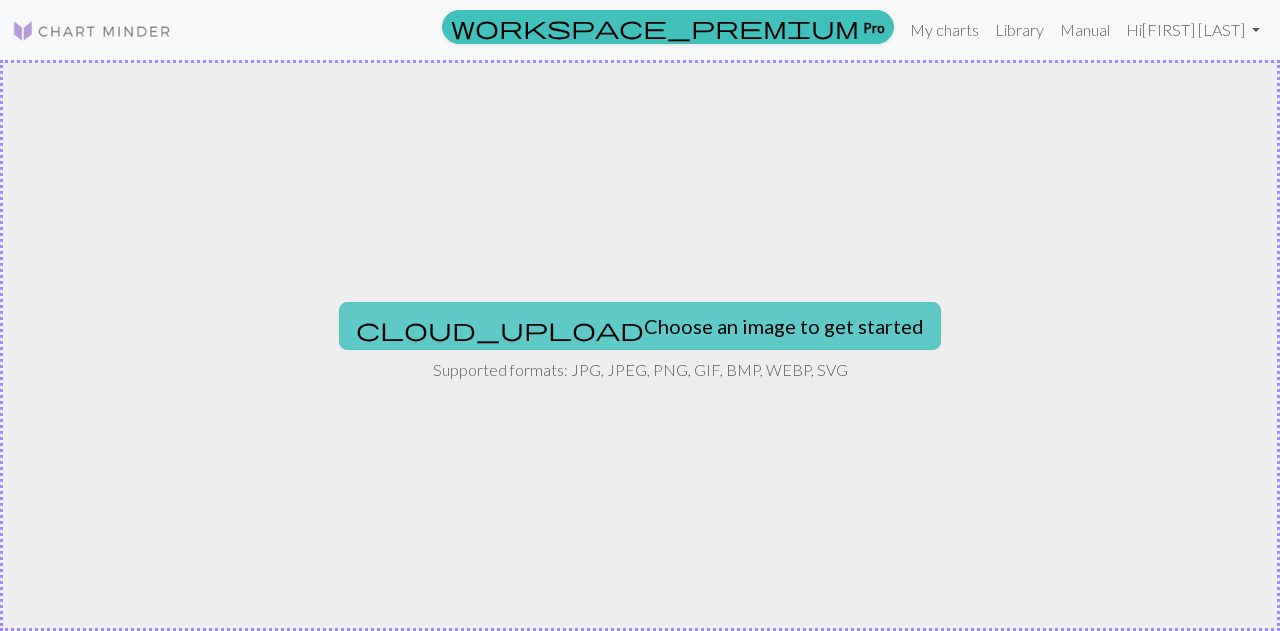 click on "cloud_upload  Choose an image to get started" at bounding box center [640, 326] 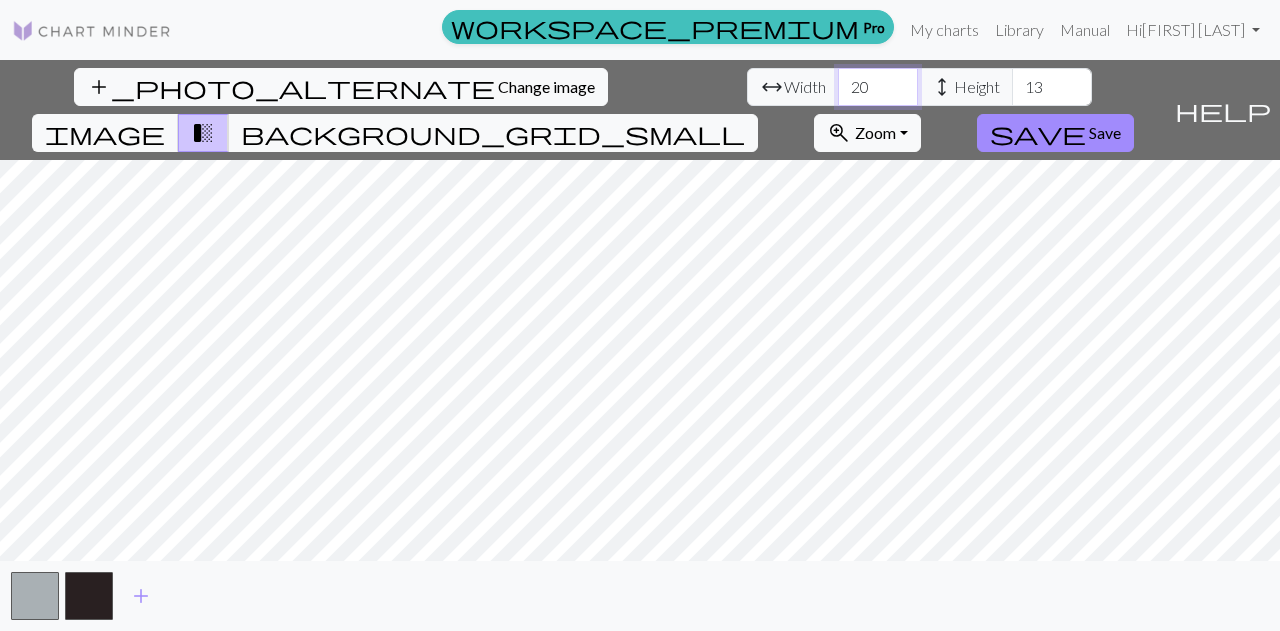 click on "20" at bounding box center (878, 87) 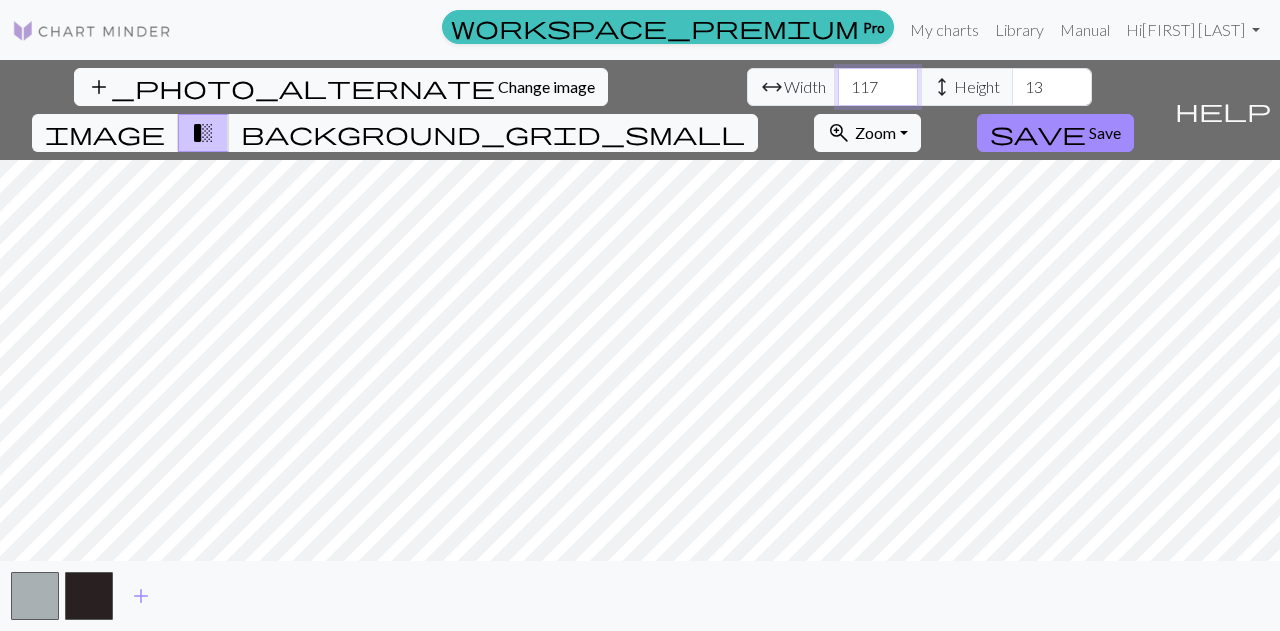 type on "117" 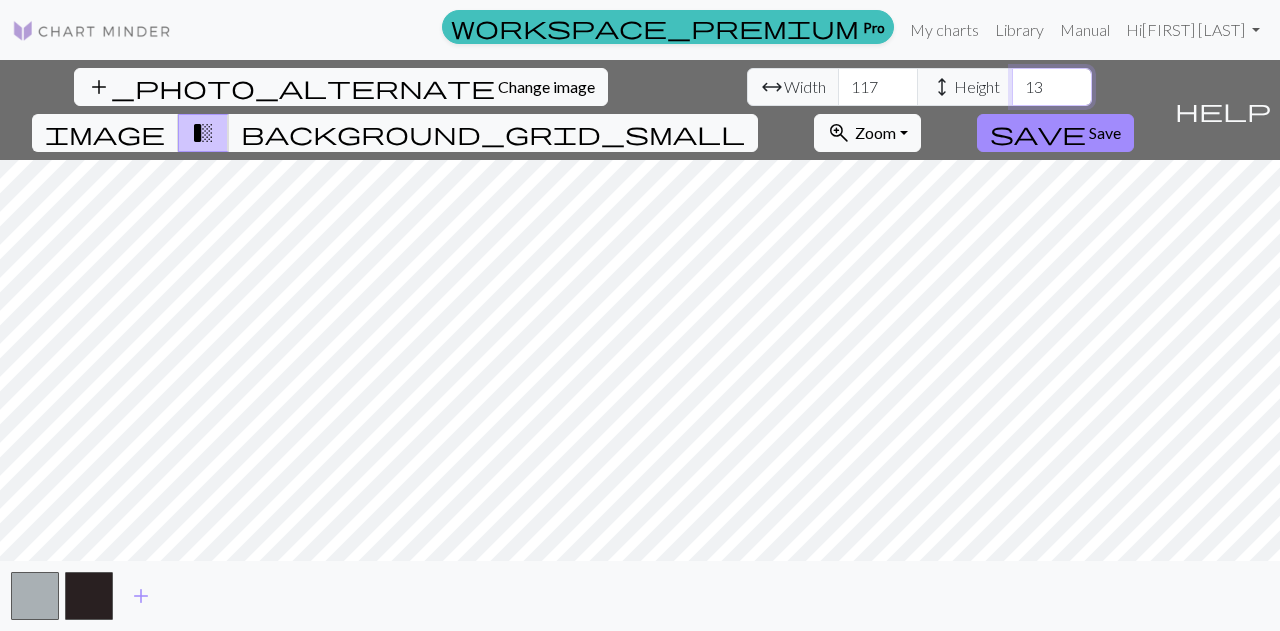 click on "13" at bounding box center (1052, 87) 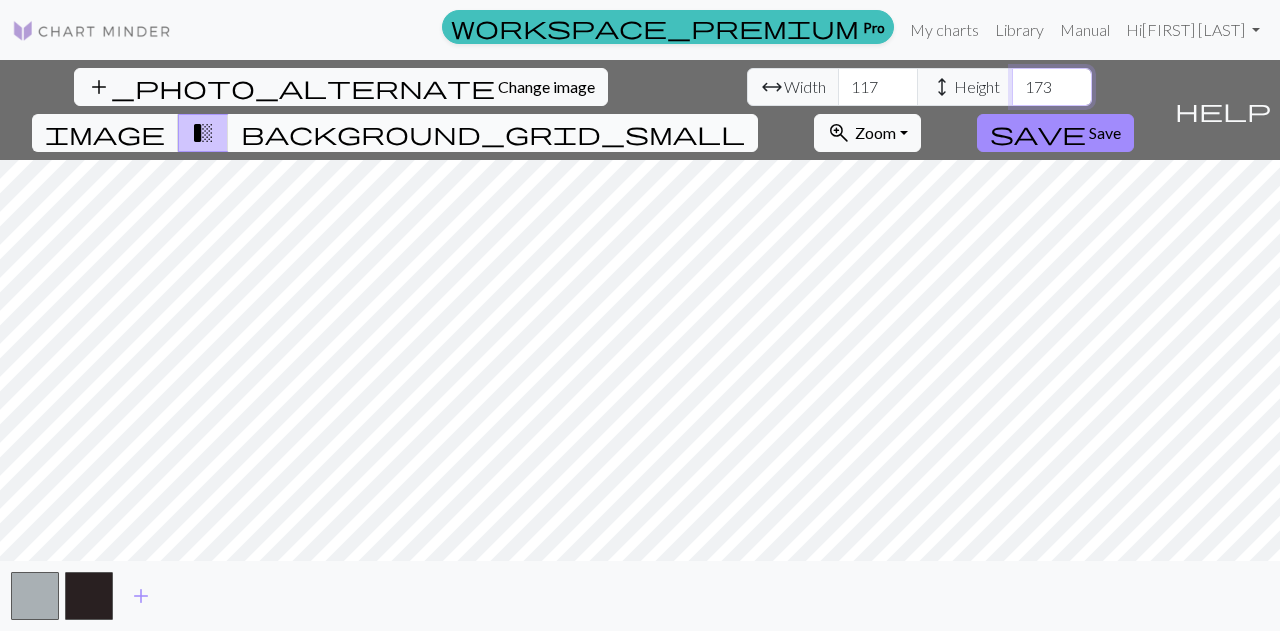 type on "173" 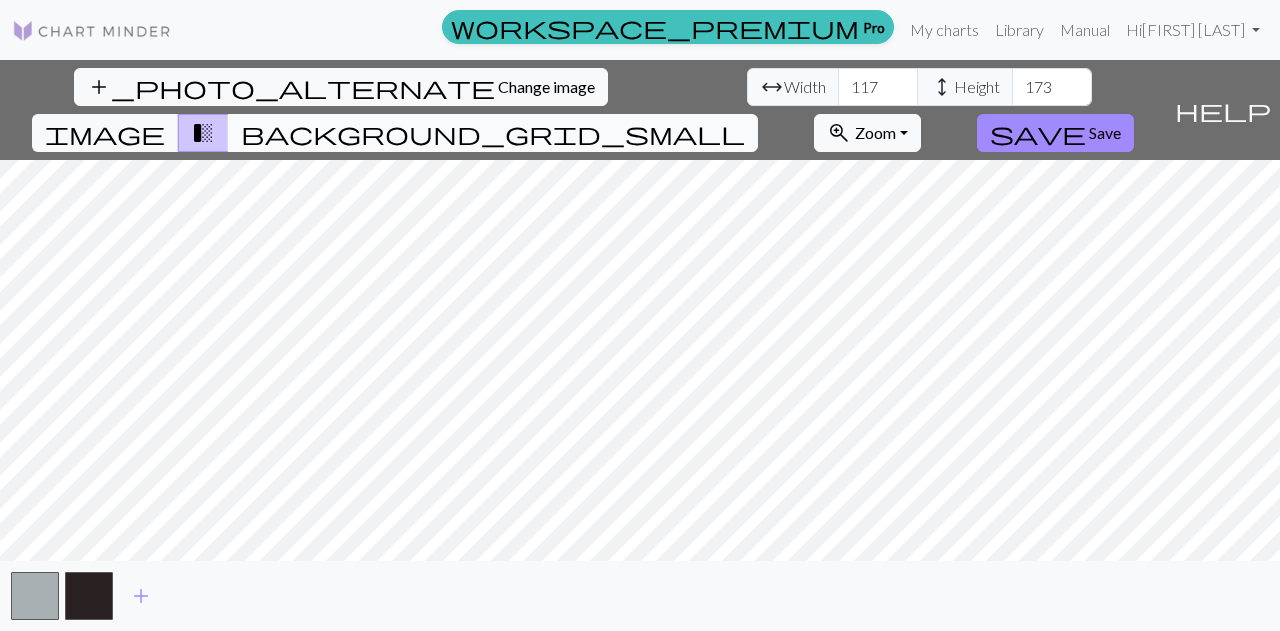 click on "background_grid_small" at bounding box center (493, 133) 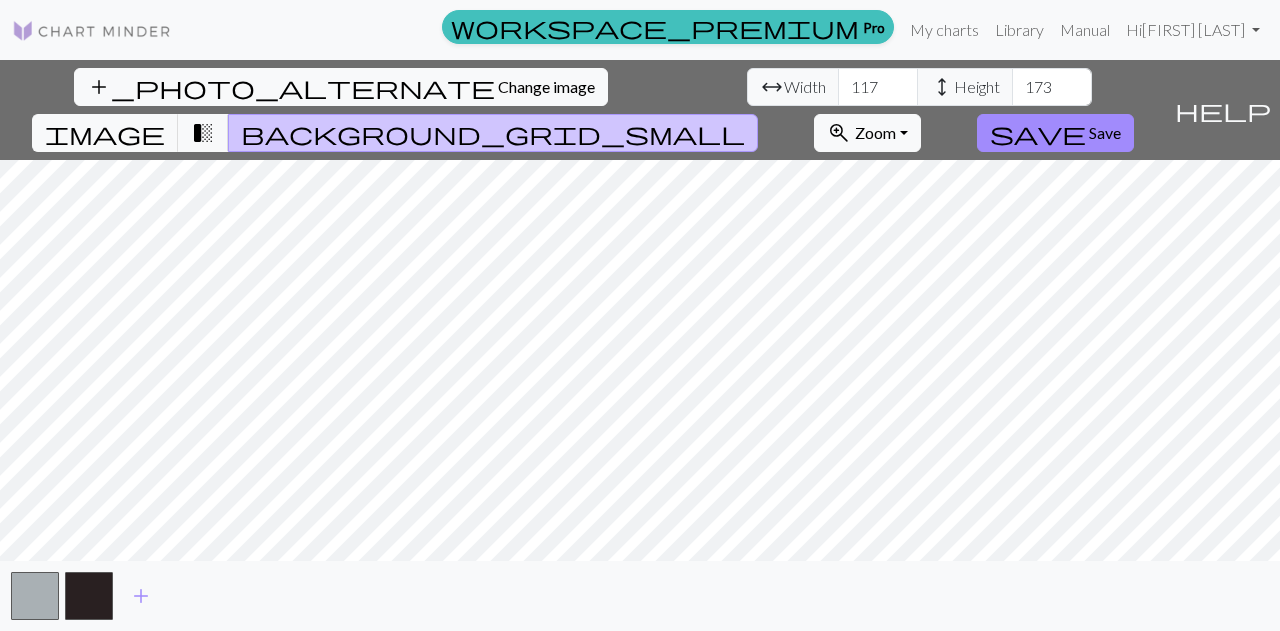 click on "transition_fade" at bounding box center (203, 133) 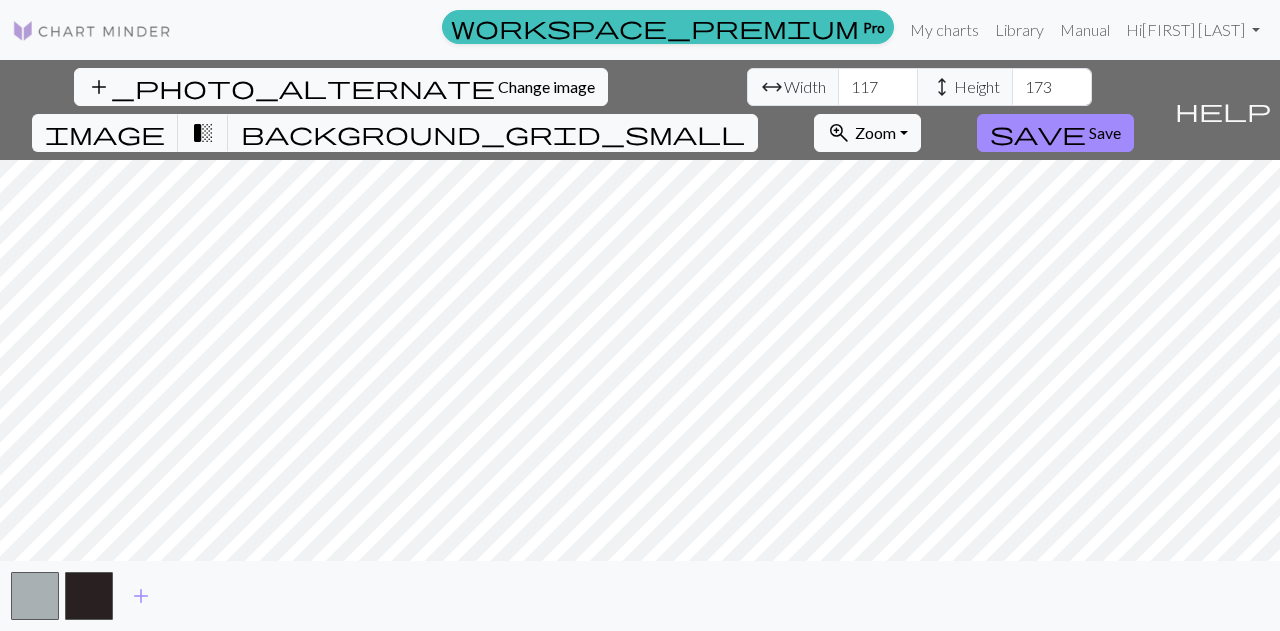 click on "add_photo_alternate   Change image arrow_range   Width 117 height   Height 173 image transition_fade background_grid_small zoom_in Zoom Zoom Fit all Fit width Fit height 50% 100% 150% 200% save   Save" at bounding box center [583, 110] 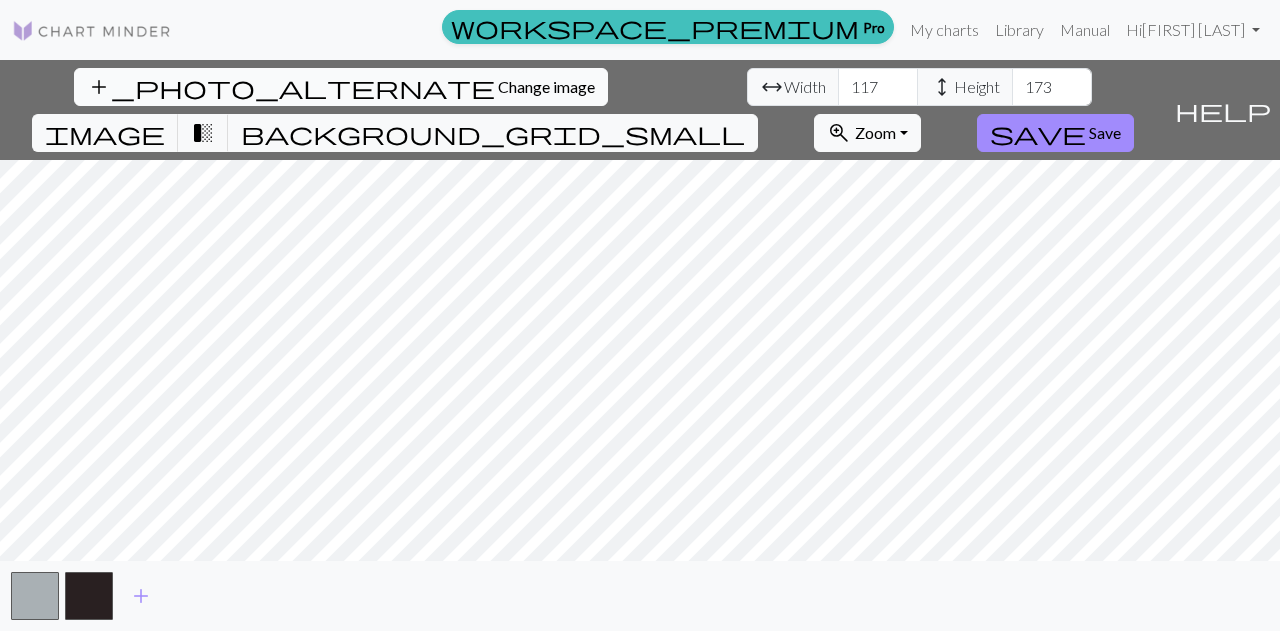 click on "add_photo_alternate   Change image" at bounding box center [341, 87] 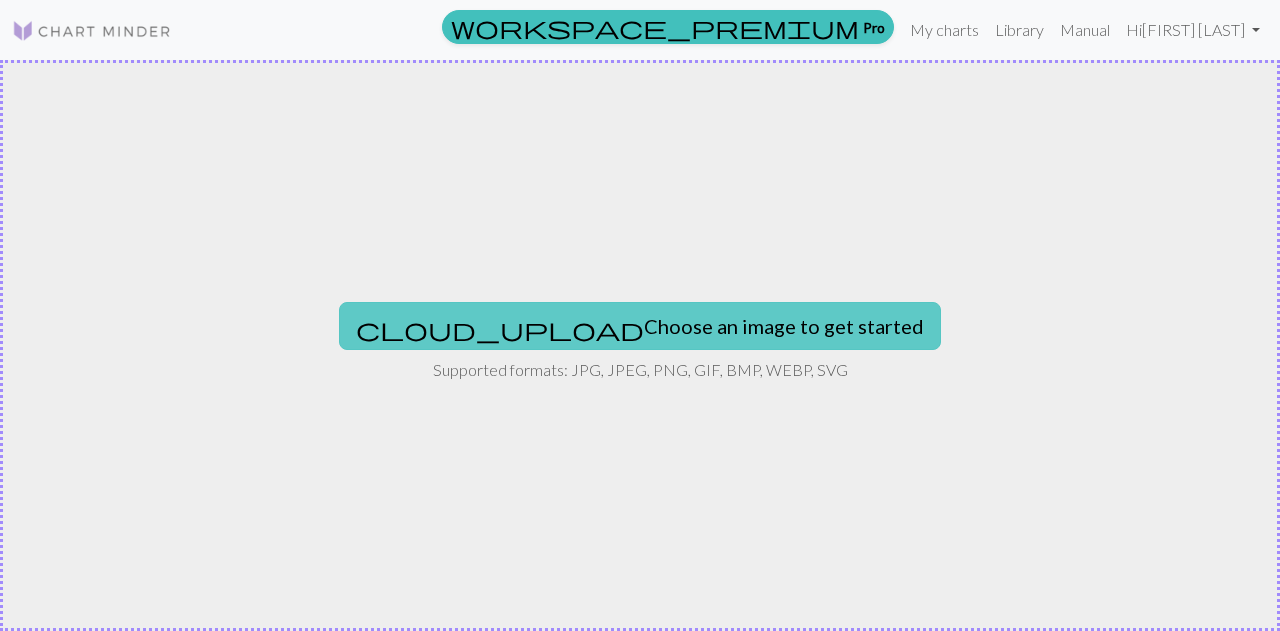 click on "cloud_upload  Choose an image to get started" at bounding box center [640, 326] 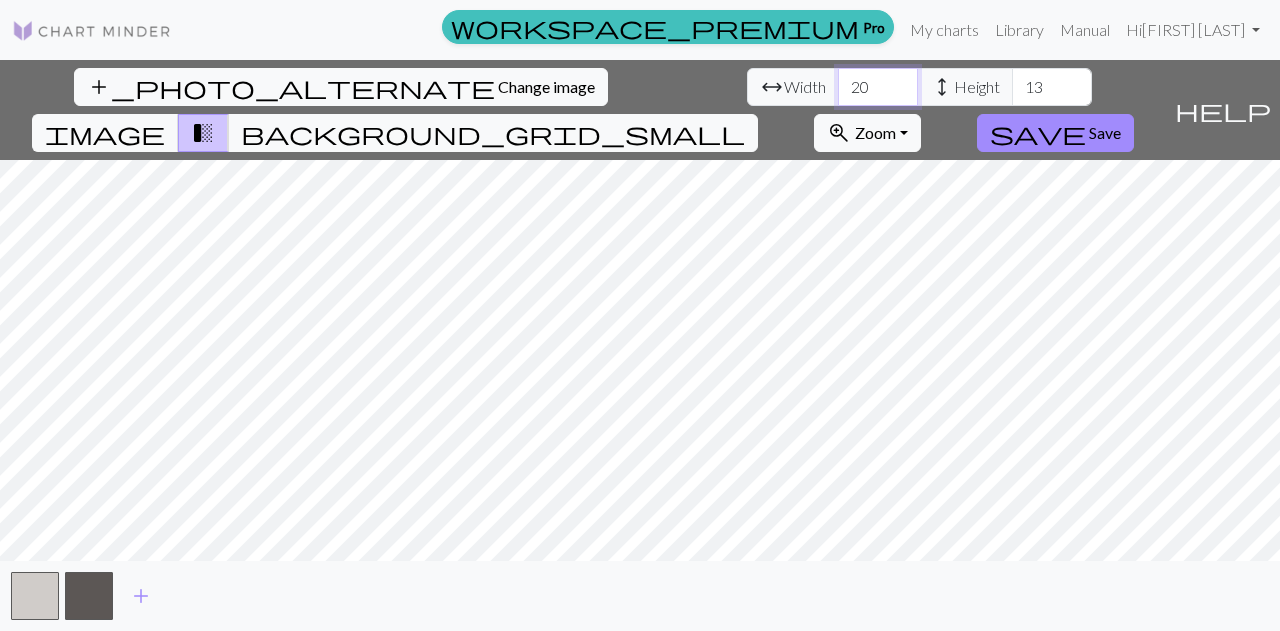 click on "20" at bounding box center [878, 87] 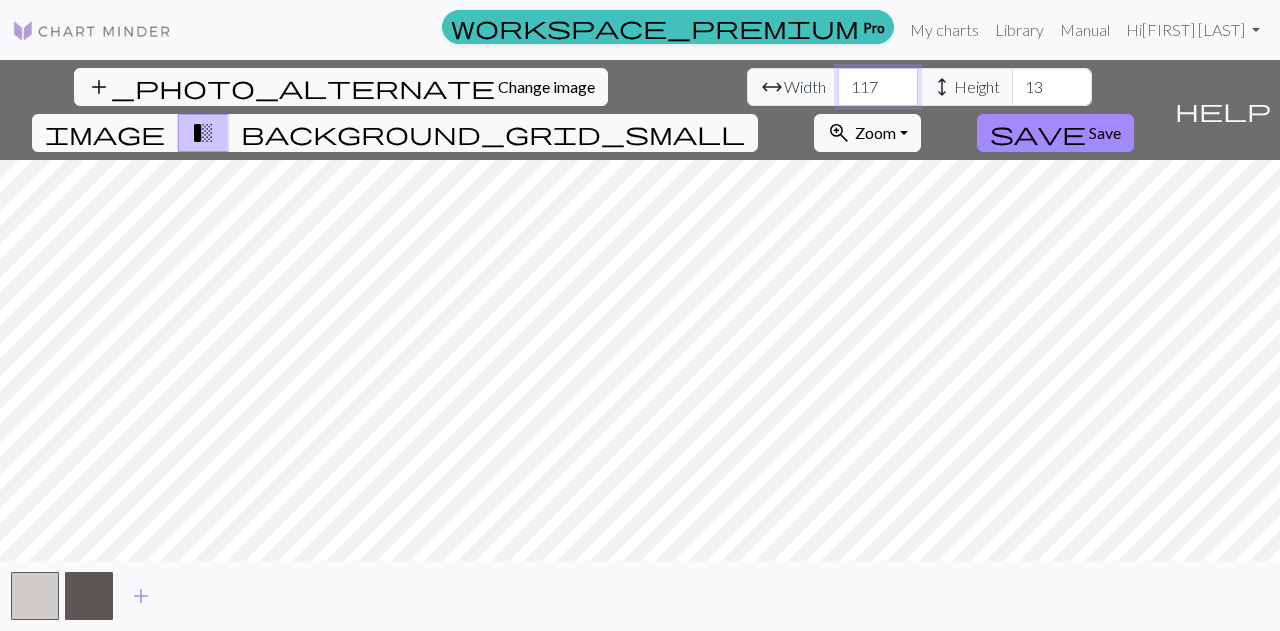 type on "117" 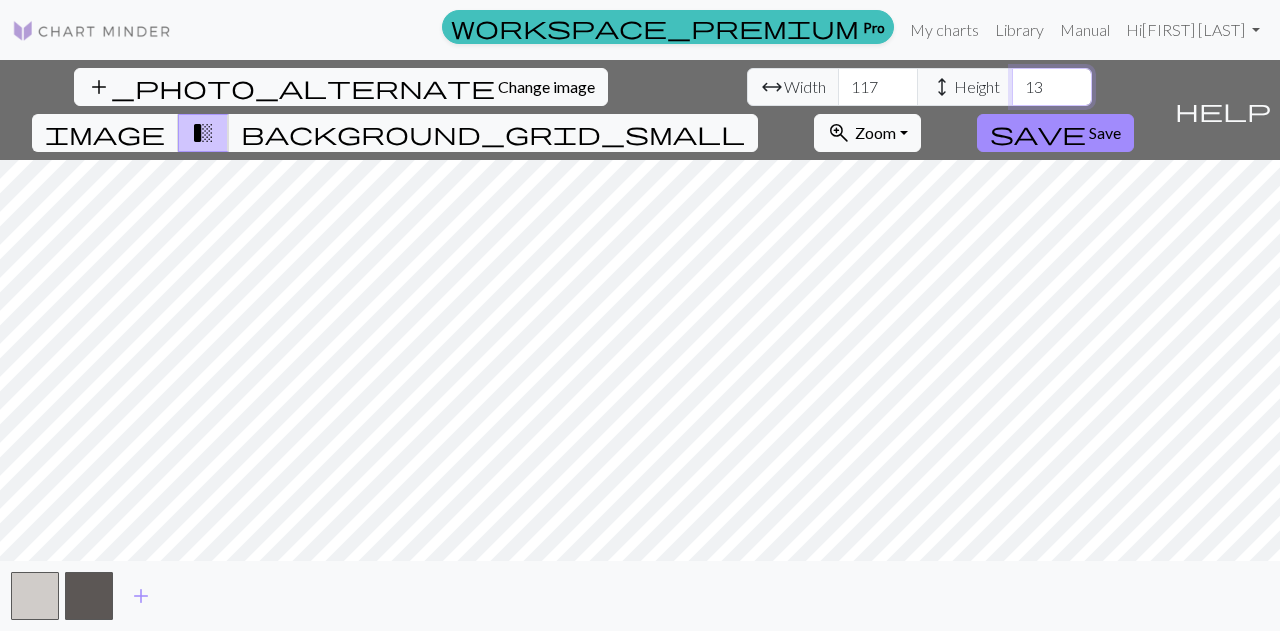 click on "13" at bounding box center [1052, 87] 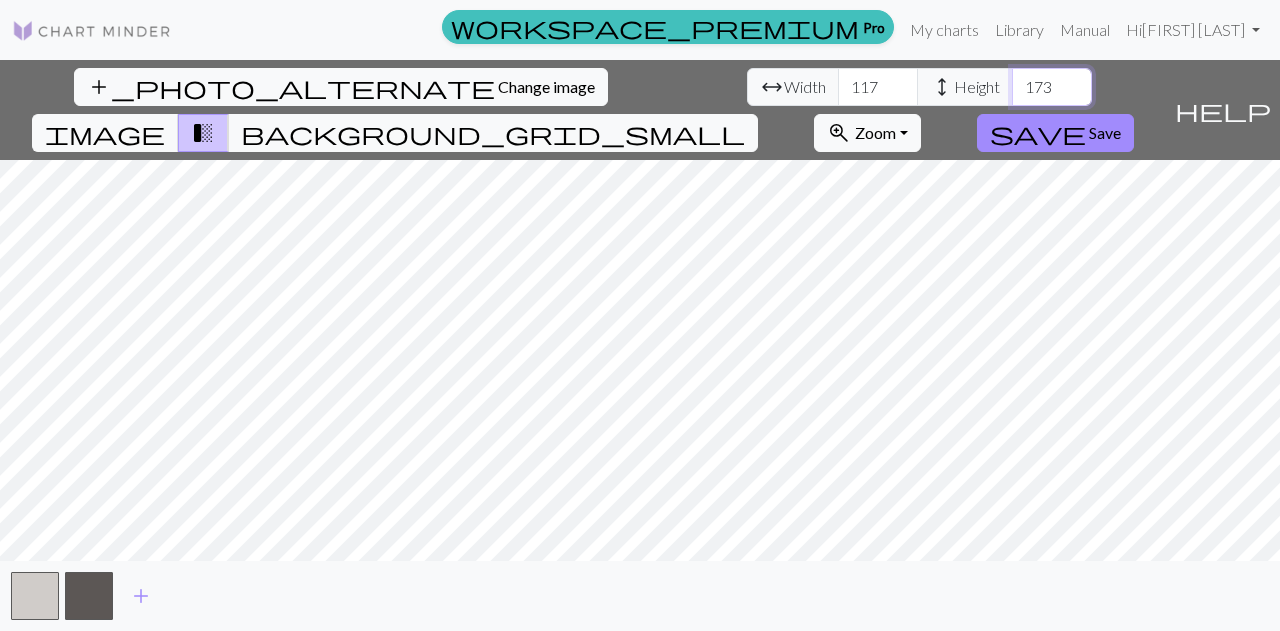 type on "173" 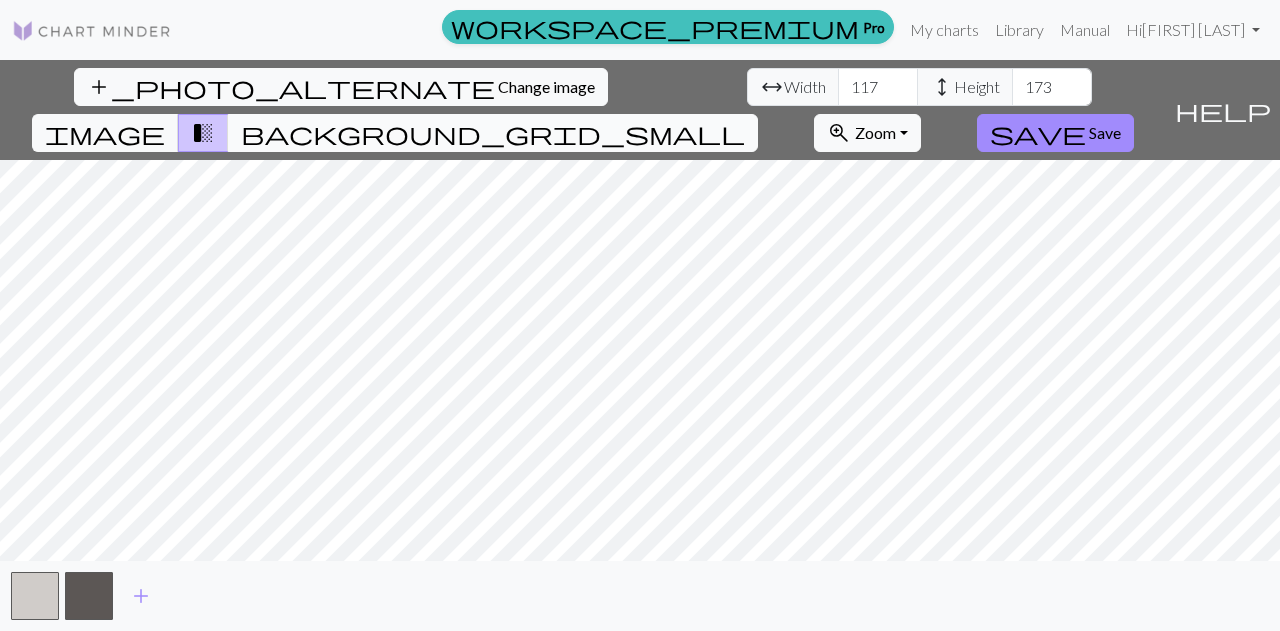 click on "background_grid_small" at bounding box center (493, 133) 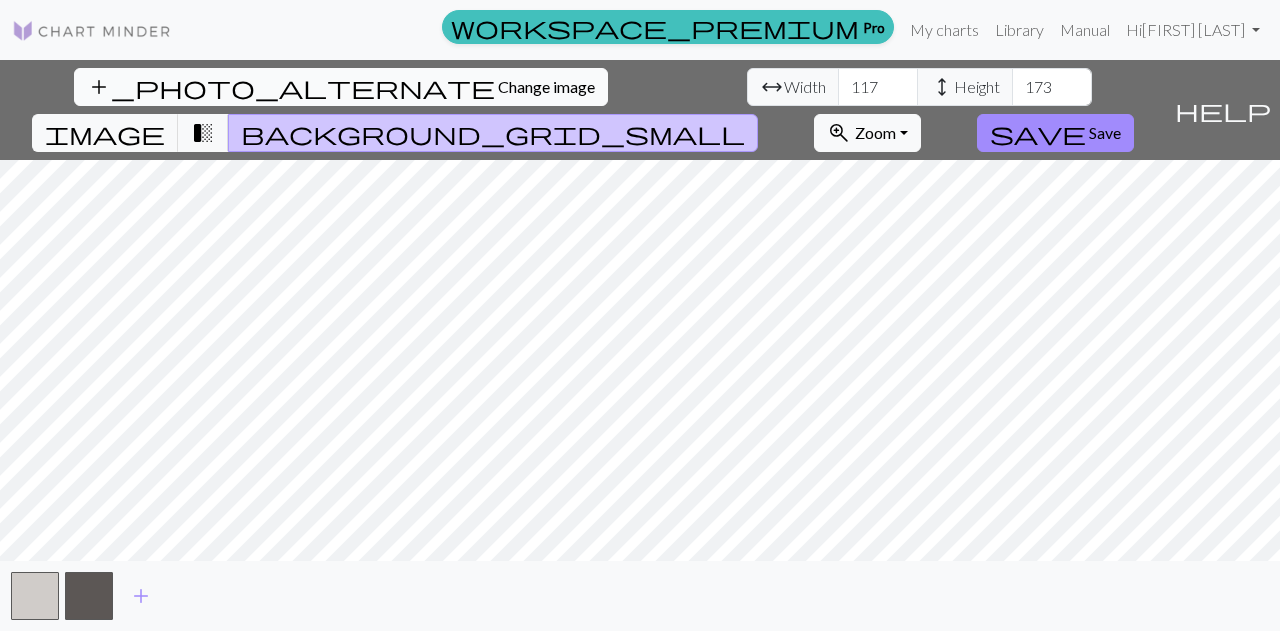 click on "add_photo_alternate   Change image" at bounding box center [341, 87] 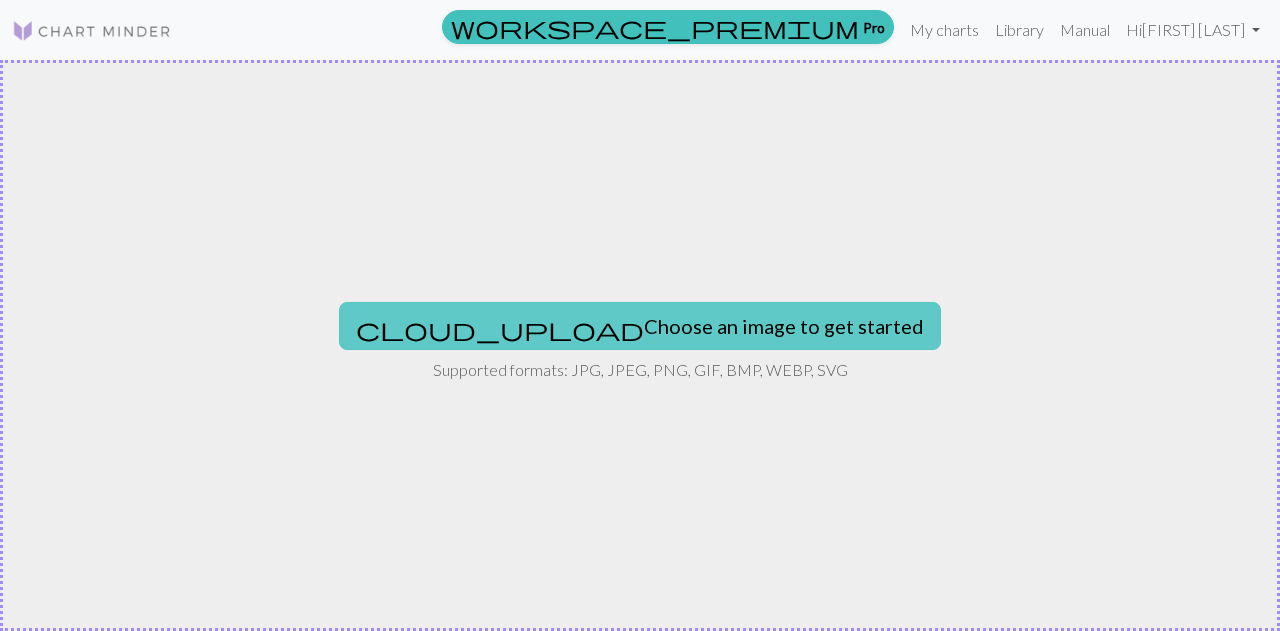 click on "cloud_upload  Choose an image to get started" at bounding box center [640, 326] 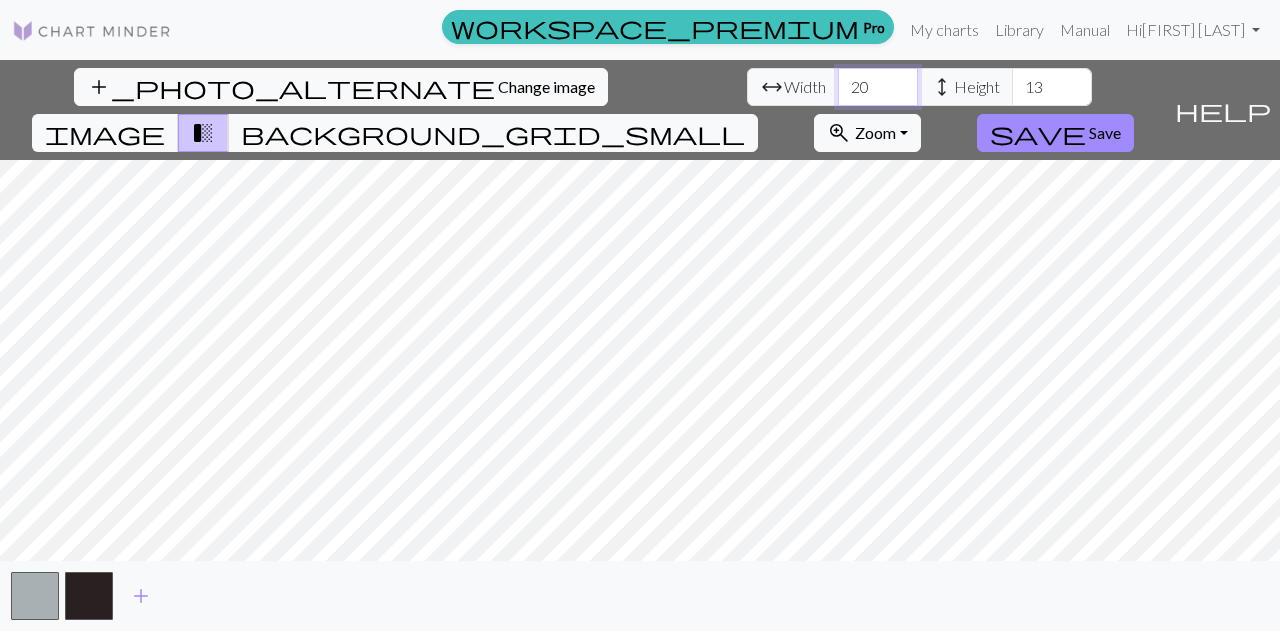 click on "20" at bounding box center [878, 87] 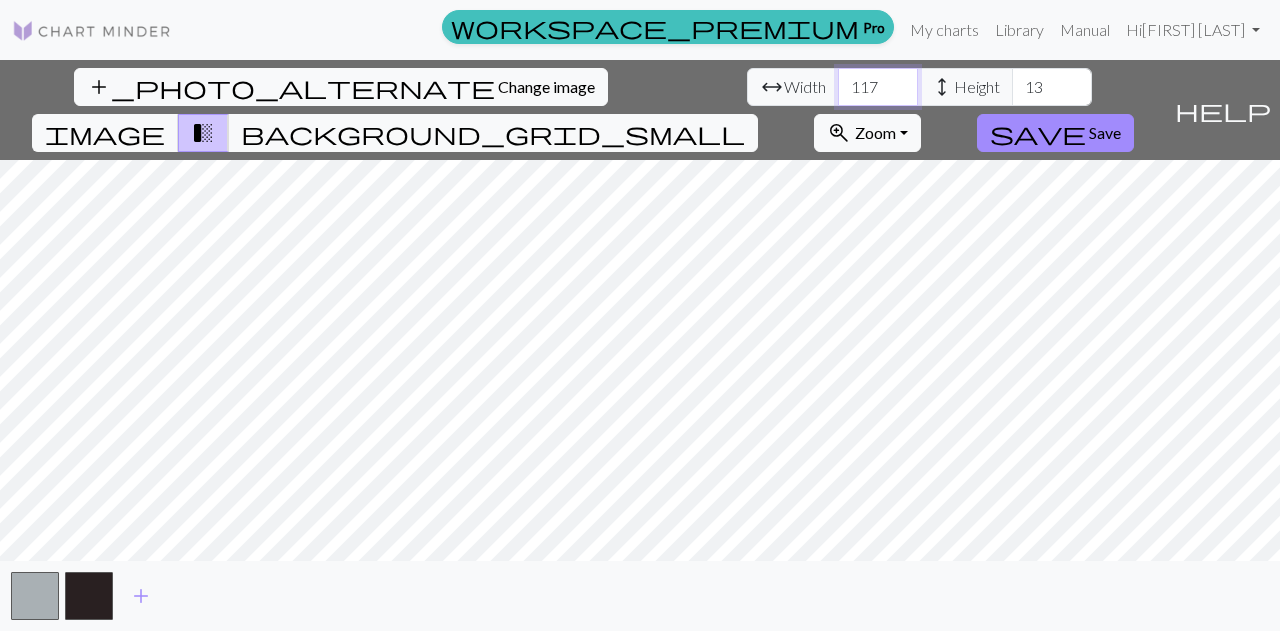 type on "117" 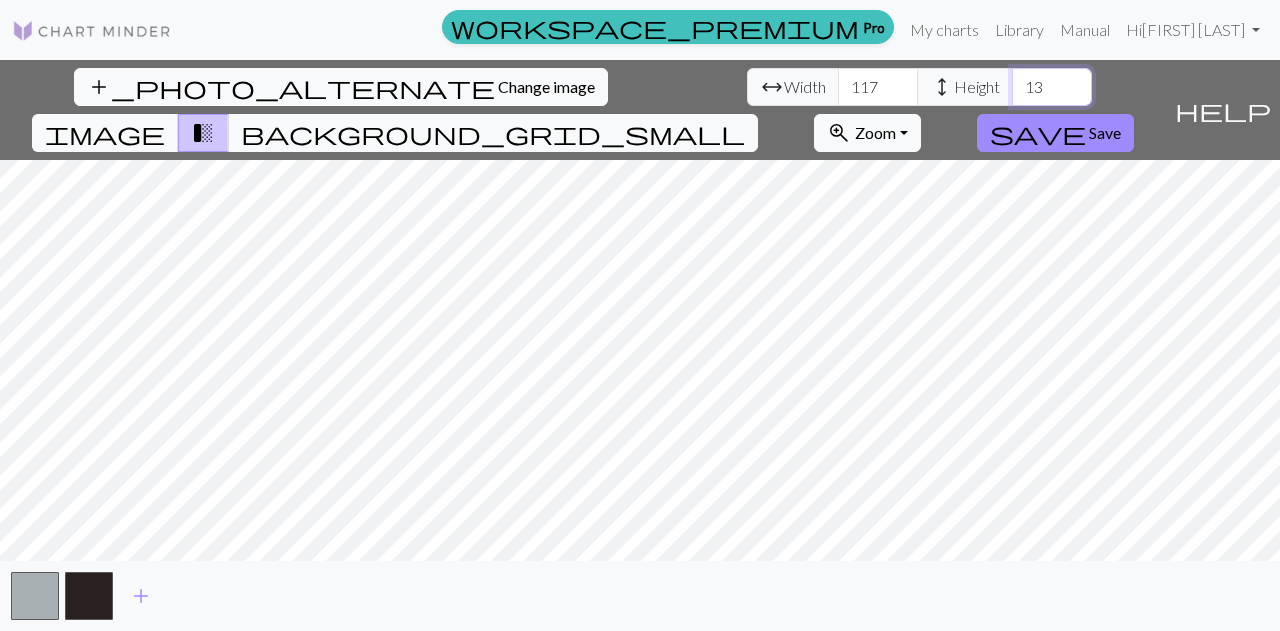 click on "13" at bounding box center [1052, 87] 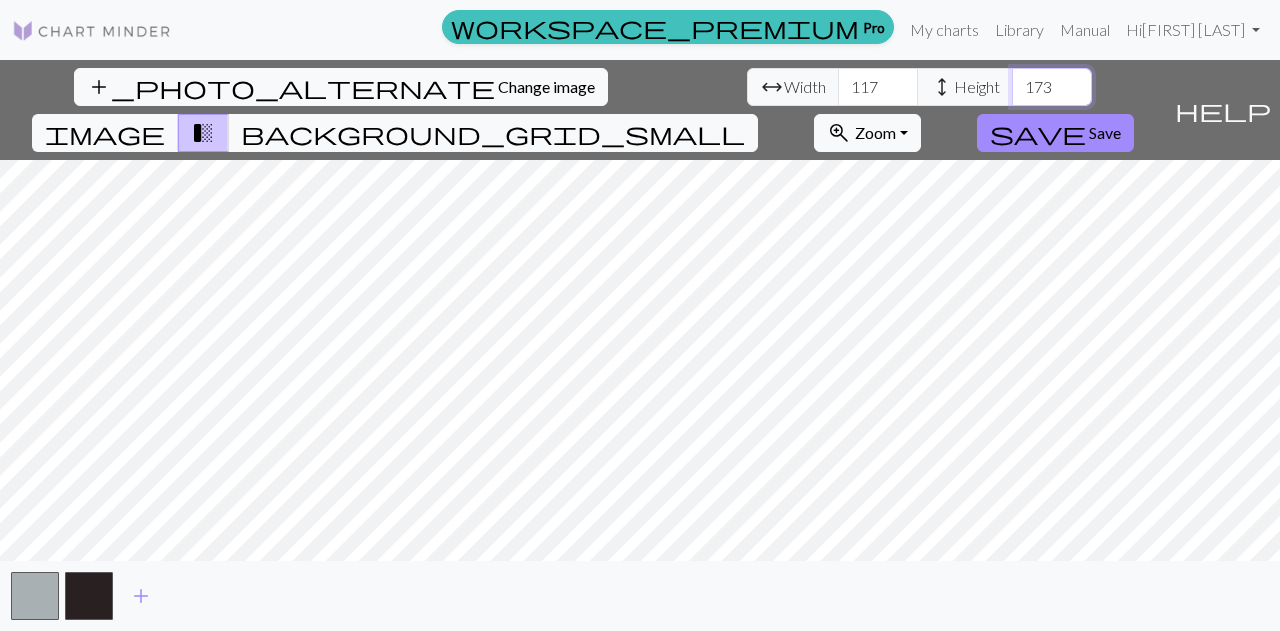 type on "173" 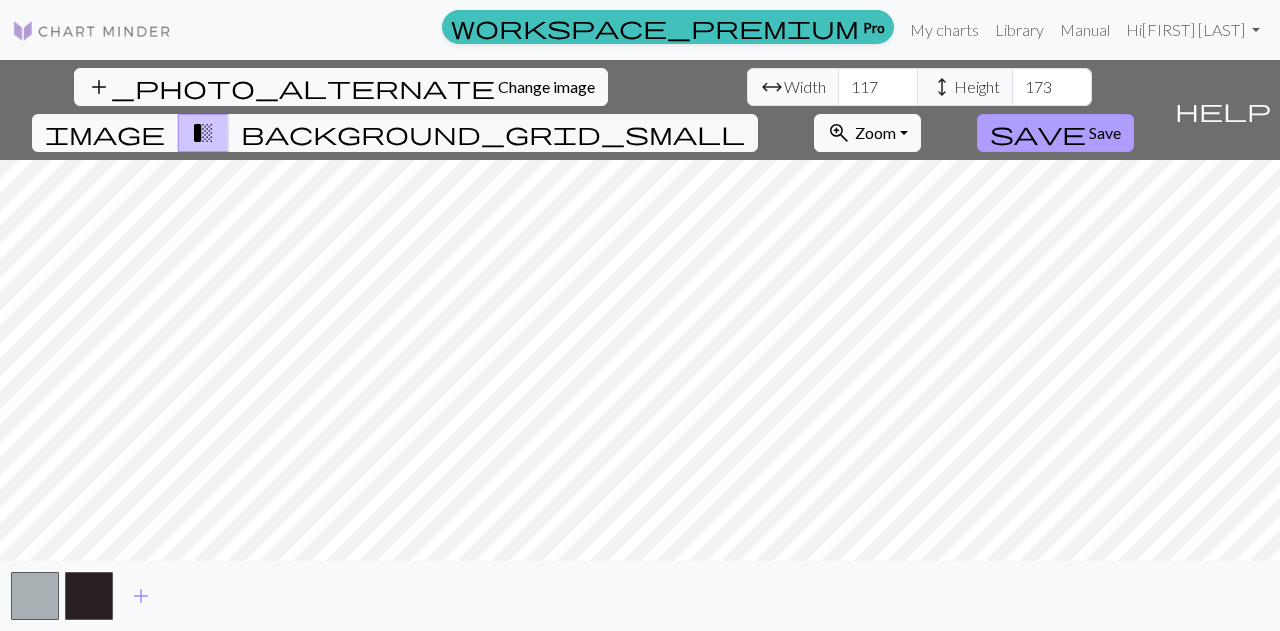 click on "save" at bounding box center (1038, 133) 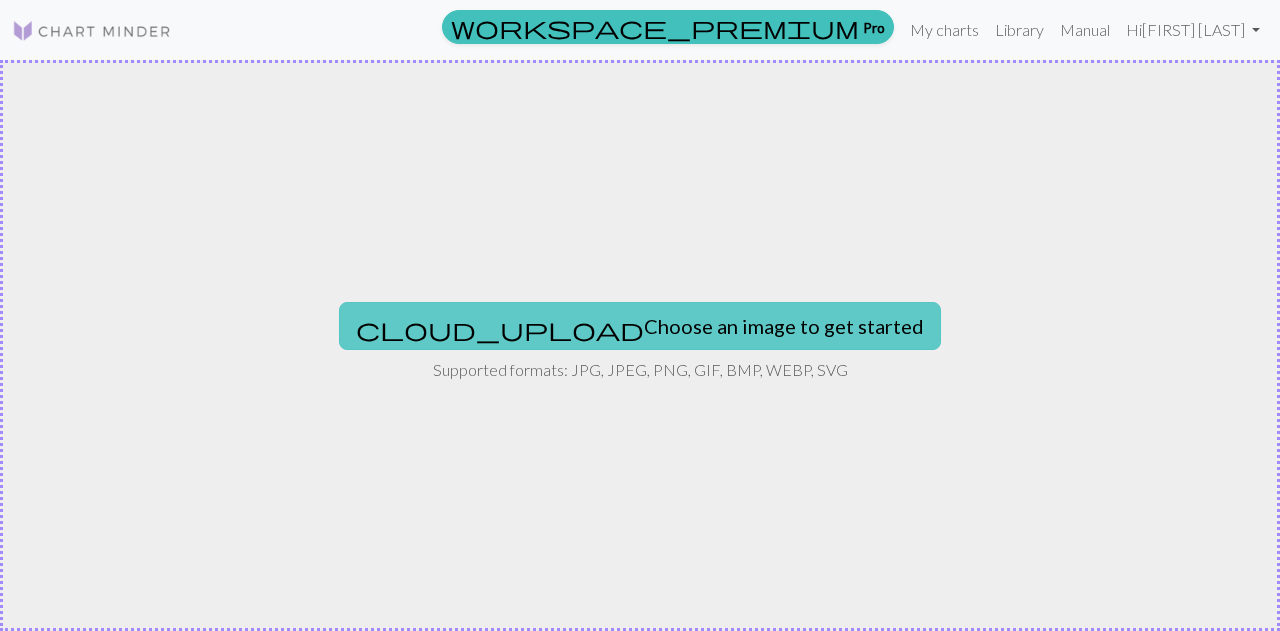 click on "cloud_upload  Choose an image to get started" at bounding box center (640, 326) 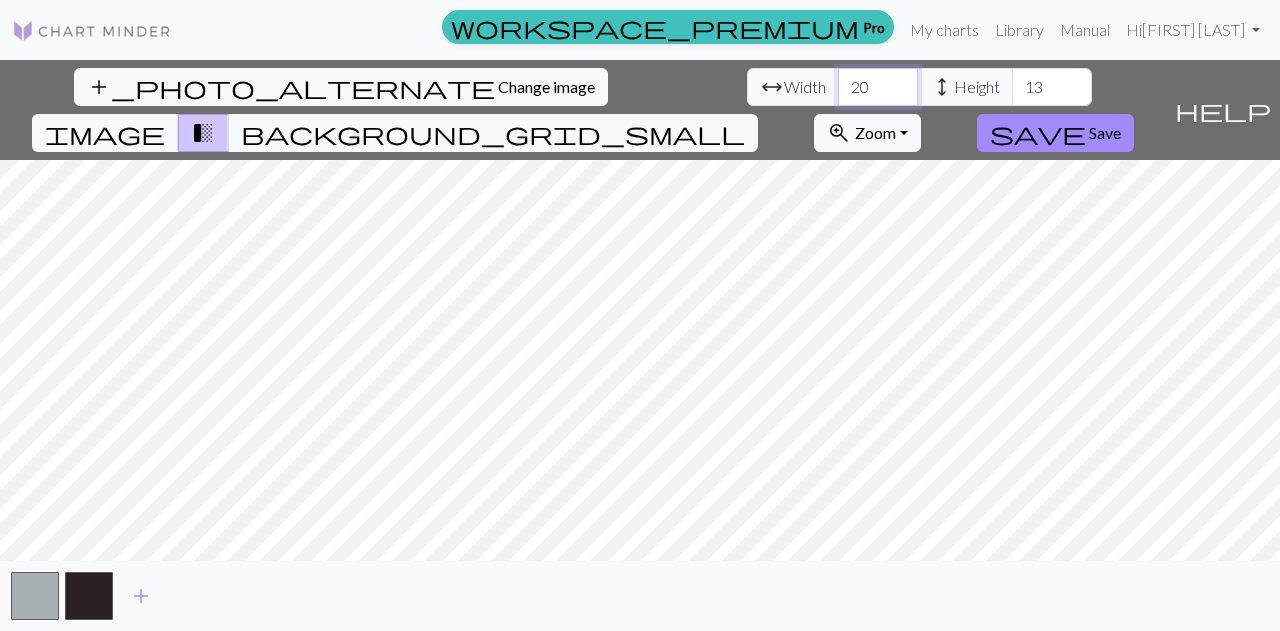 click on "20" at bounding box center [878, 87] 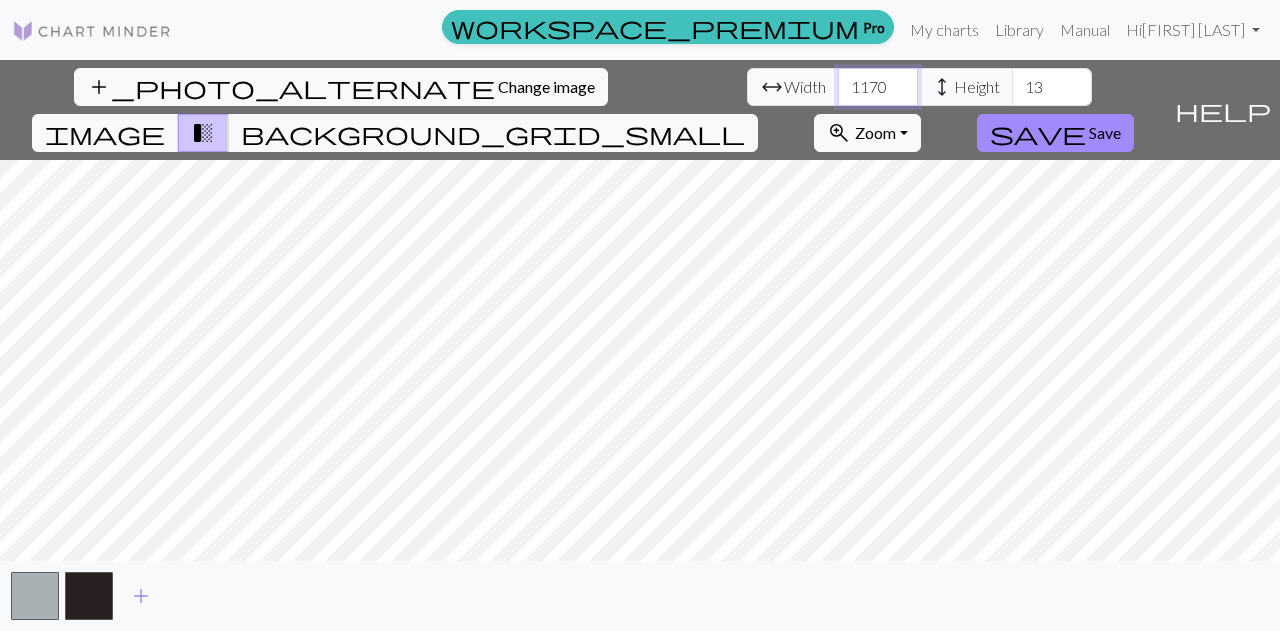 type on "1170" 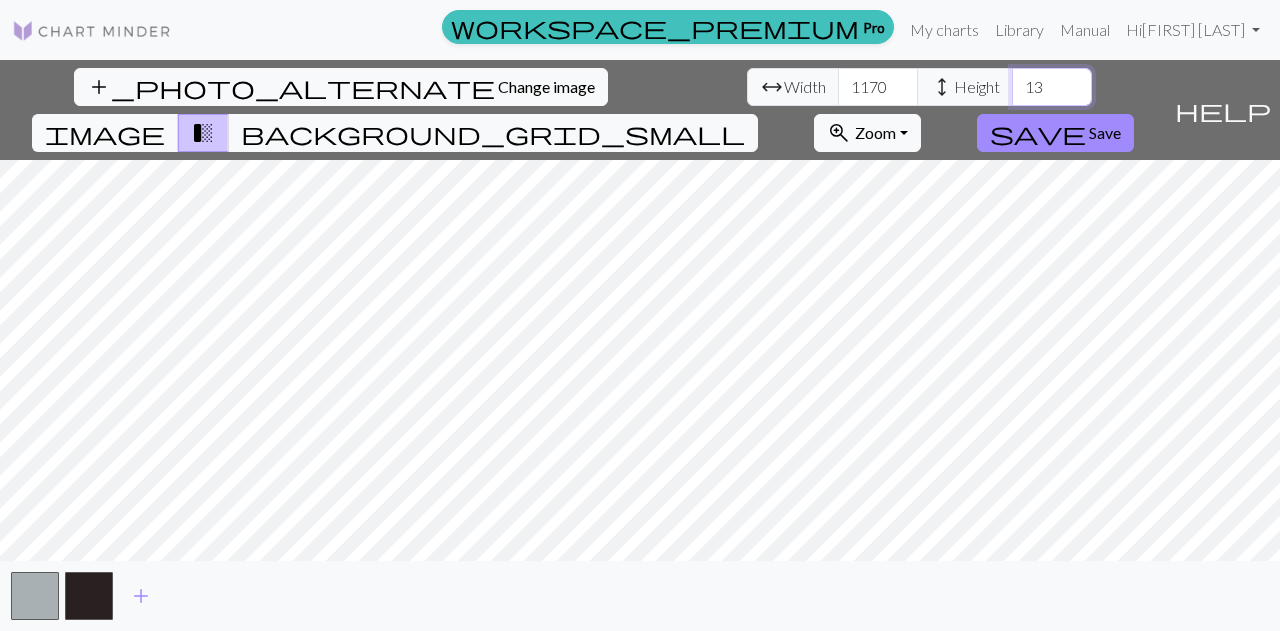click on "13" at bounding box center (1052, 87) 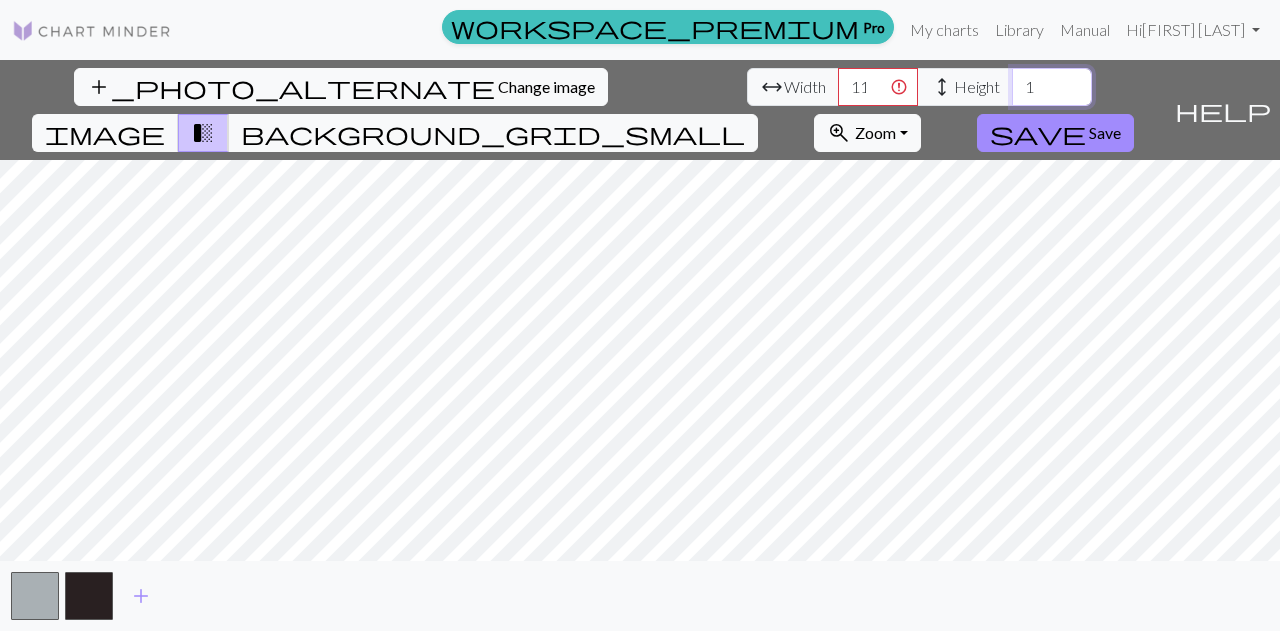 type on "1" 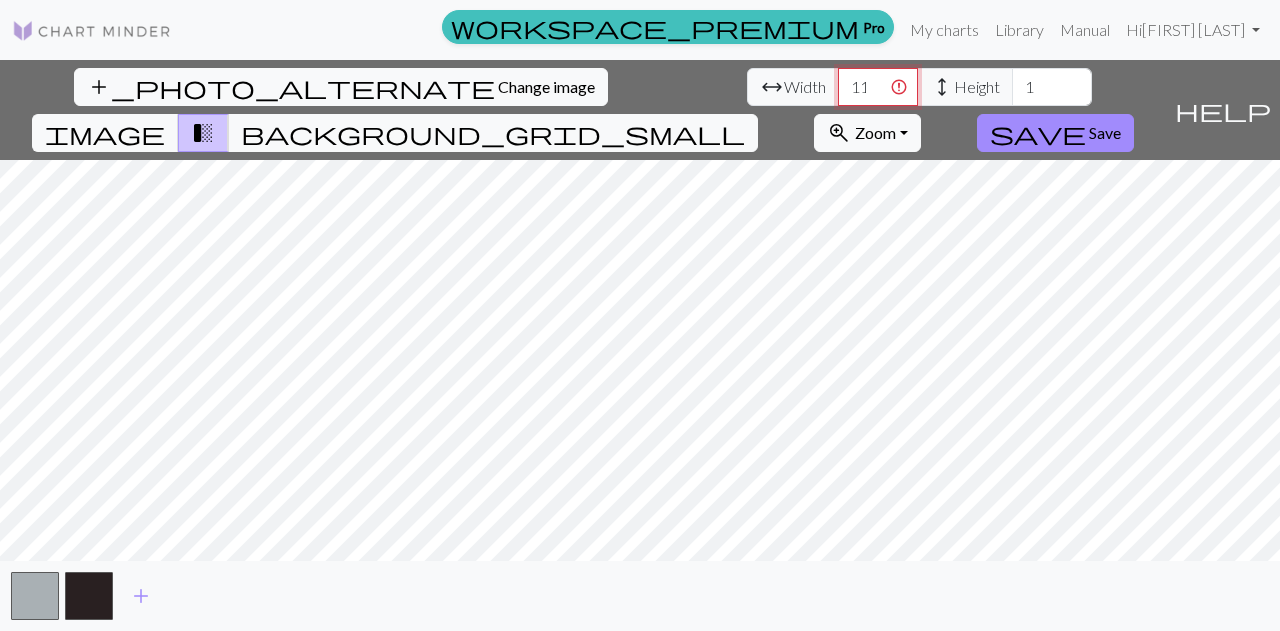 scroll, scrollTop: 0, scrollLeft: 20, axis: horizontal 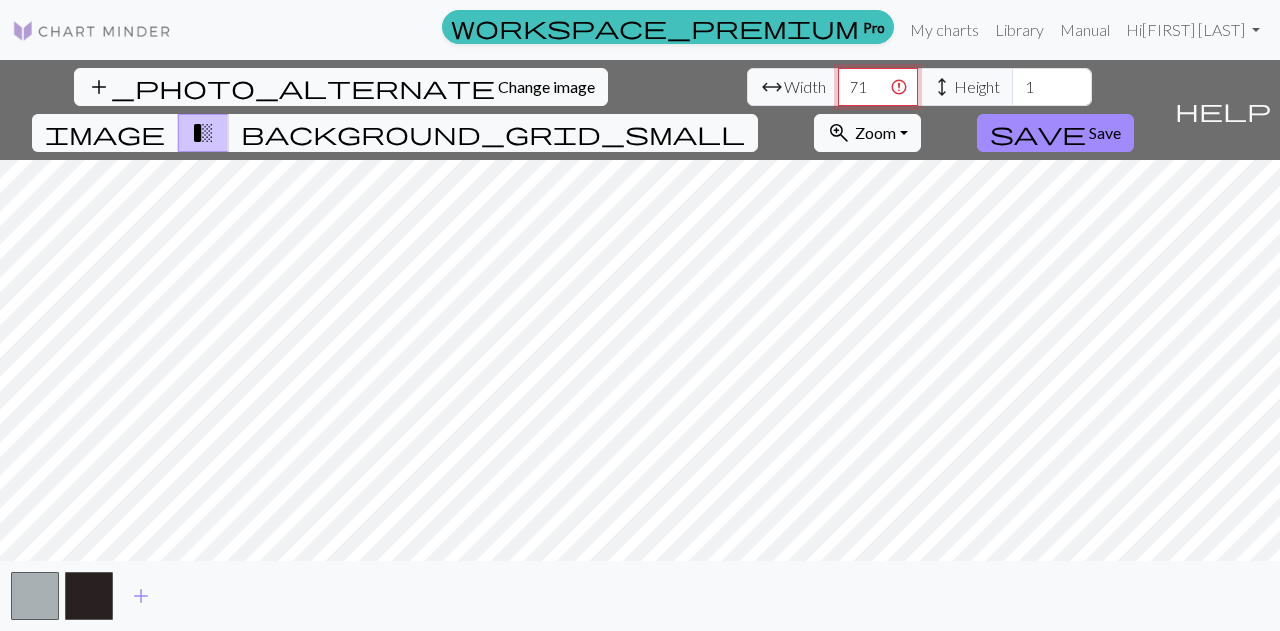 click on "1171" at bounding box center (878, 87) 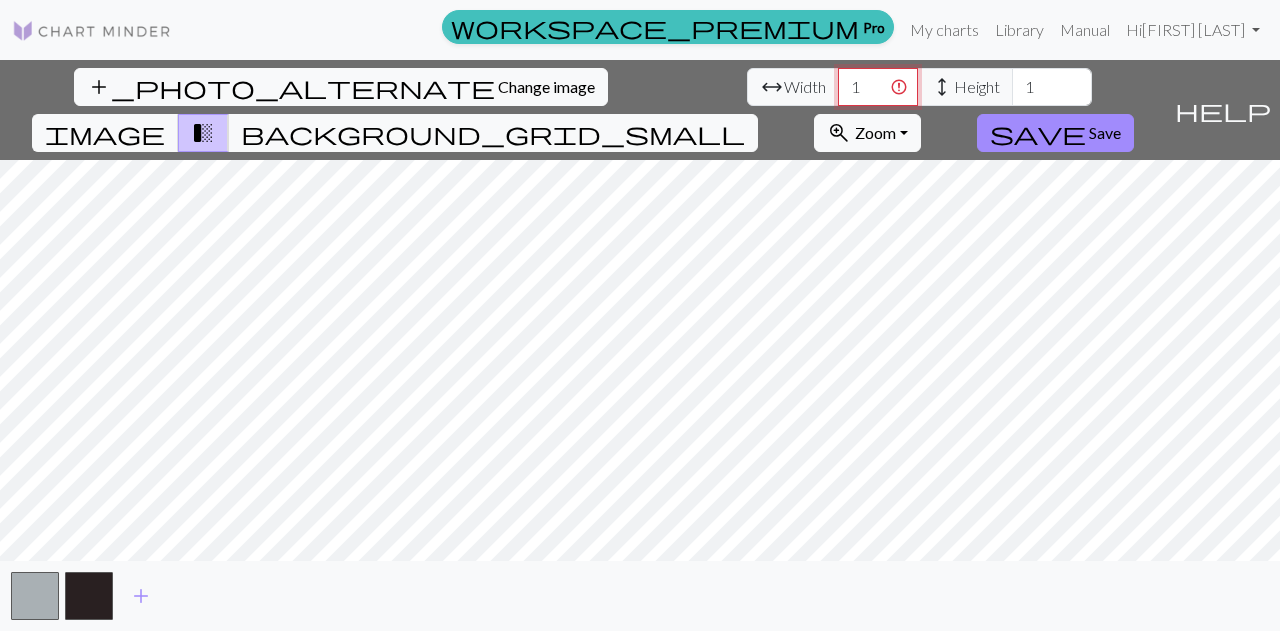scroll, scrollTop: 0, scrollLeft: 0, axis: both 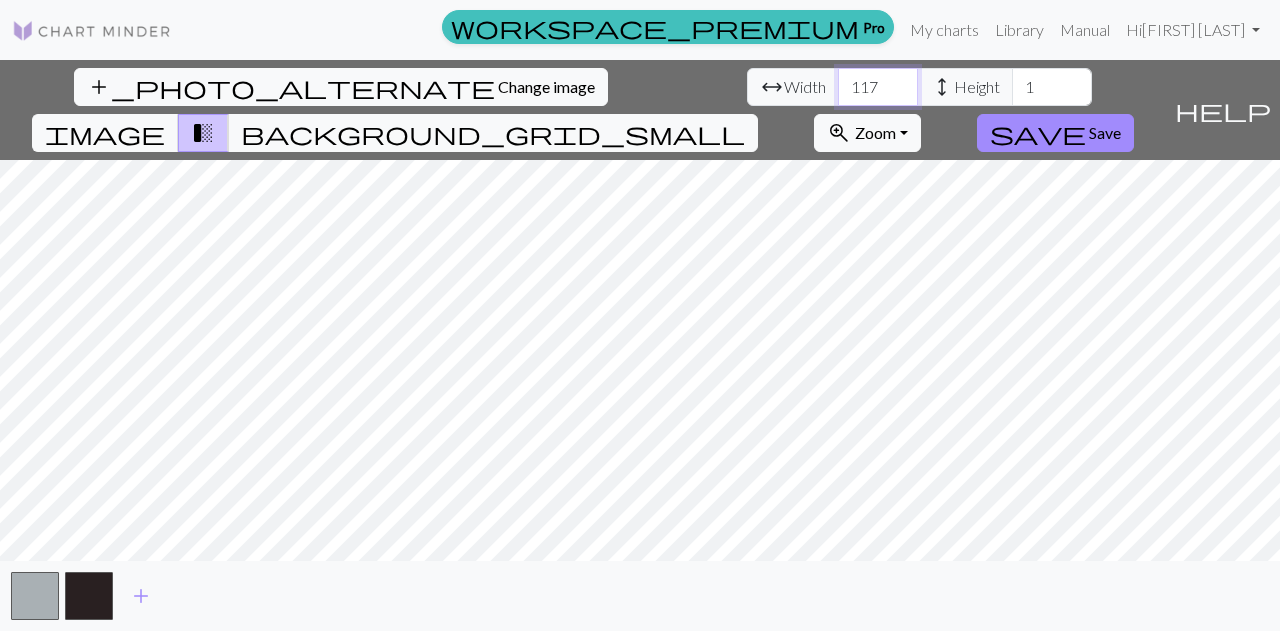 type on "117" 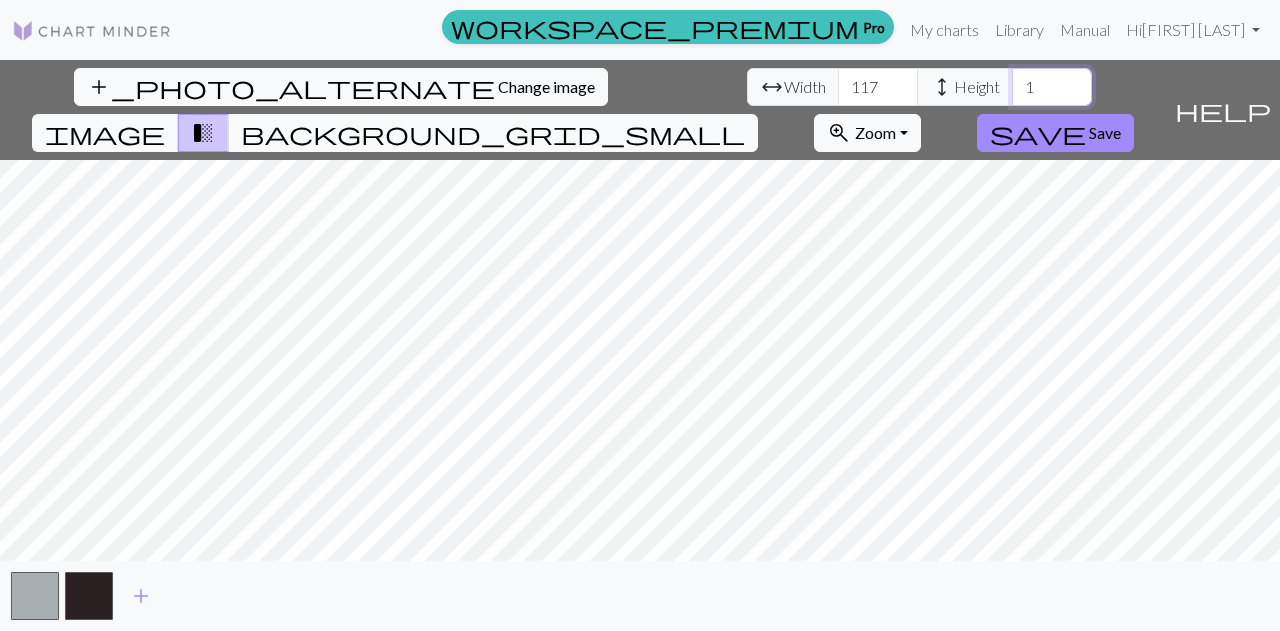 click on "1" at bounding box center [1052, 87] 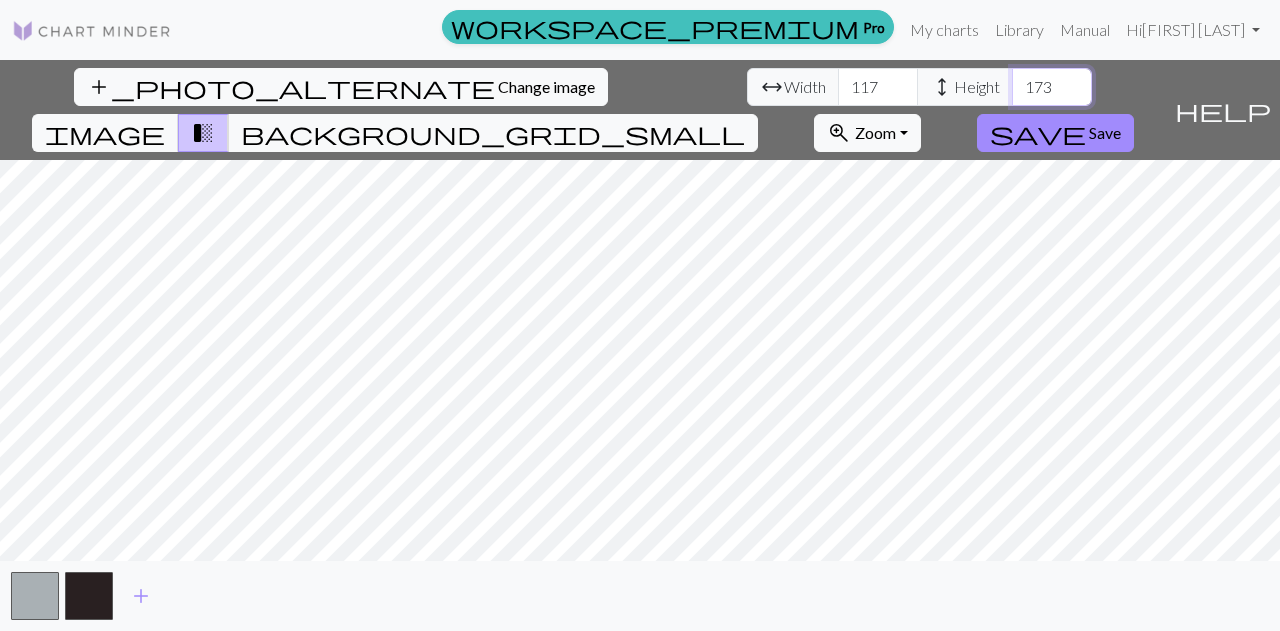 type on "173" 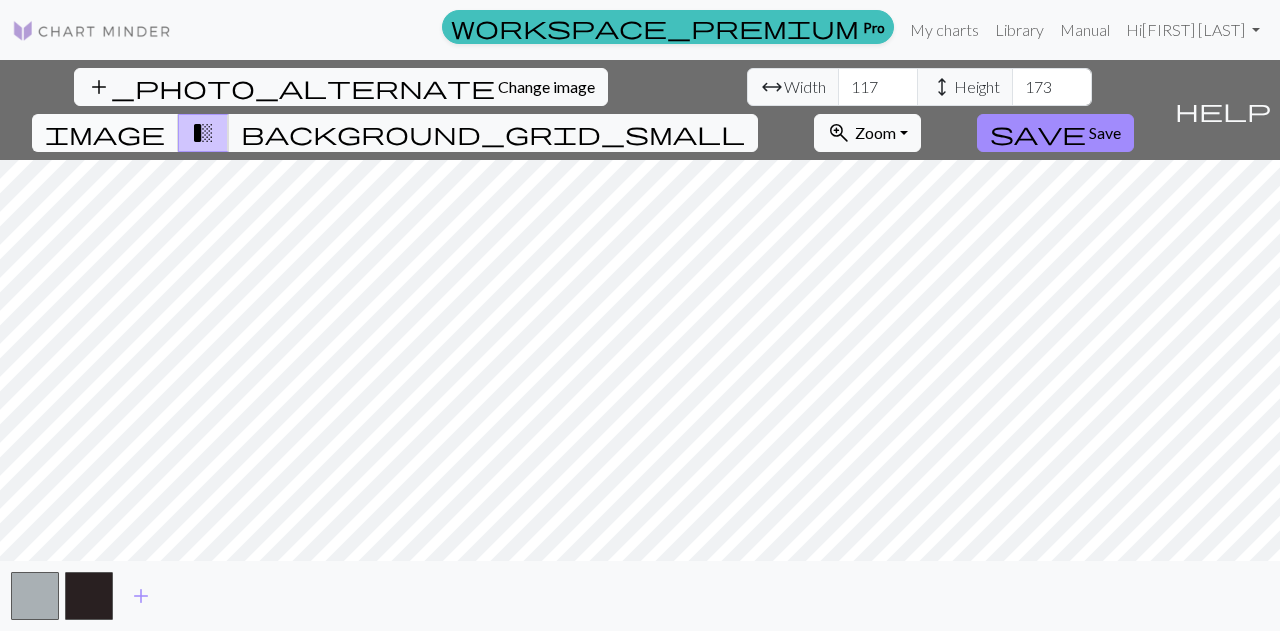 click on "image" at bounding box center (105, 133) 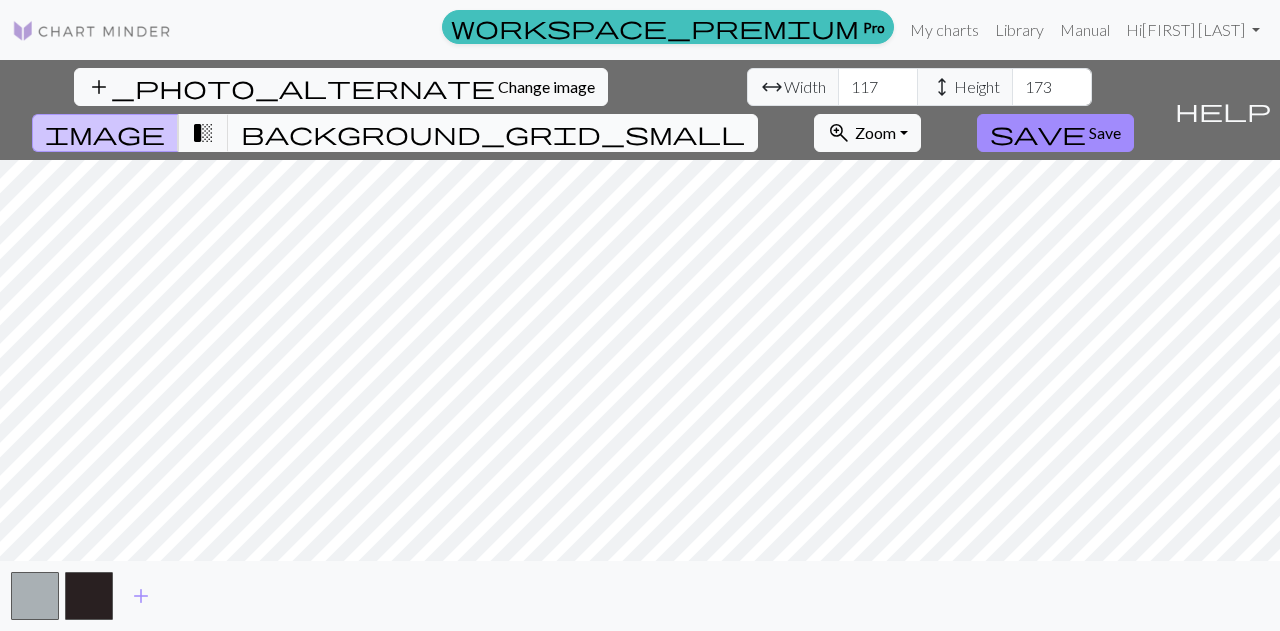 click on "background_grid_small" at bounding box center (493, 133) 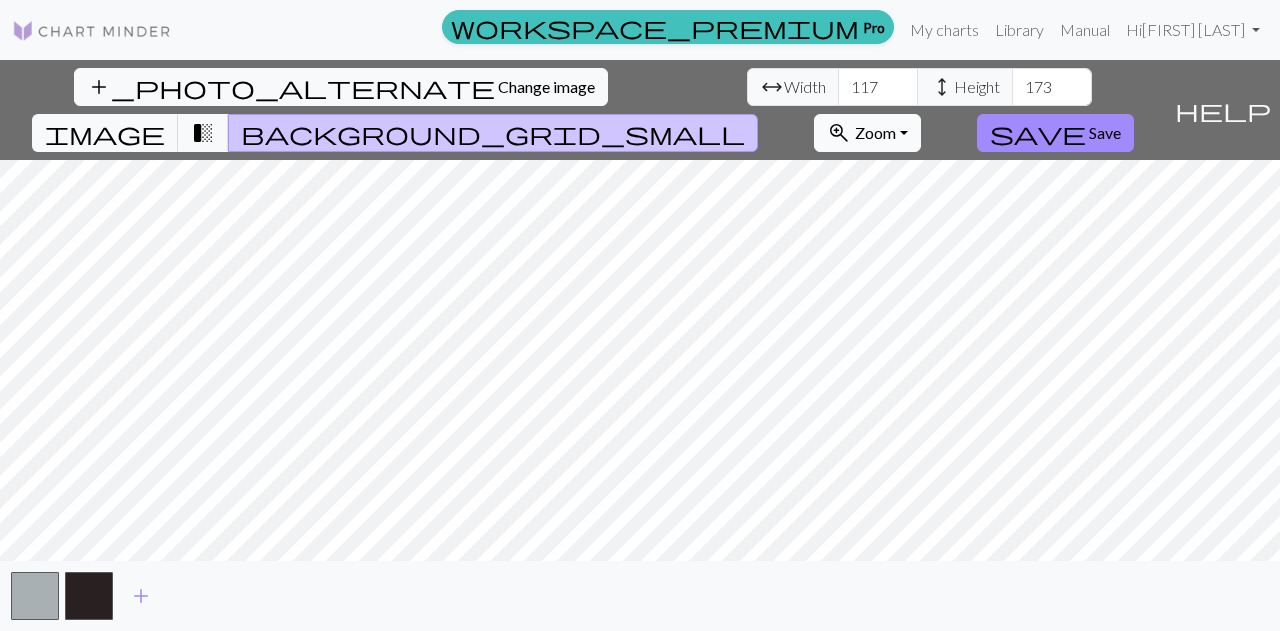 click on "Zoom" at bounding box center [875, 132] 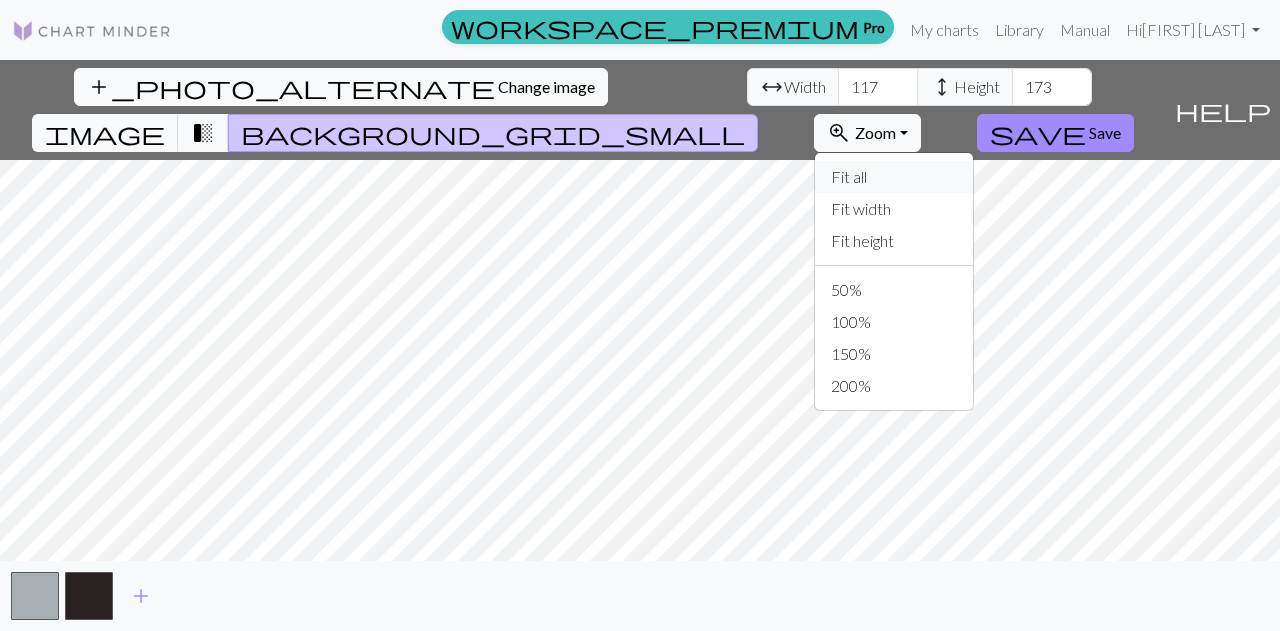 click on "Fit all" at bounding box center [894, 177] 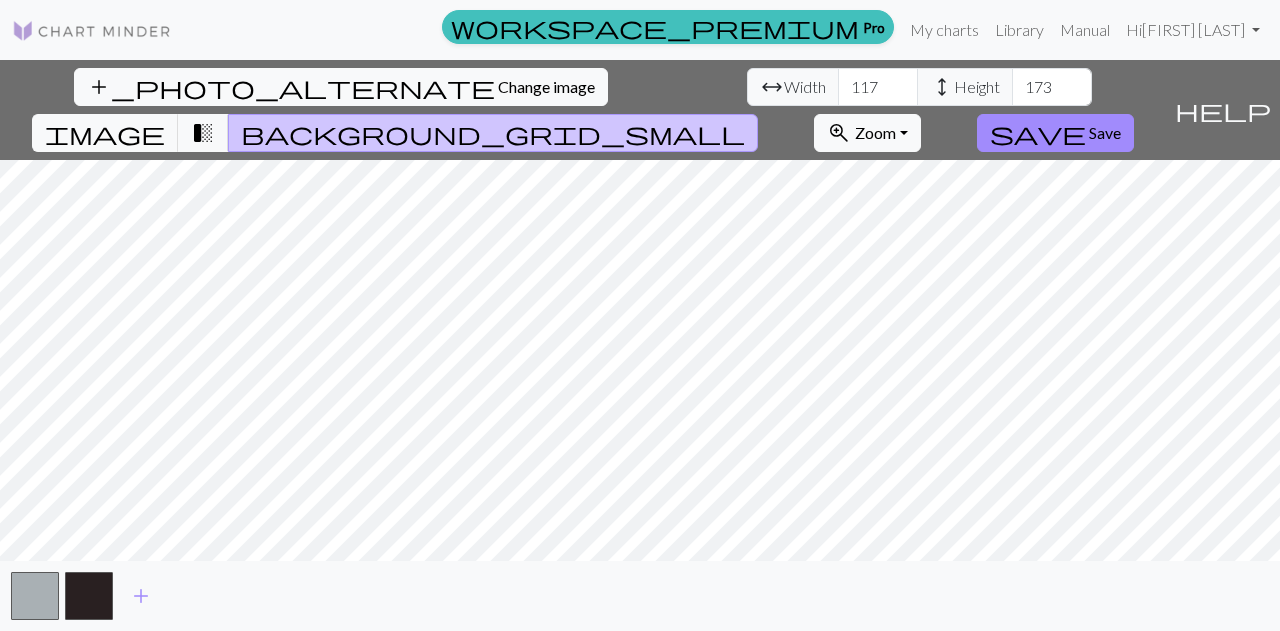 click at bounding box center [92, 31] 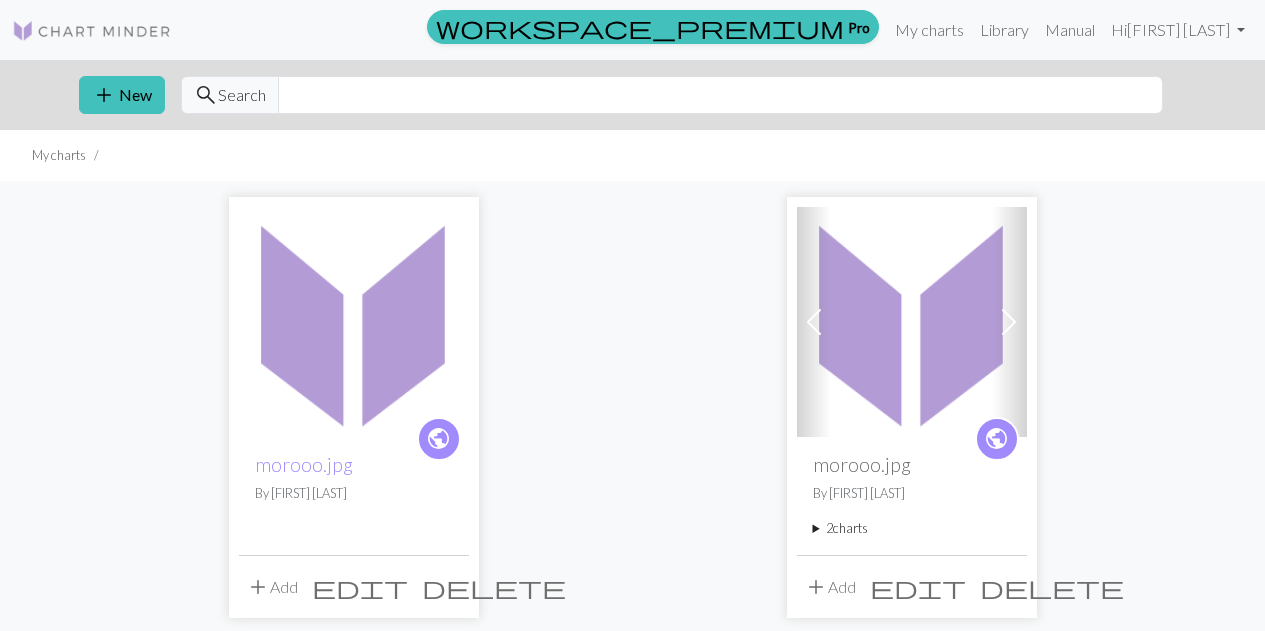 click on "edit" at bounding box center (918, 587) 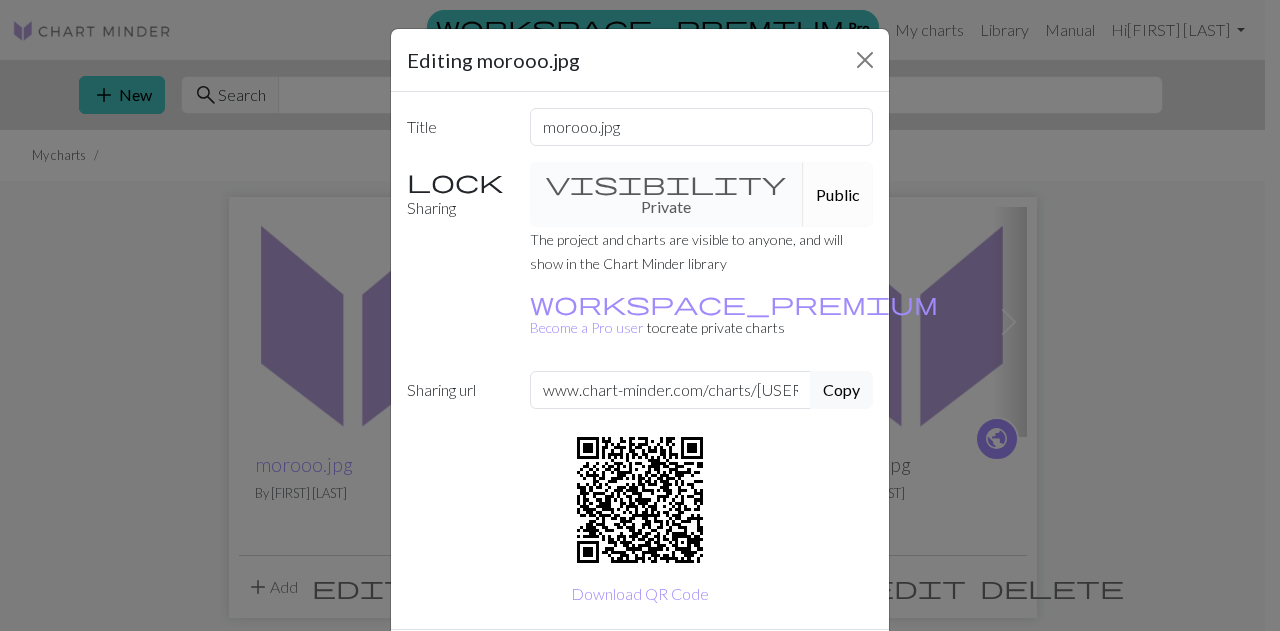 click on "Editing morooo.jpg Title morooo.jpg Sharing visibility  Private Public The project and charts are visible to anyone, and will show in the Chart Minder library workspace_premium Become a Pro user   to  create private charts Sharing url www.chart-minder.com/charts/[USERNAME]/morooo-jpg Copy Download QR Code Save Save a copy Cancel" at bounding box center [640, 315] 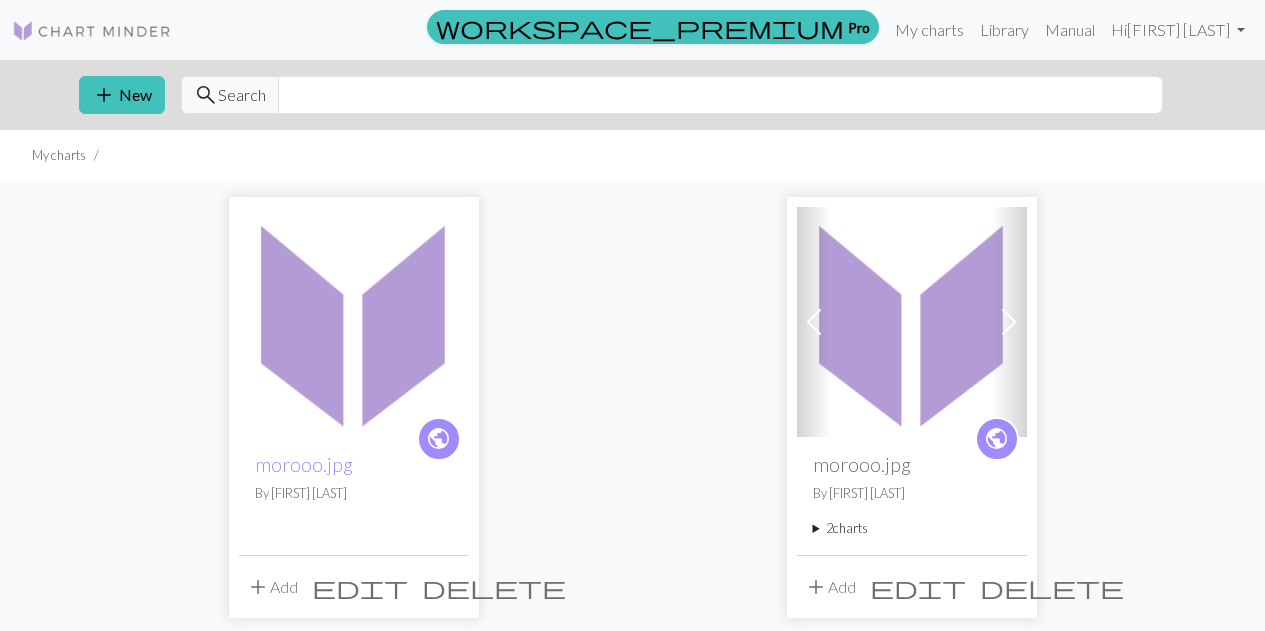 click at bounding box center [912, 322] 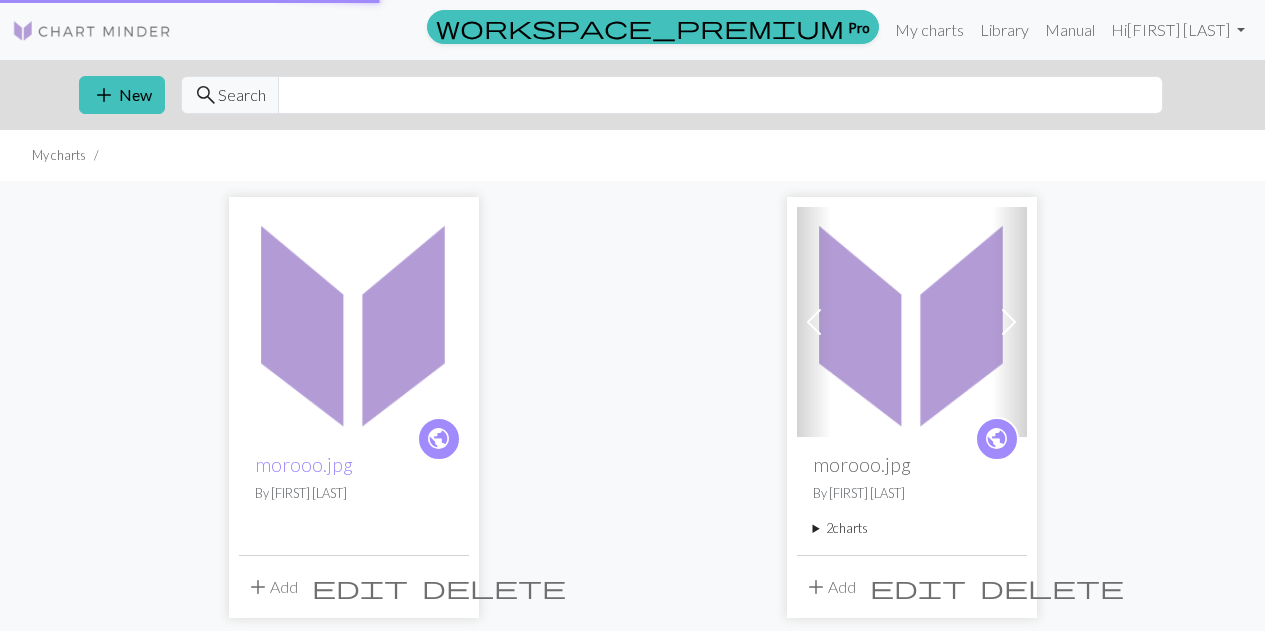 click at bounding box center (912, 322) 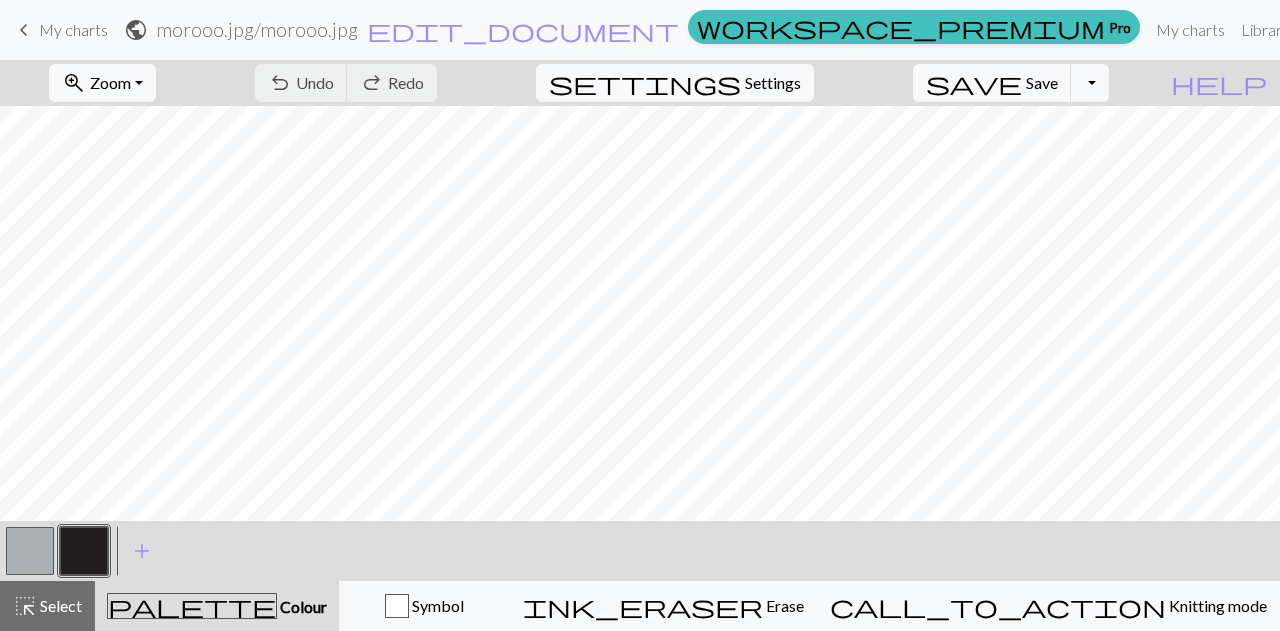 scroll, scrollTop: 2866, scrollLeft: 0, axis: vertical 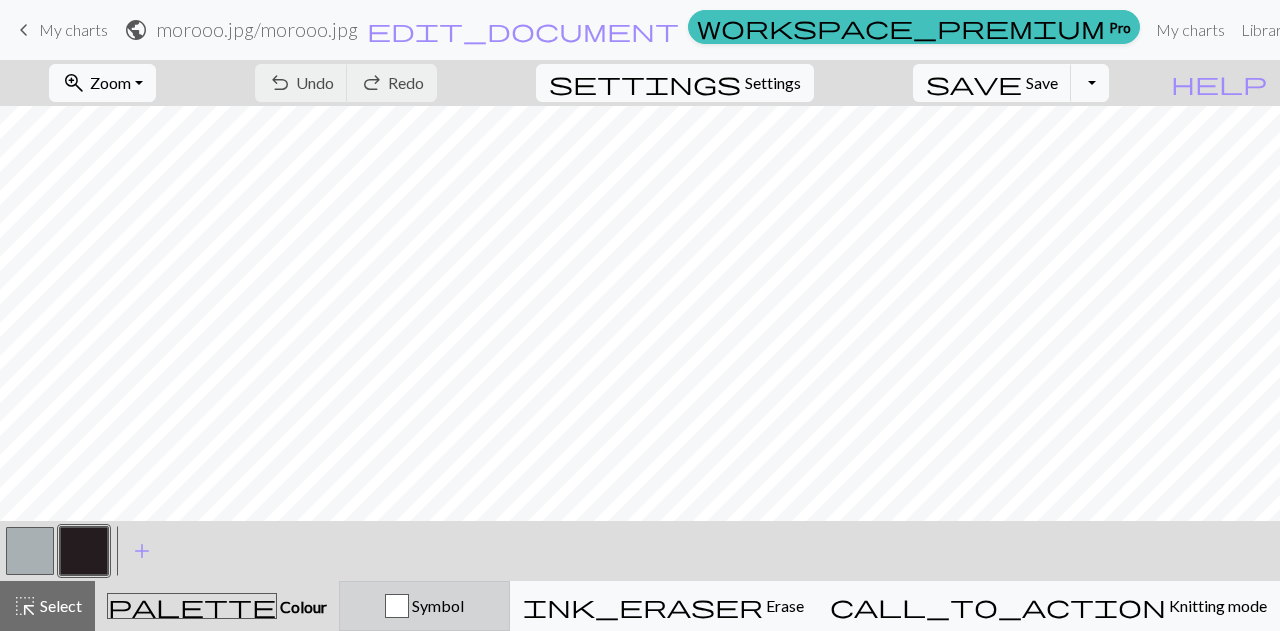 click at bounding box center [397, 606] 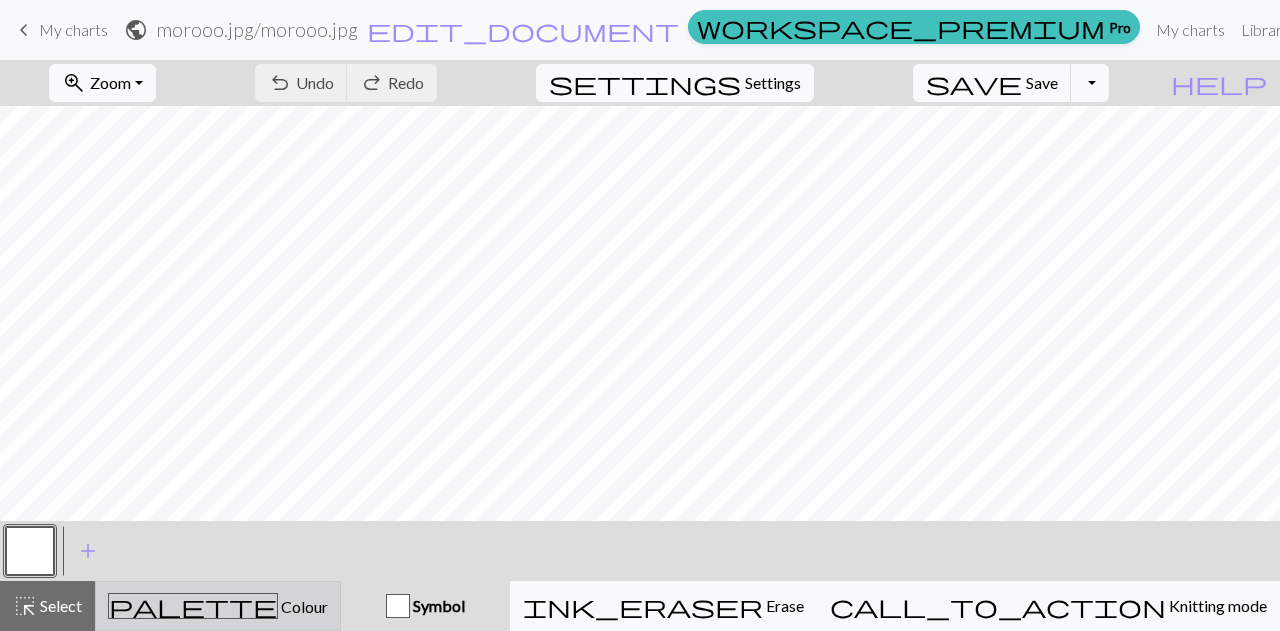 click on "palette   Colour   Colour" at bounding box center (218, 606) 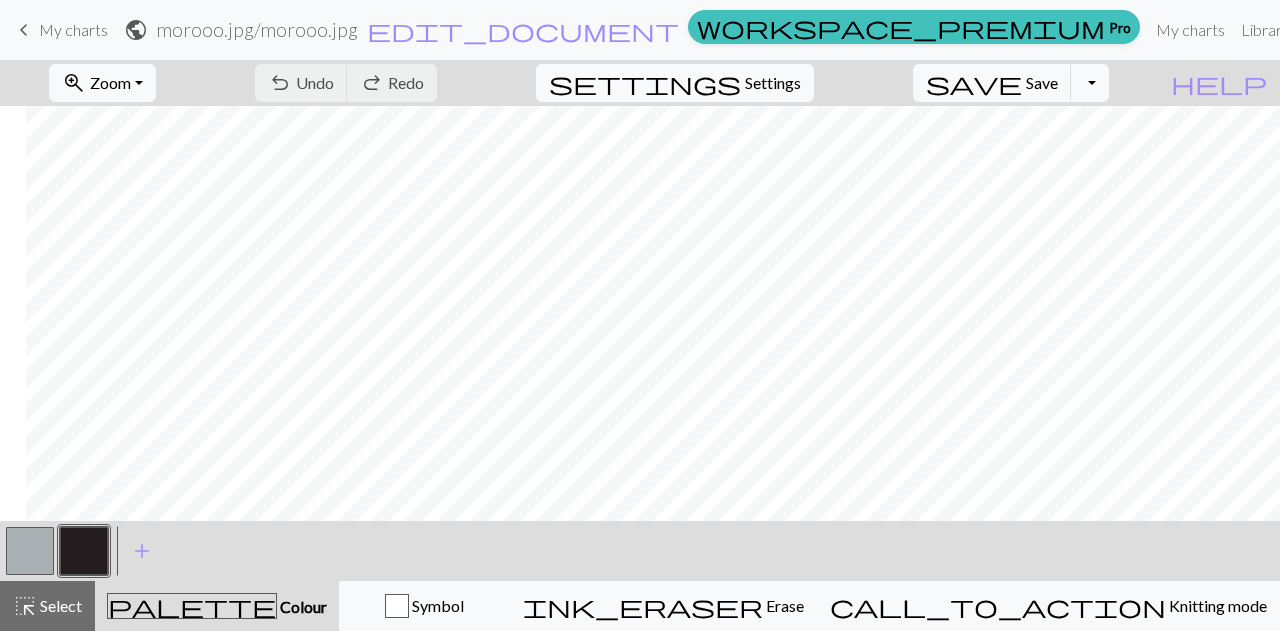 scroll, scrollTop: 1, scrollLeft: 3069, axis: both 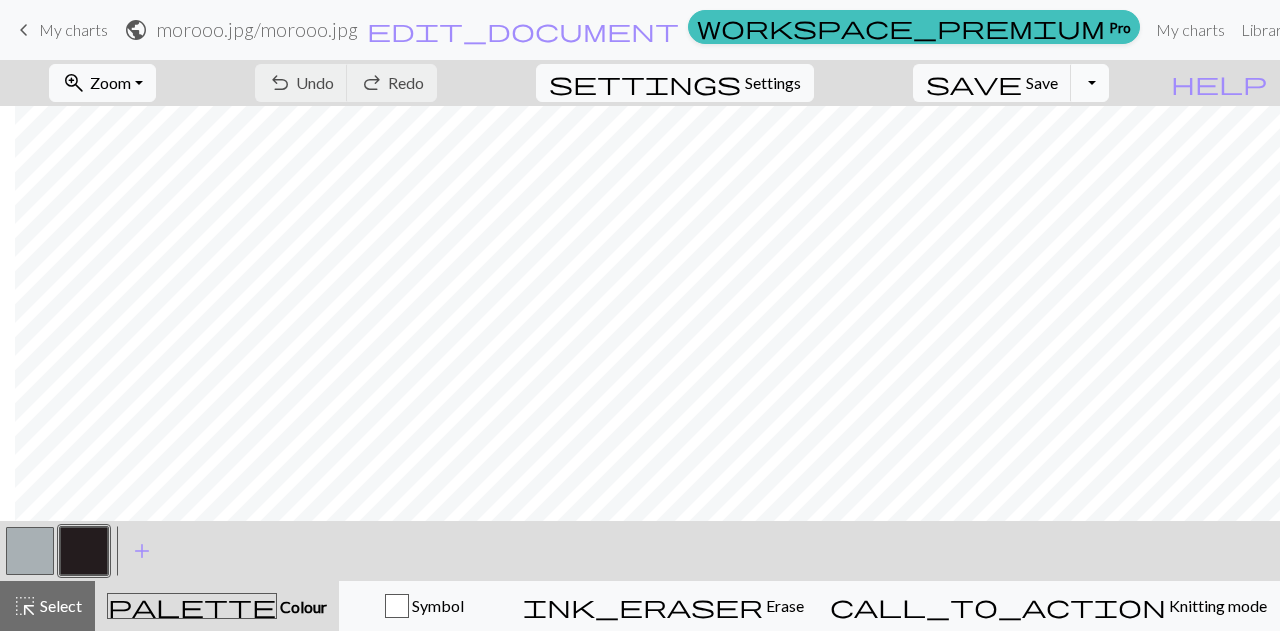 click on "Toggle Dropdown" at bounding box center (1090, 83) 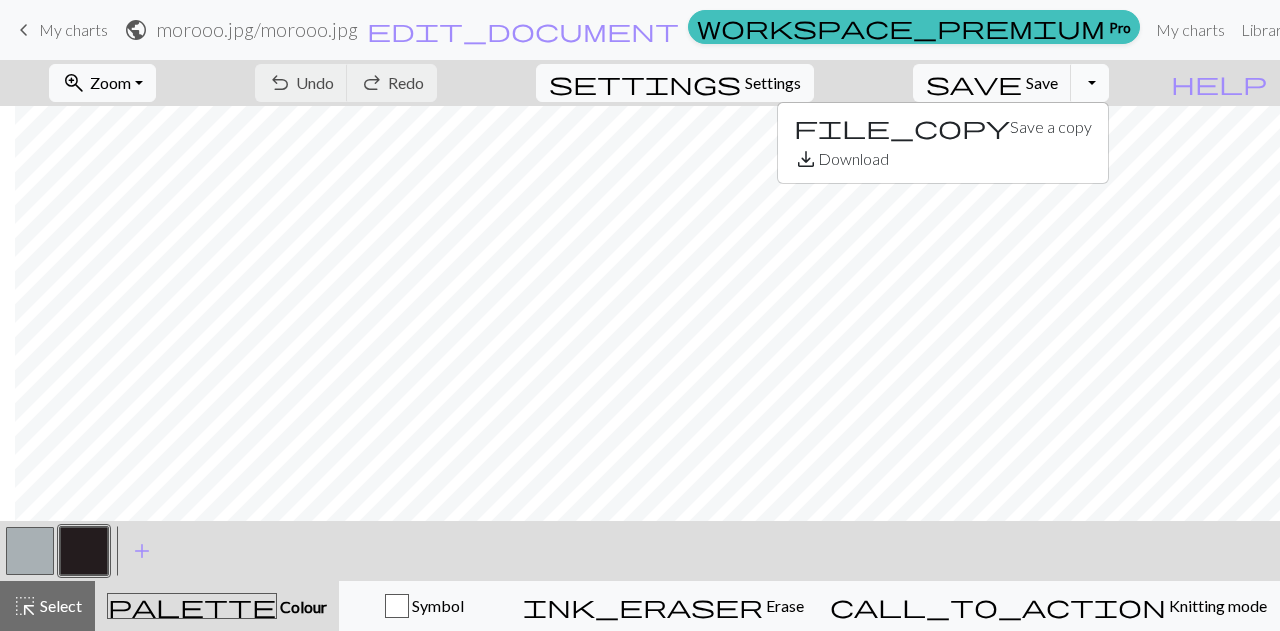 click on "Toggle Dropdown" at bounding box center (1090, 83) 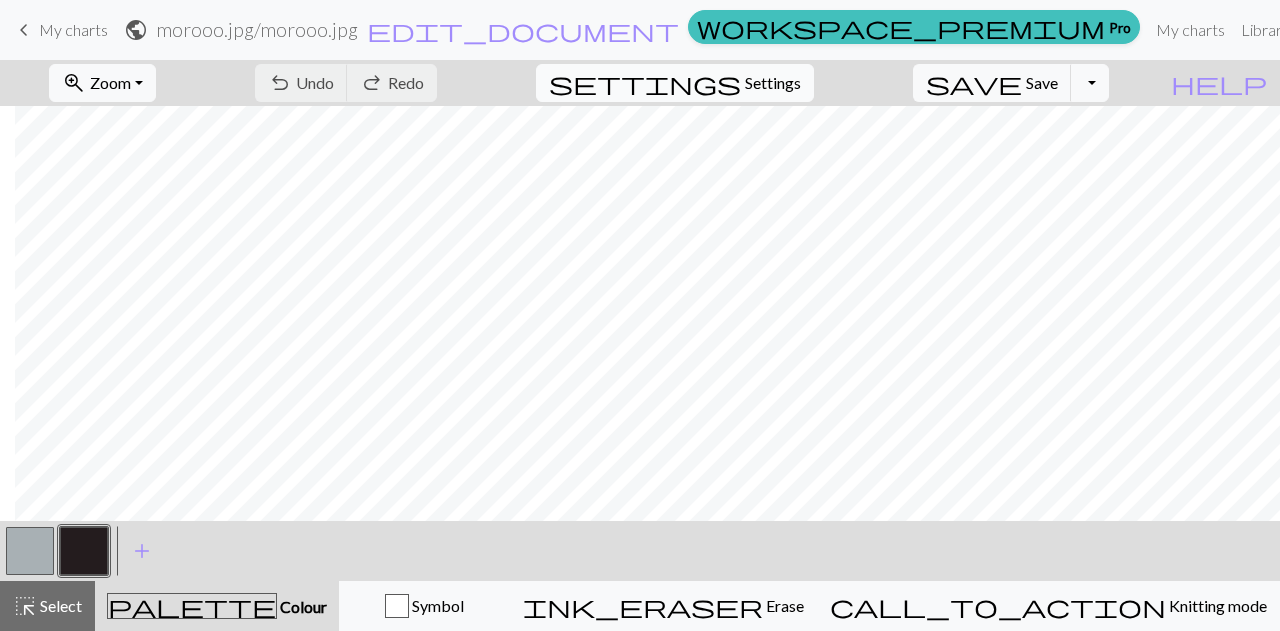 click on "Settings" at bounding box center [773, 83] 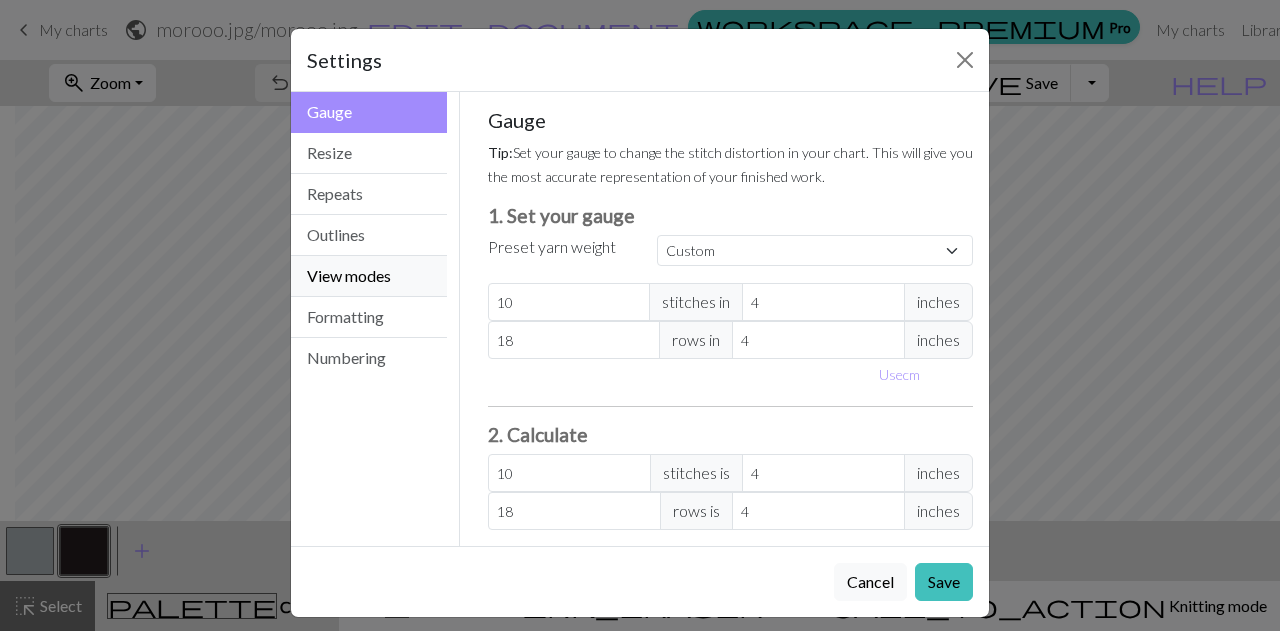 click on "View modes" at bounding box center (369, 276) 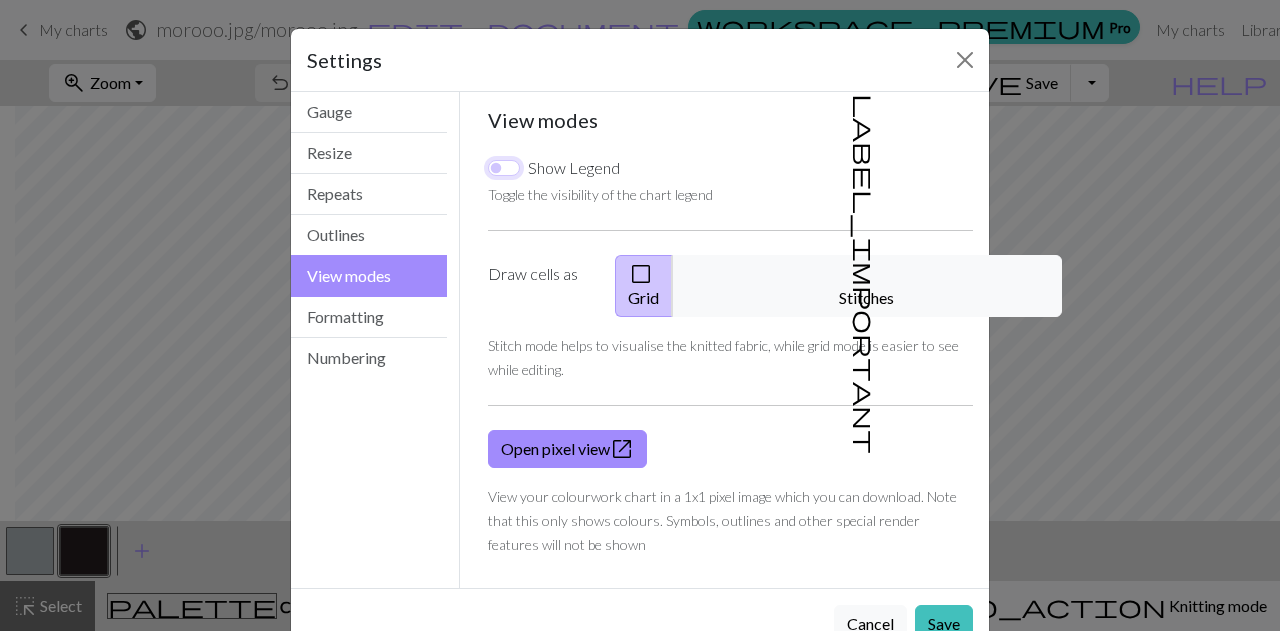 click on "Show Legend" at bounding box center (504, 168) 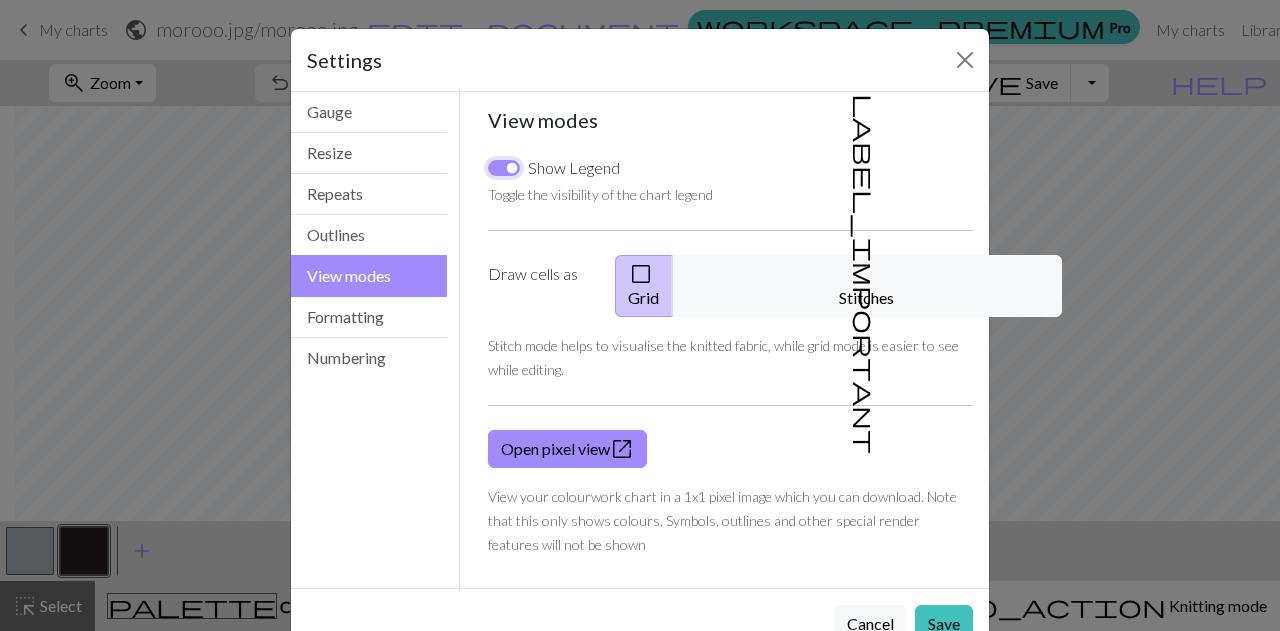 checkbox on "true" 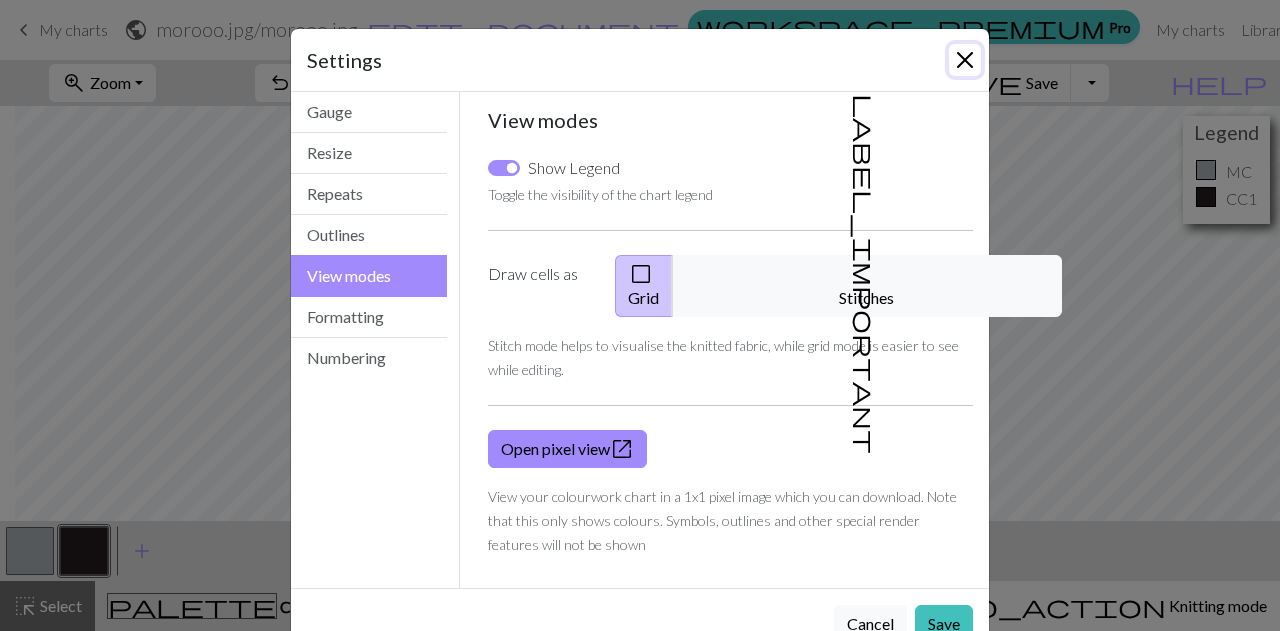 click at bounding box center [965, 60] 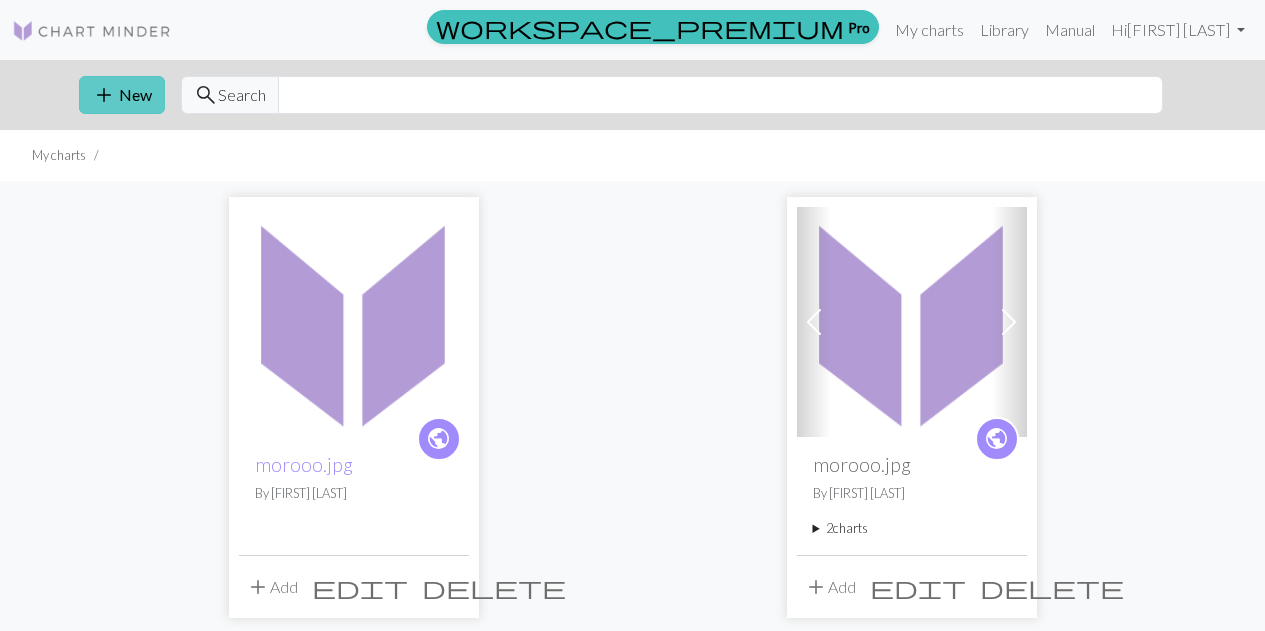 click on "add   New" at bounding box center [122, 95] 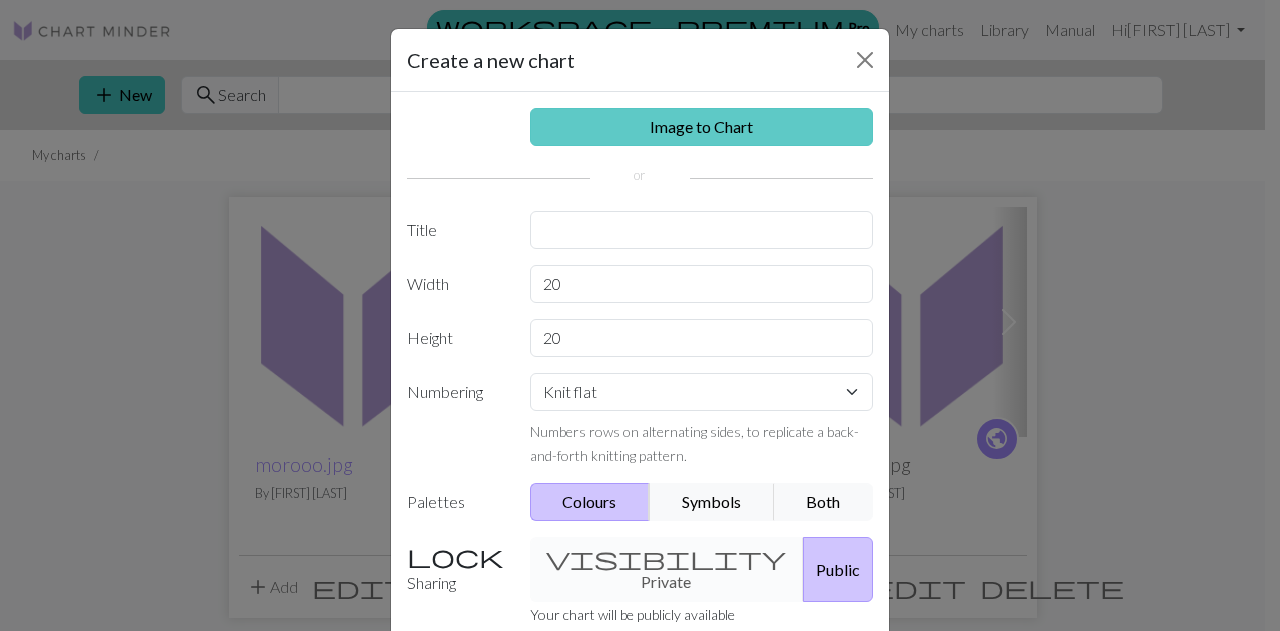 click on "Image to Chart" at bounding box center [702, 127] 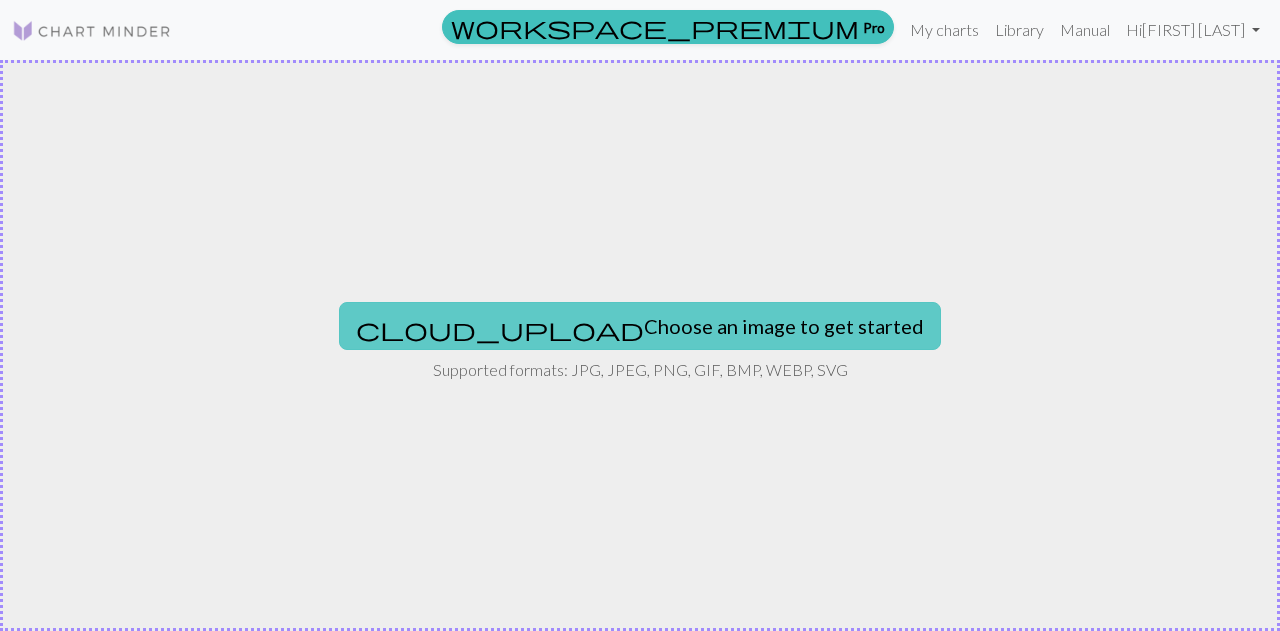 click on "cloud_upload  Choose an image to get started" at bounding box center [640, 326] 